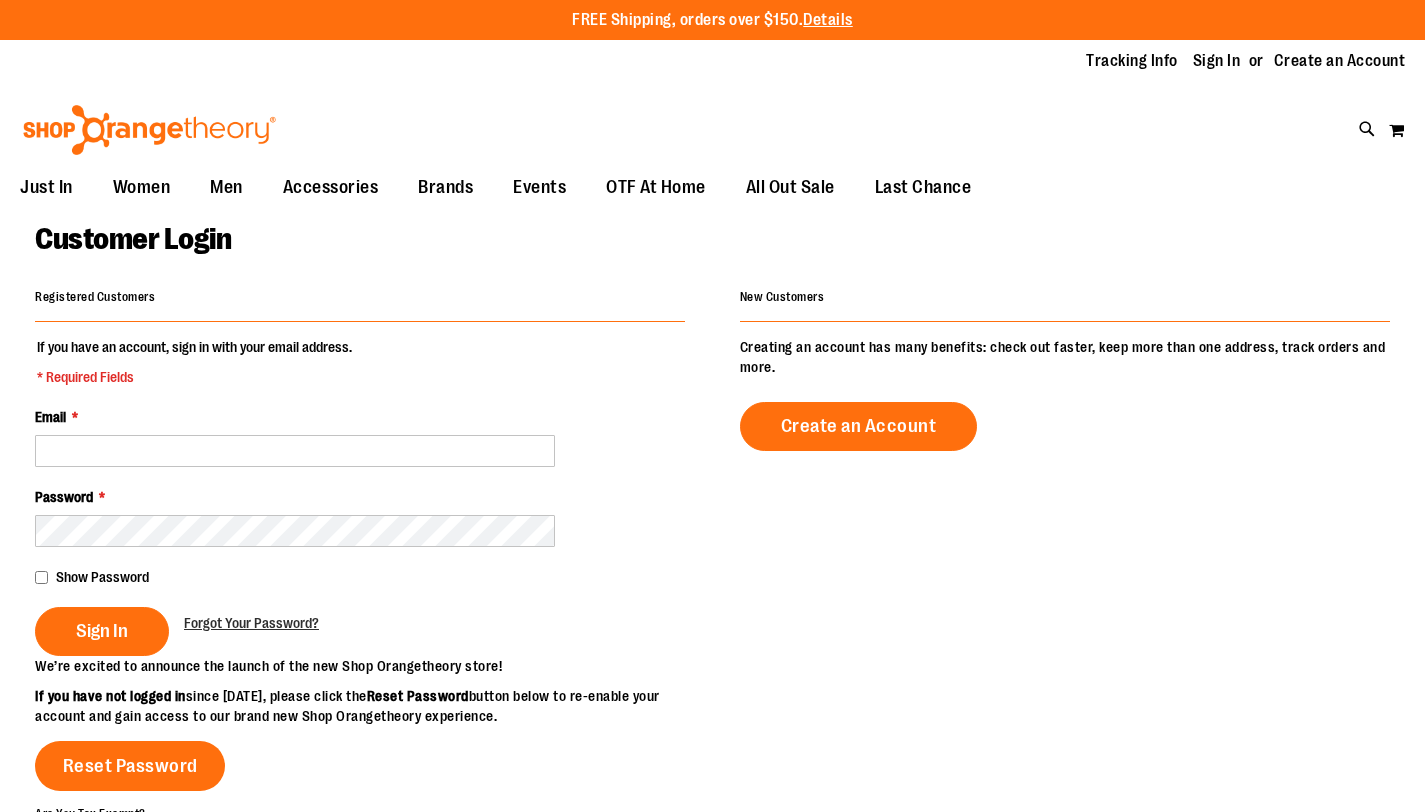 scroll, scrollTop: 0, scrollLeft: 0, axis: both 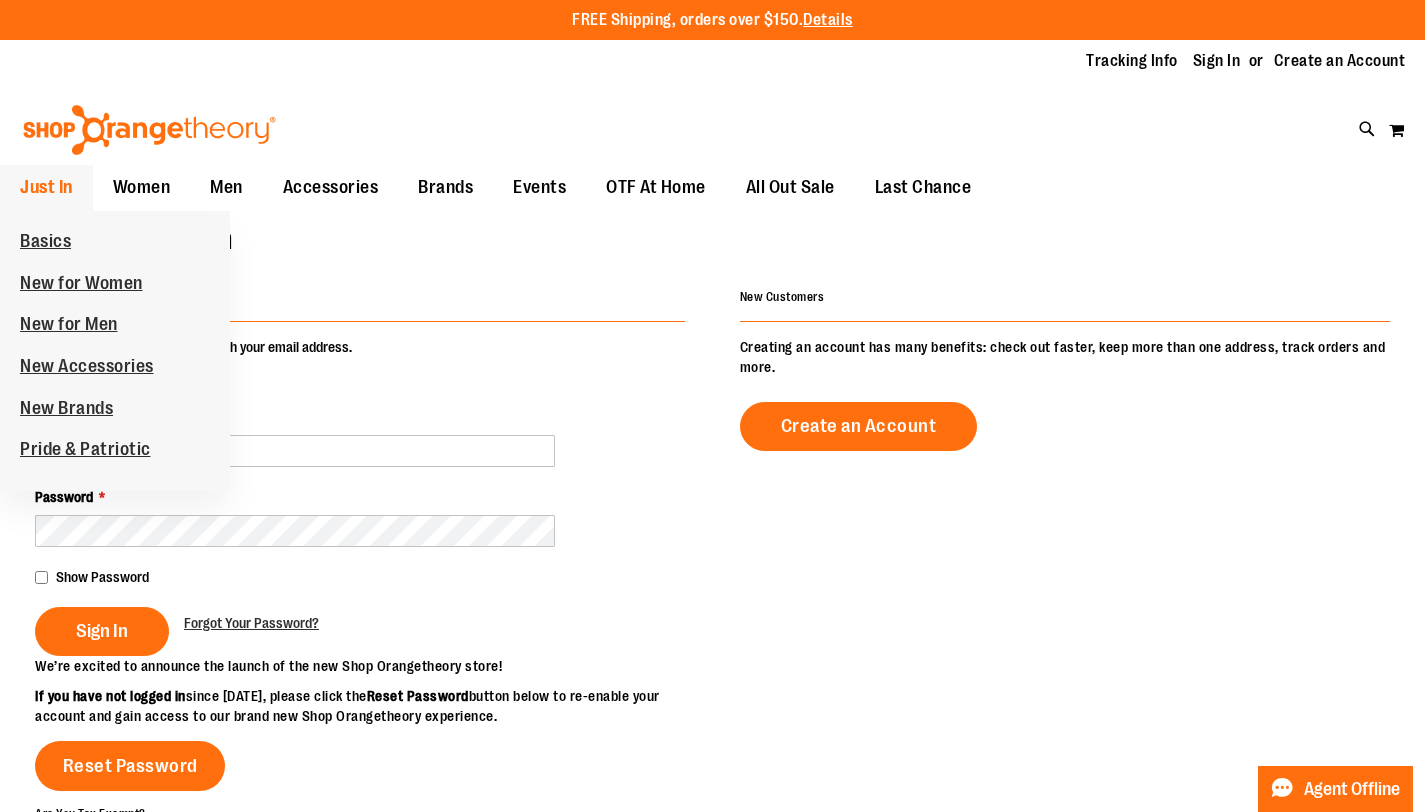 type on "**********" 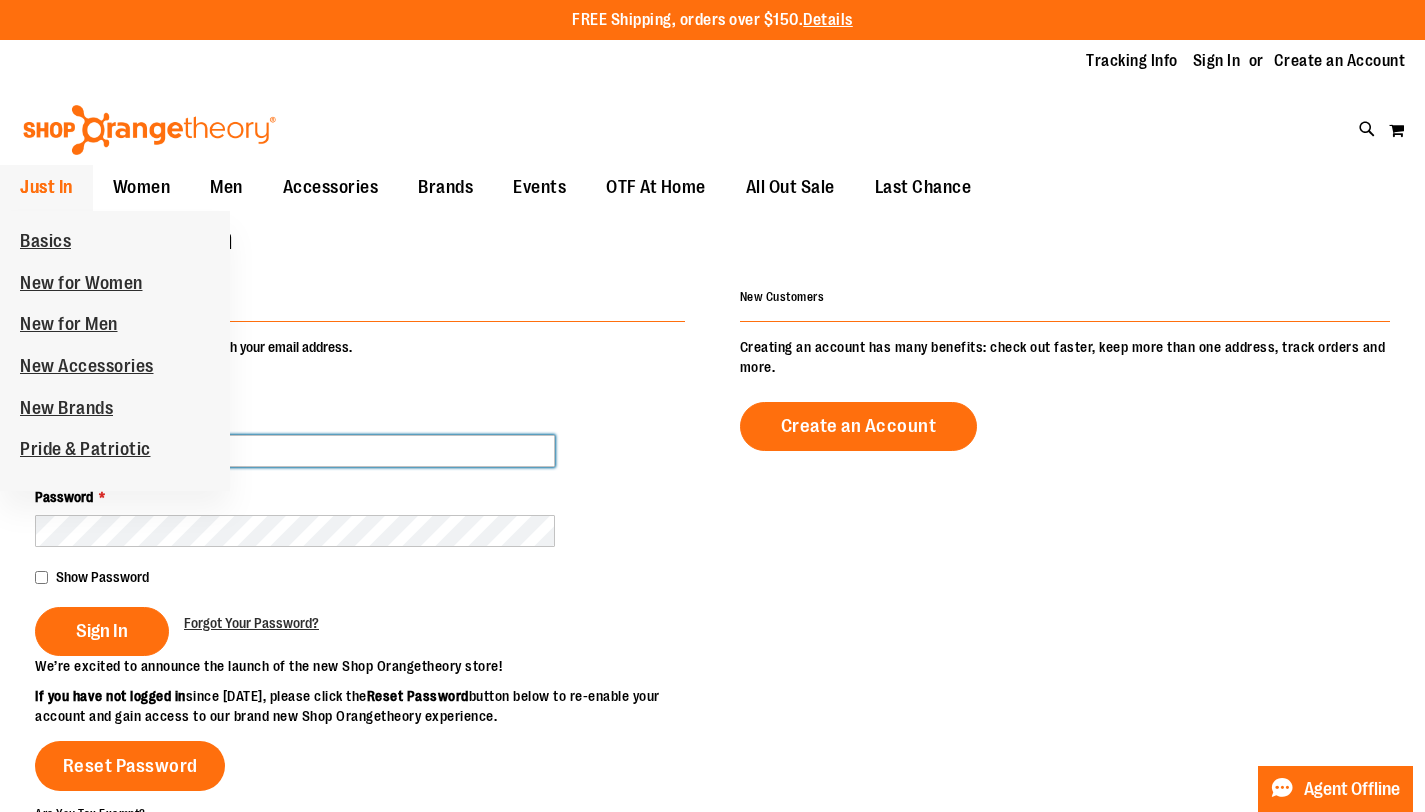 type on "**********" 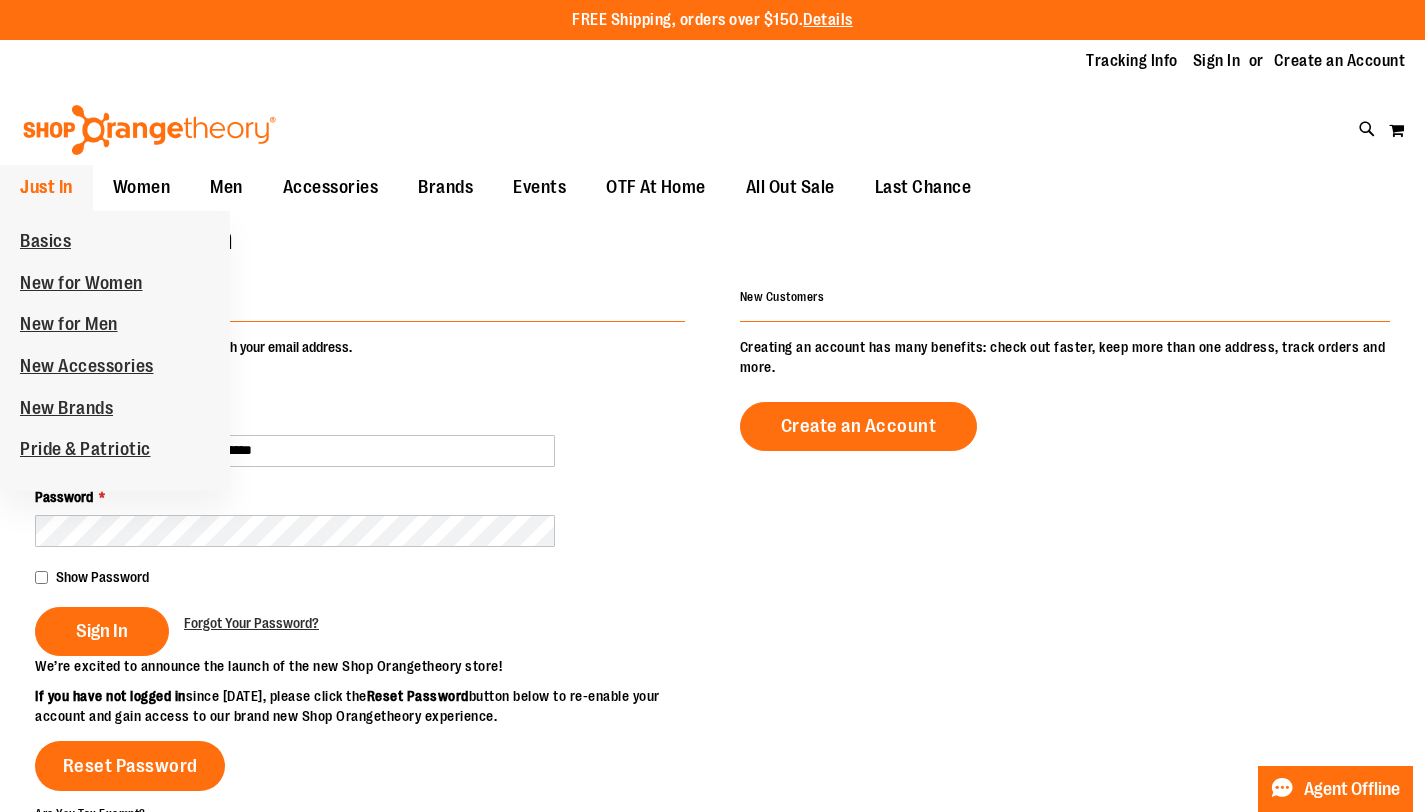 click on "Just In" at bounding box center [46, 187] 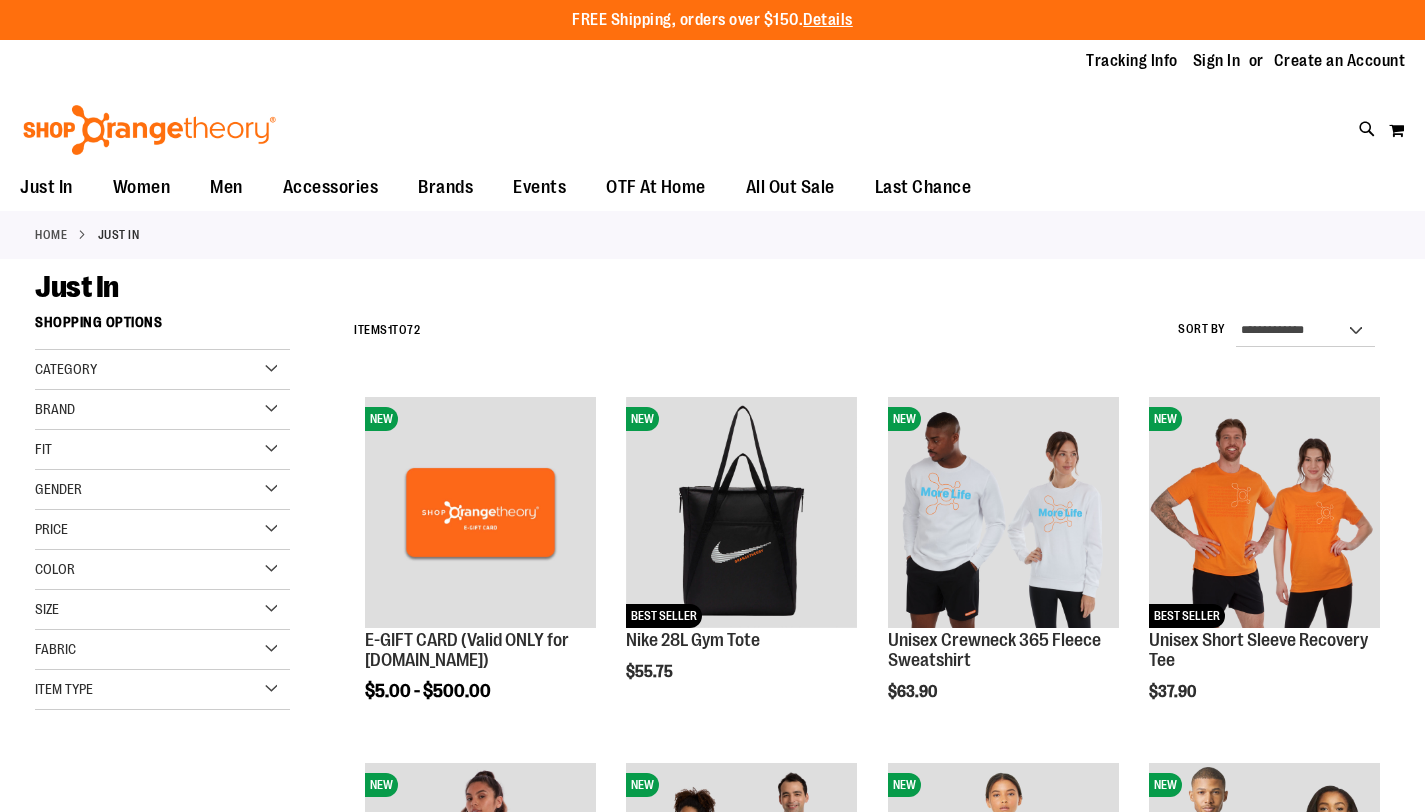 scroll, scrollTop: 0, scrollLeft: 0, axis: both 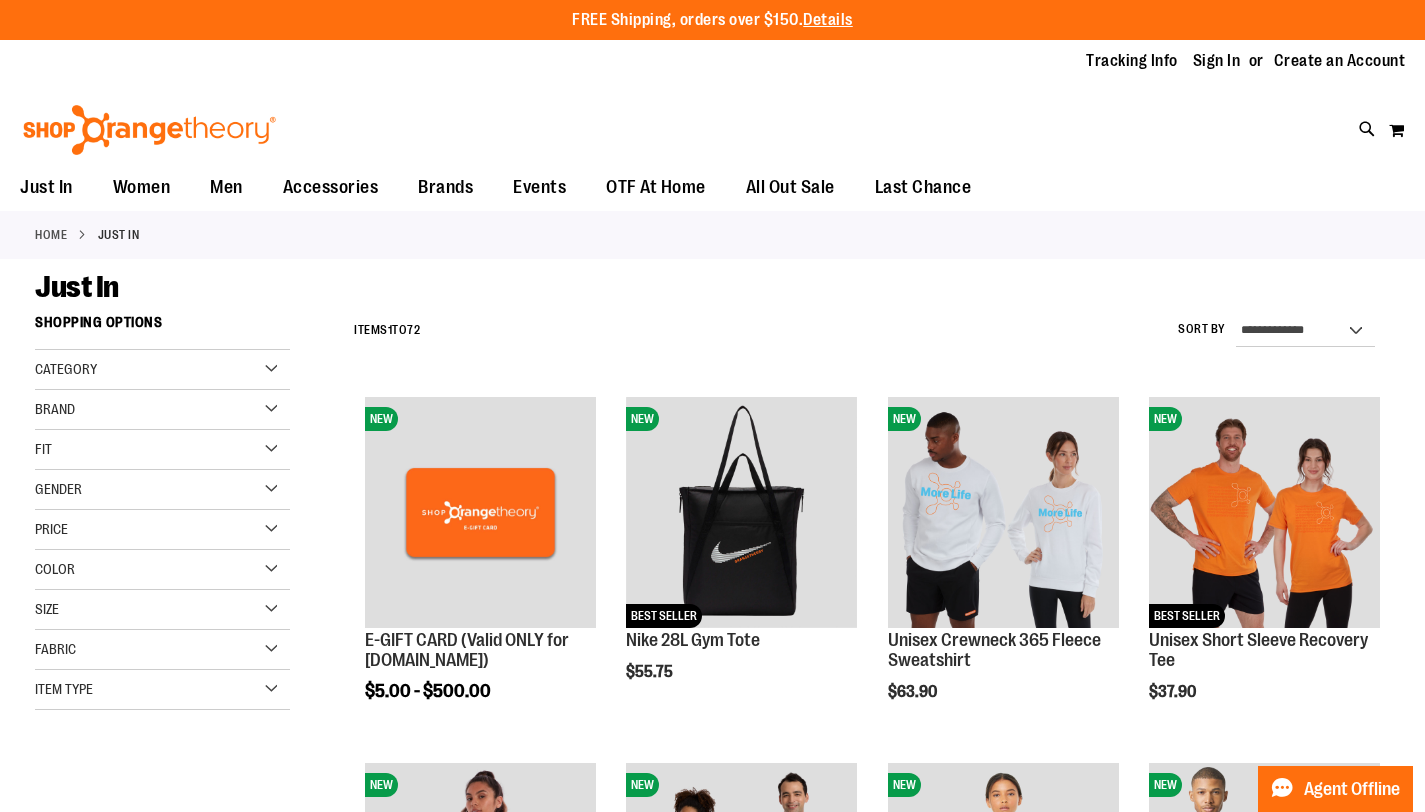 type on "**********" 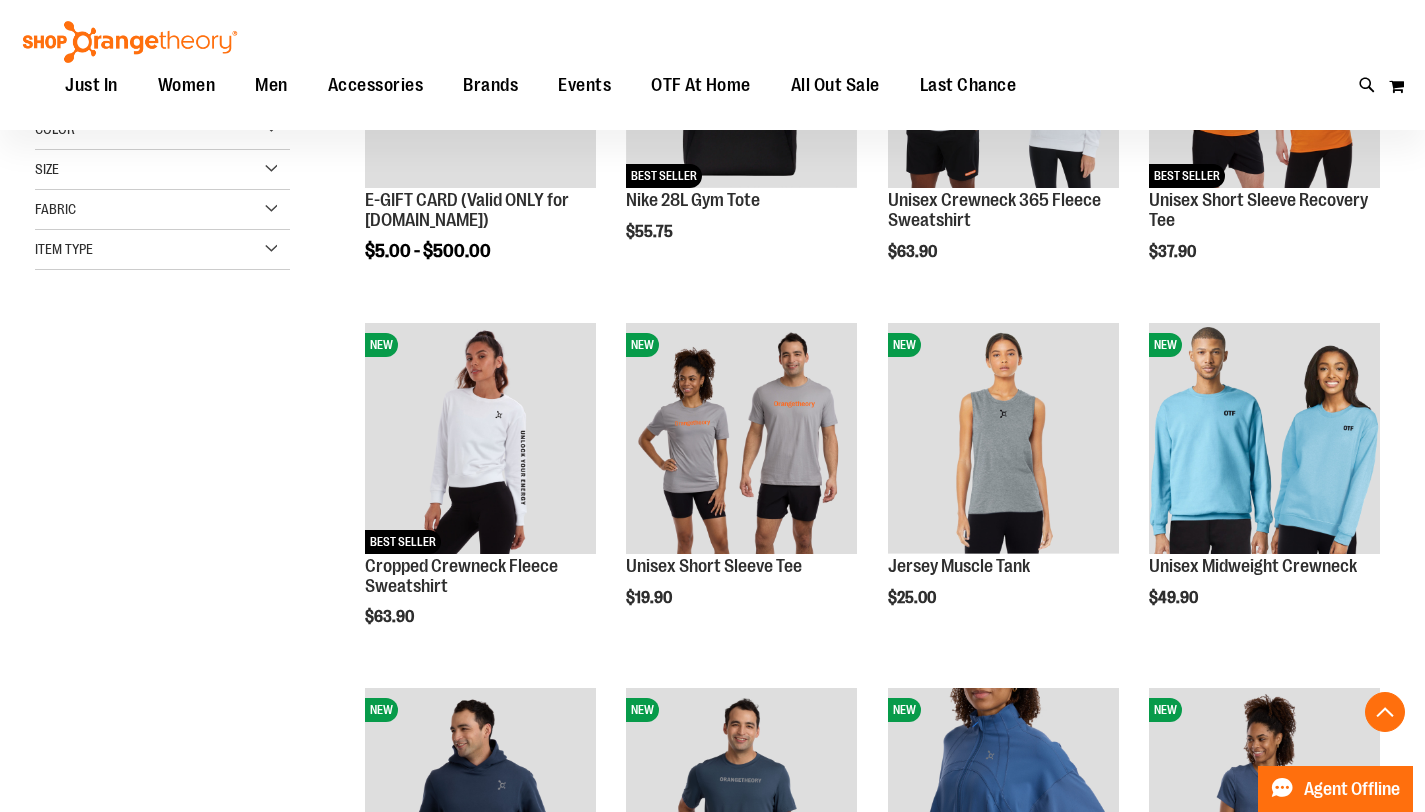 scroll, scrollTop: 461, scrollLeft: 0, axis: vertical 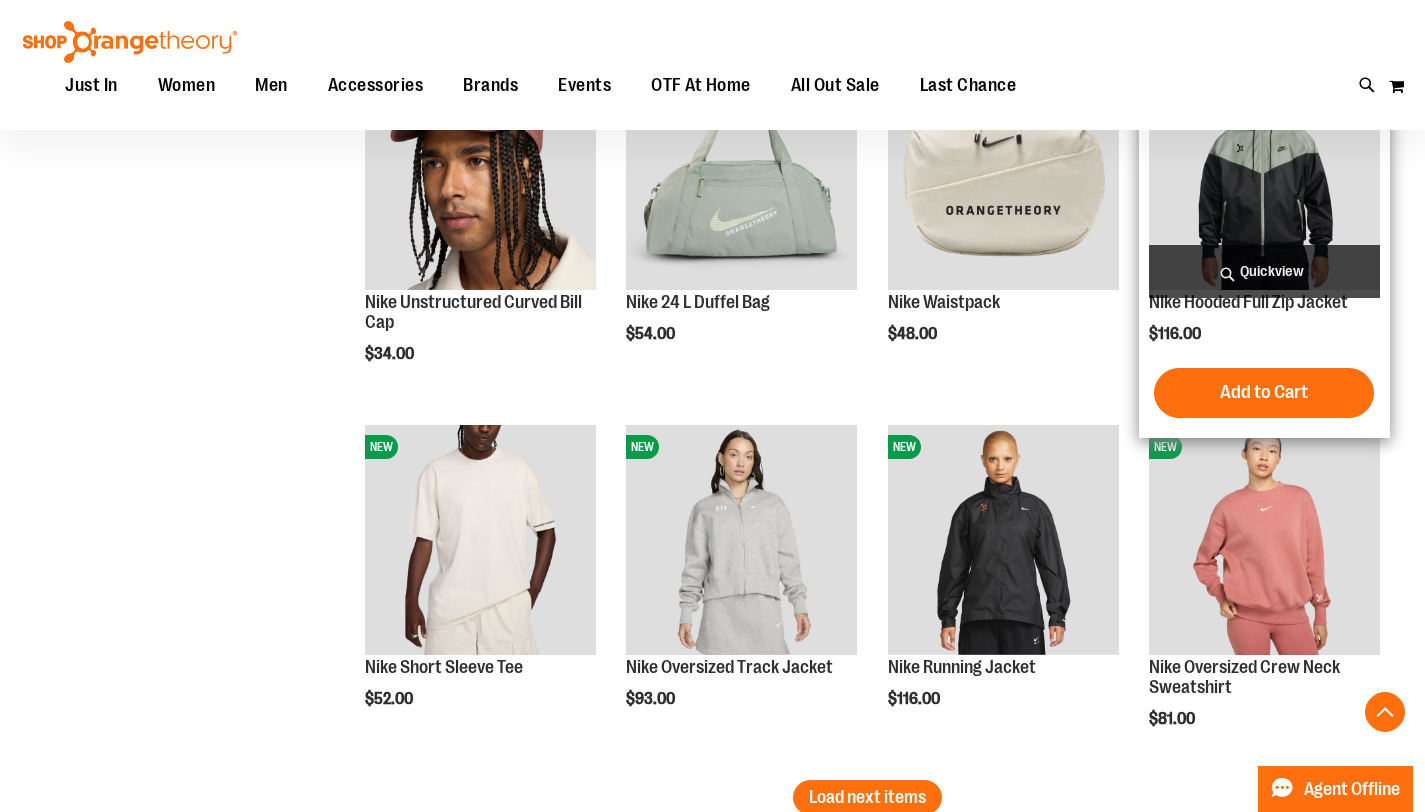 click at bounding box center [1264, 174] 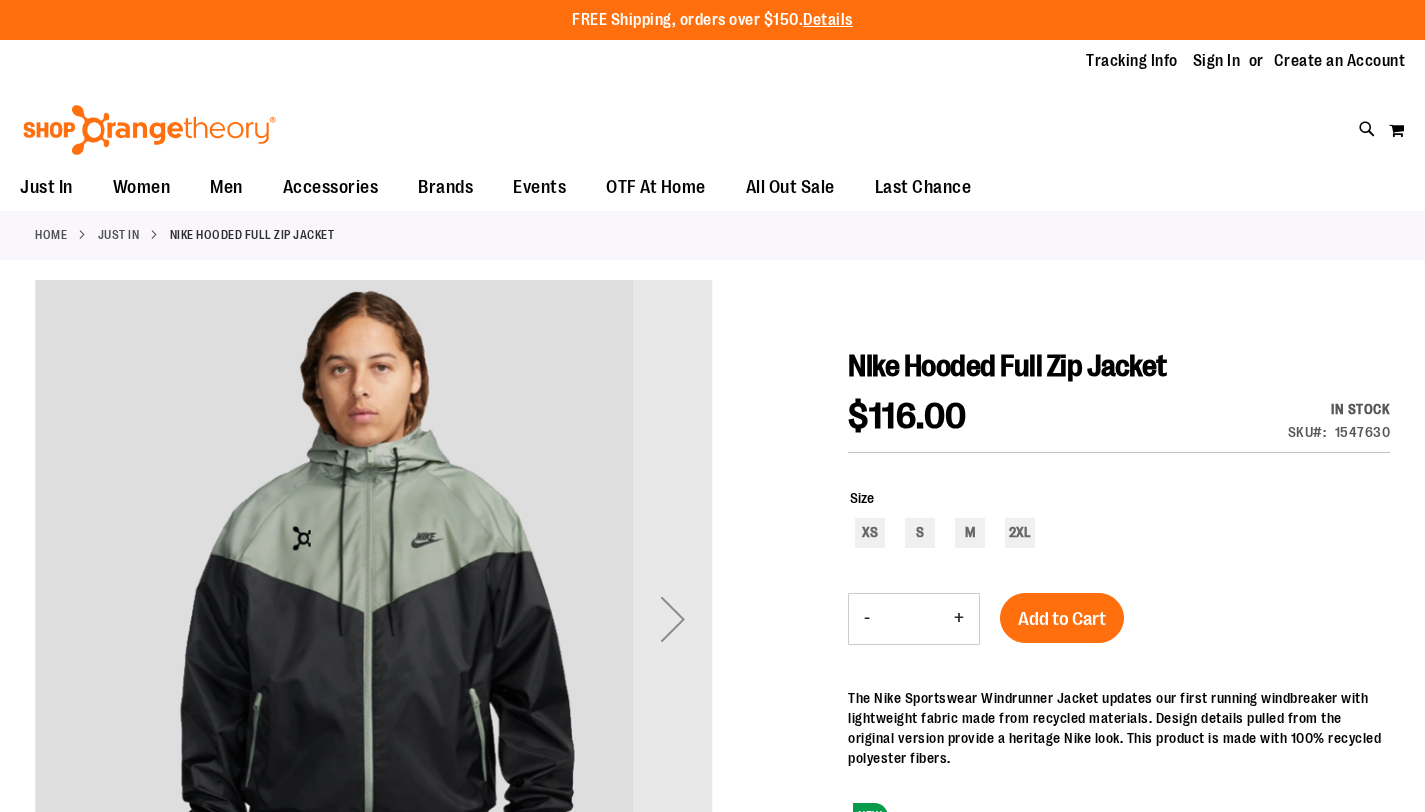 scroll, scrollTop: 0, scrollLeft: 0, axis: both 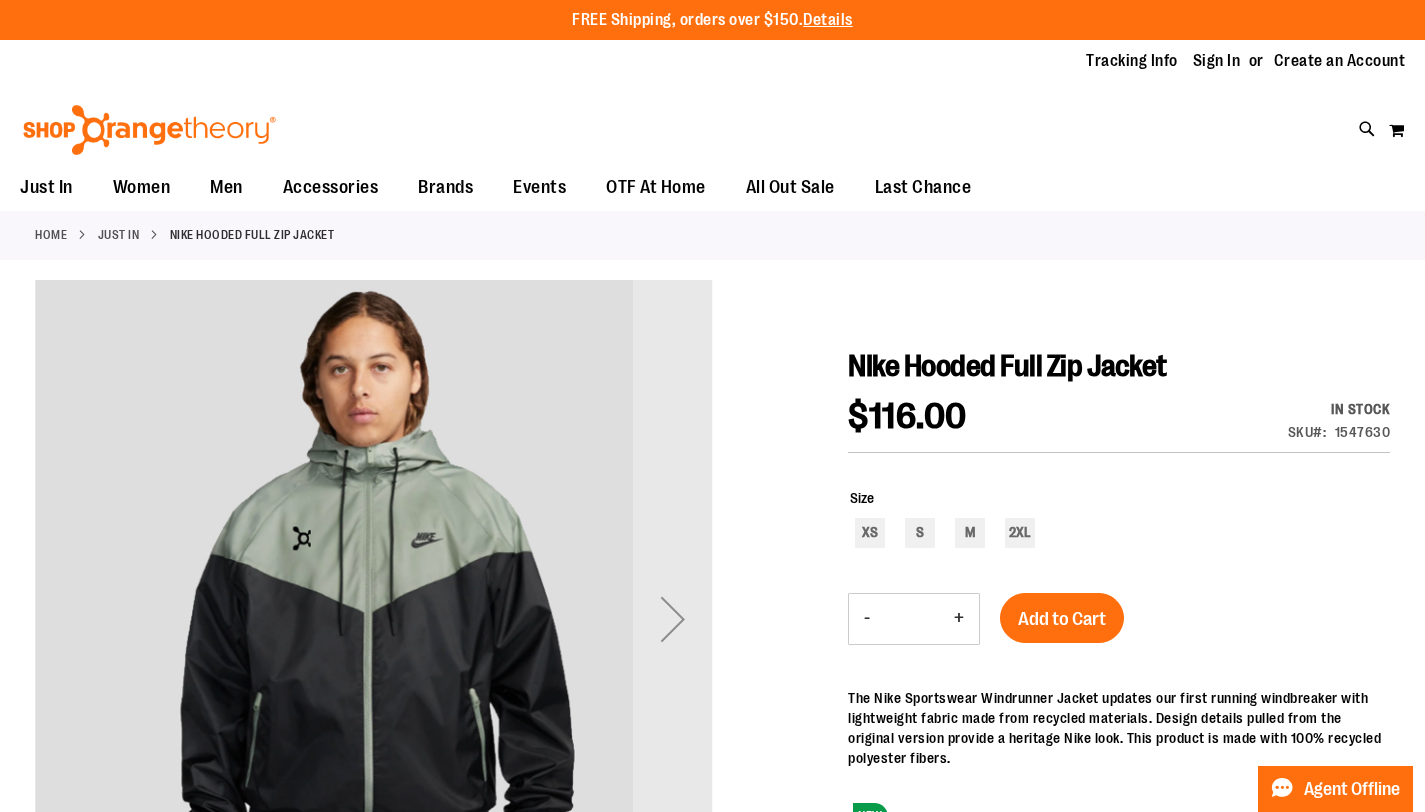 type on "**********" 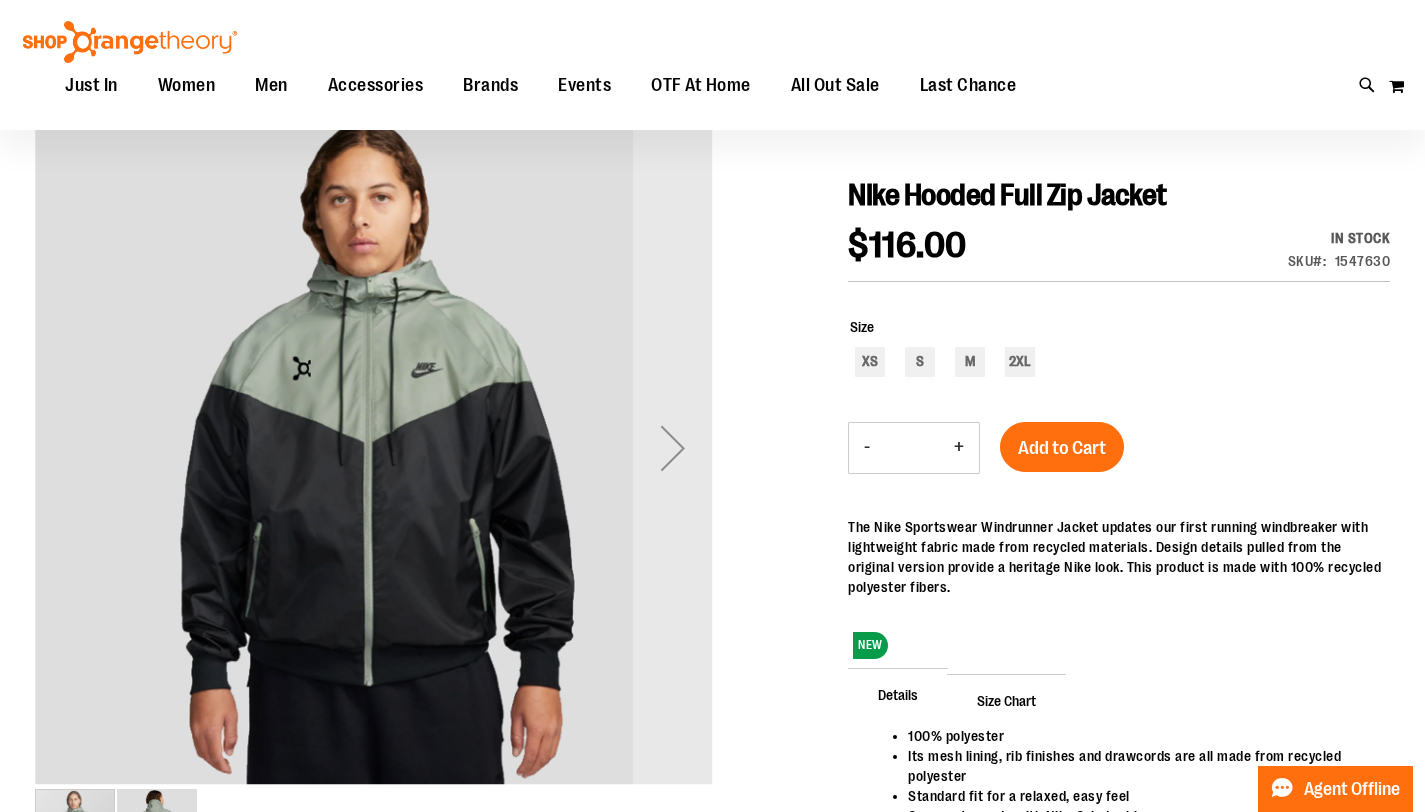 scroll, scrollTop: 163, scrollLeft: 0, axis: vertical 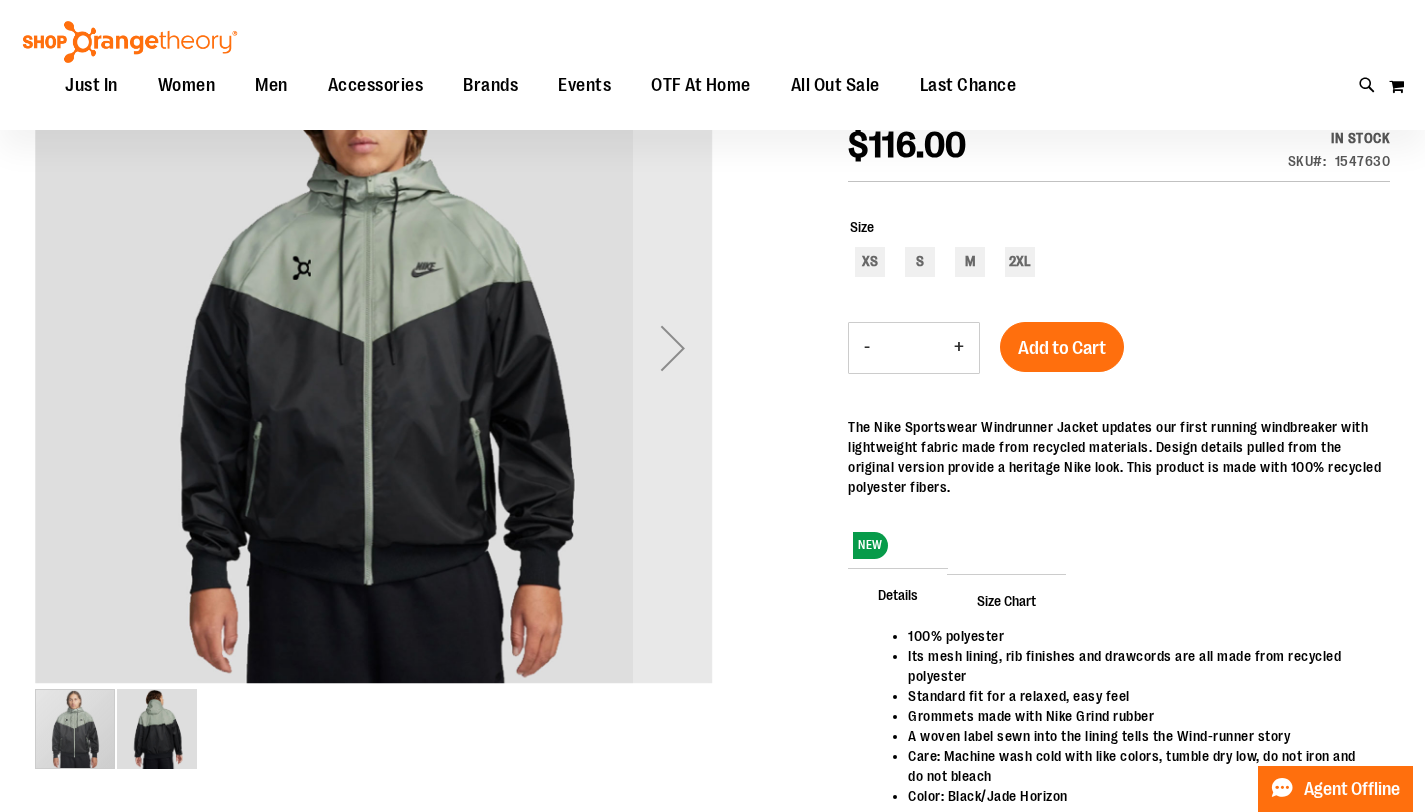 click at bounding box center (157, 729) 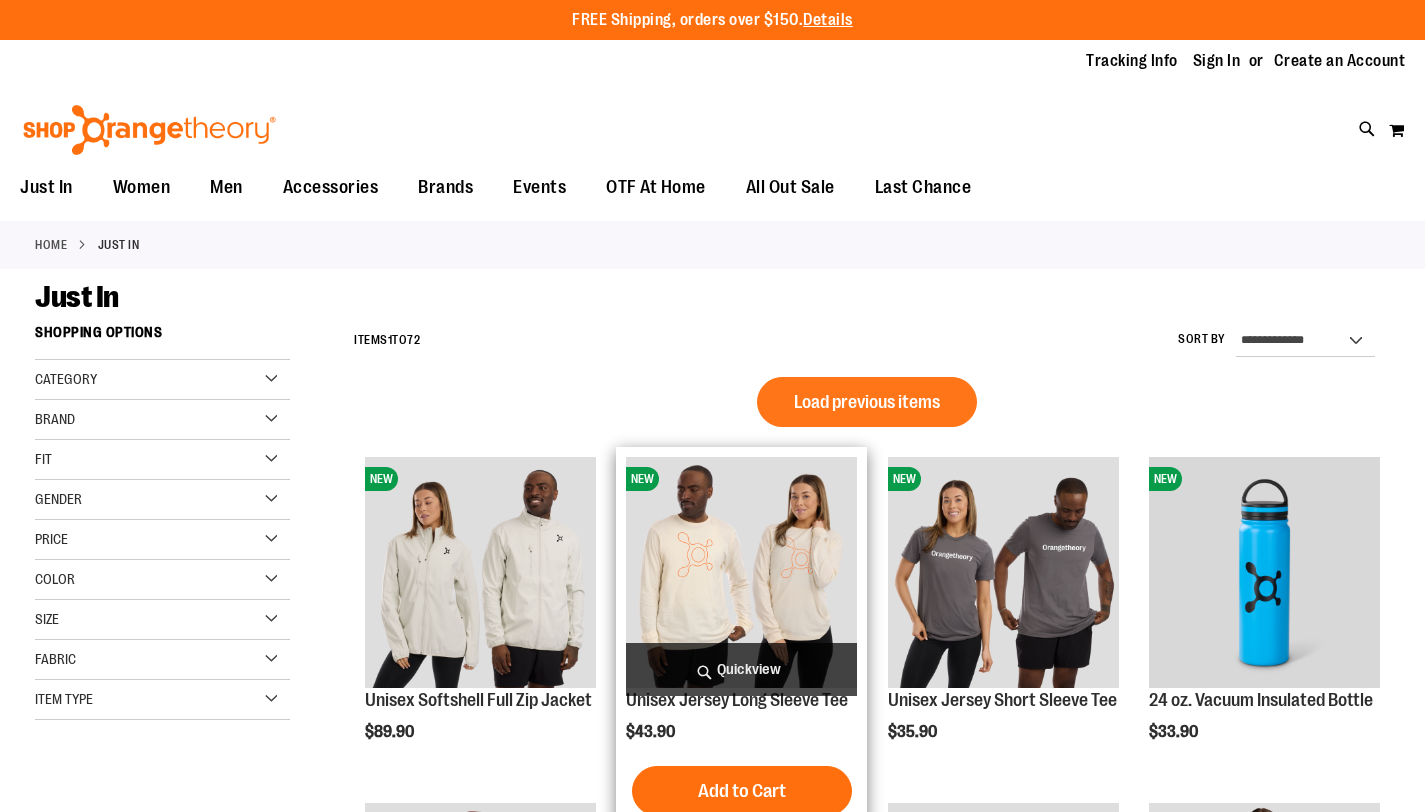 scroll, scrollTop: 0, scrollLeft: 0, axis: both 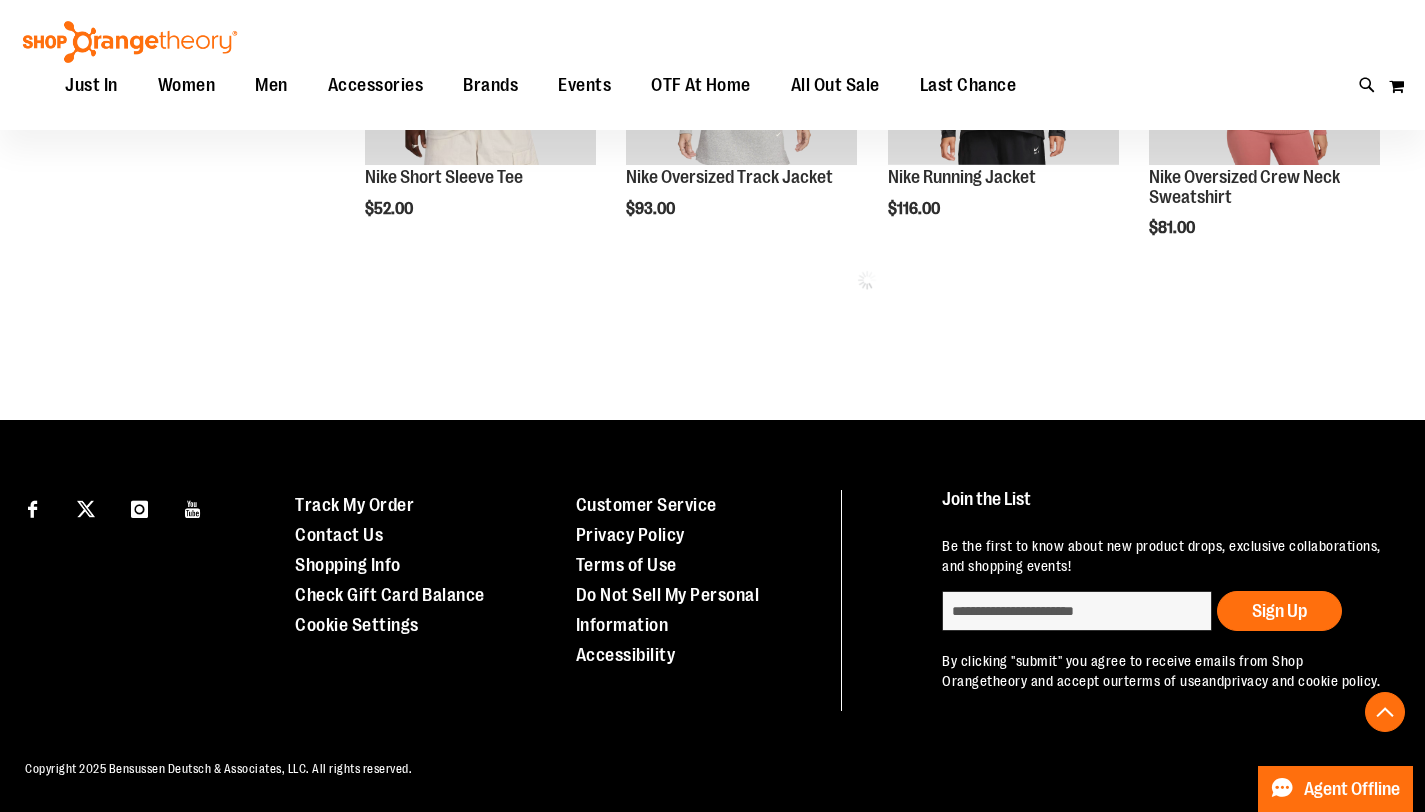 type on "**********" 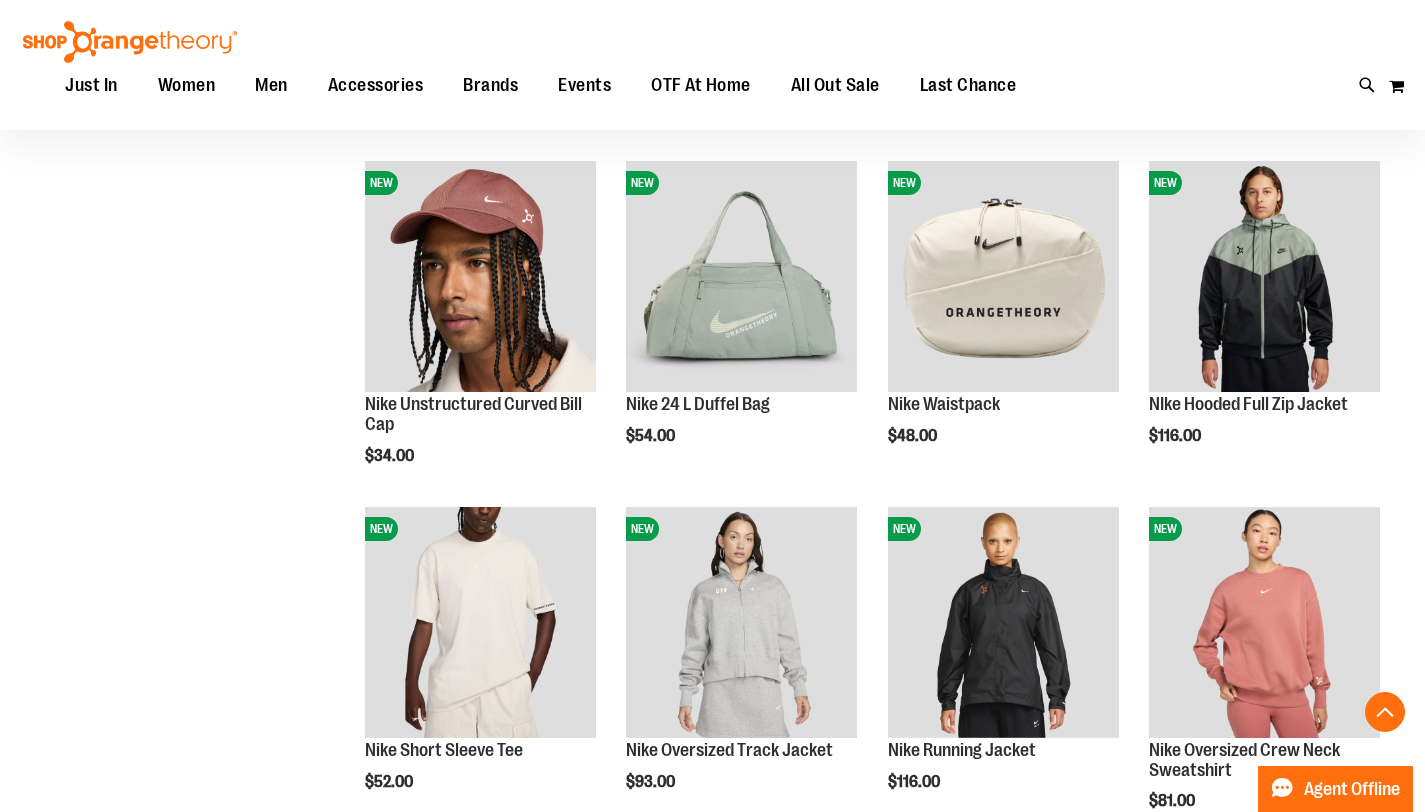 scroll, scrollTop: 635, scrollLeft: 0, axis: vertical 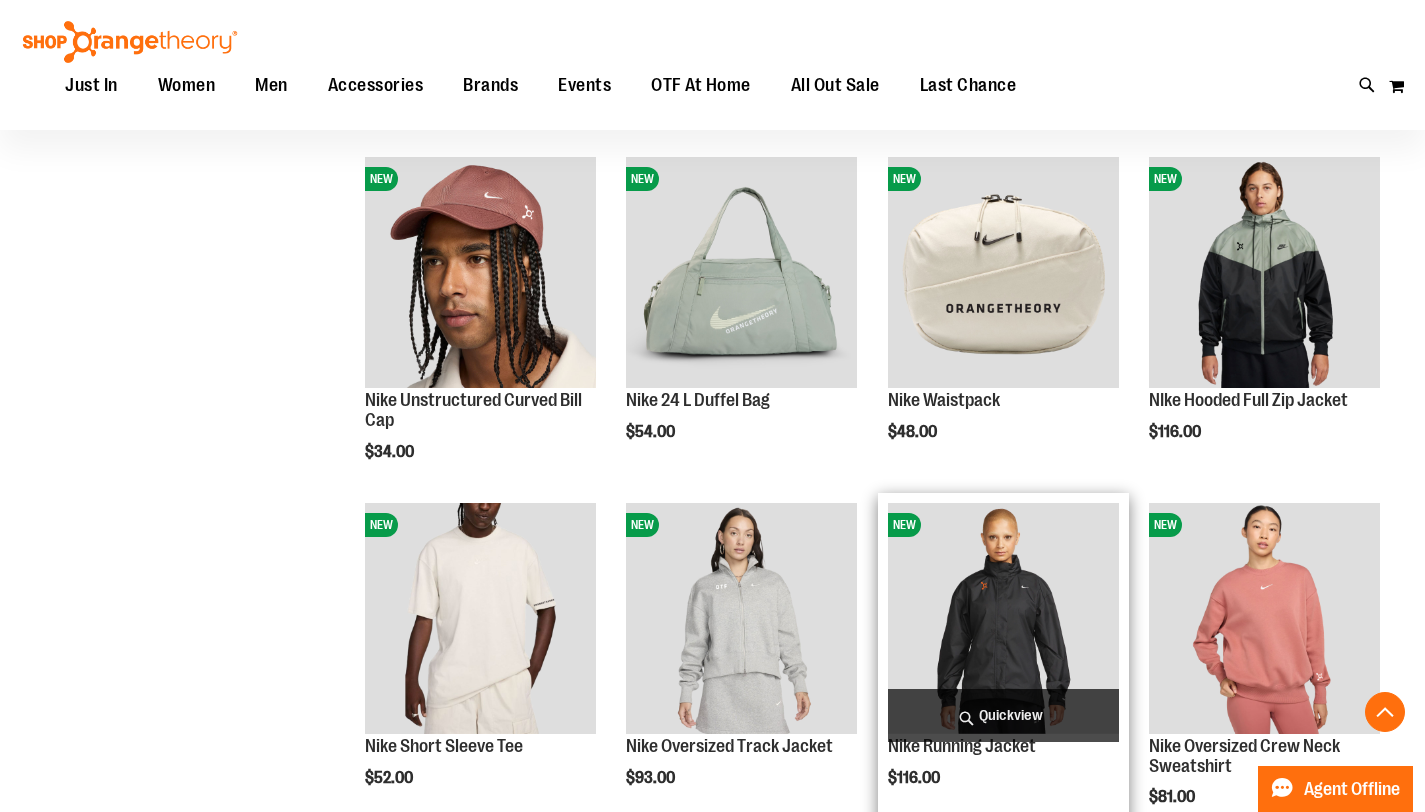 click at bounding box center [1003, 618] 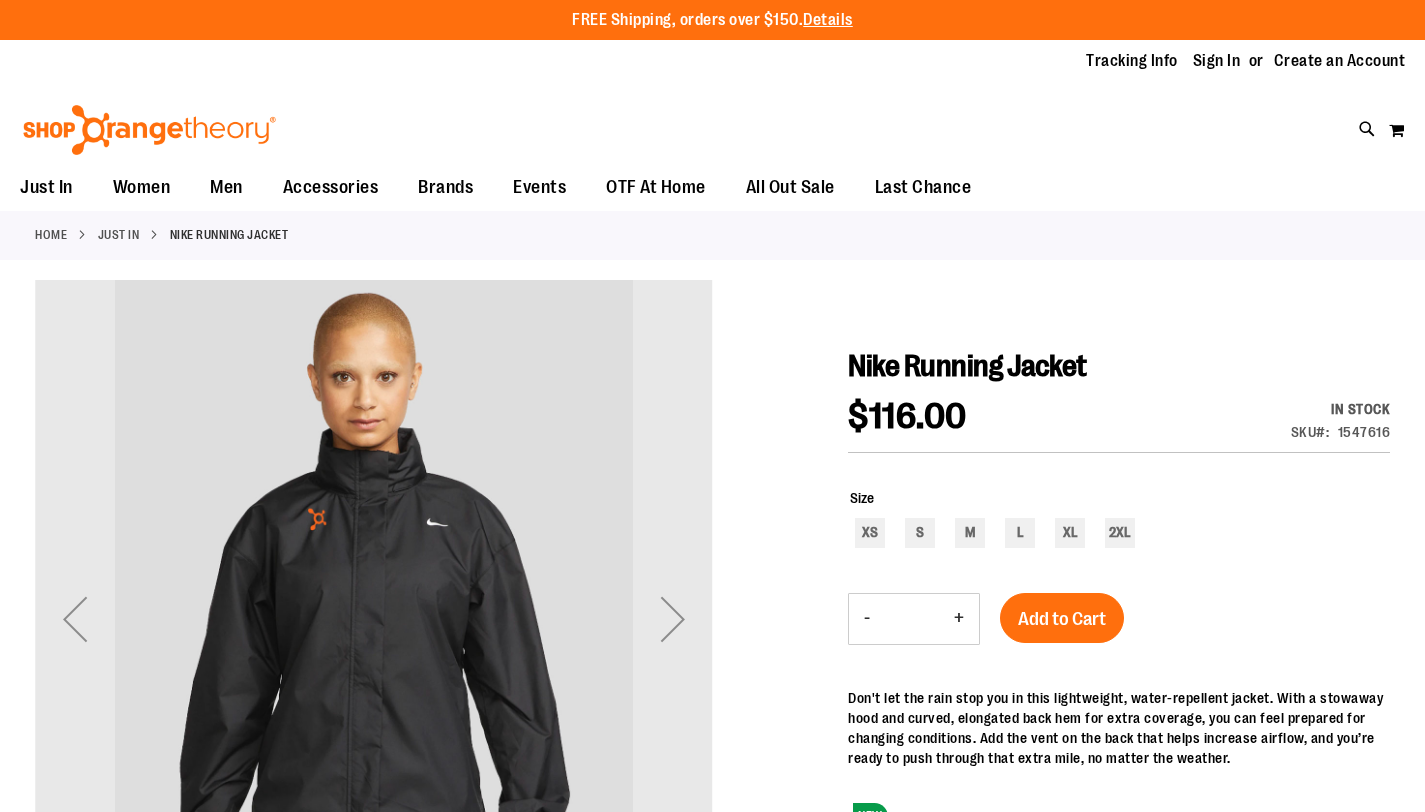type on "**********" 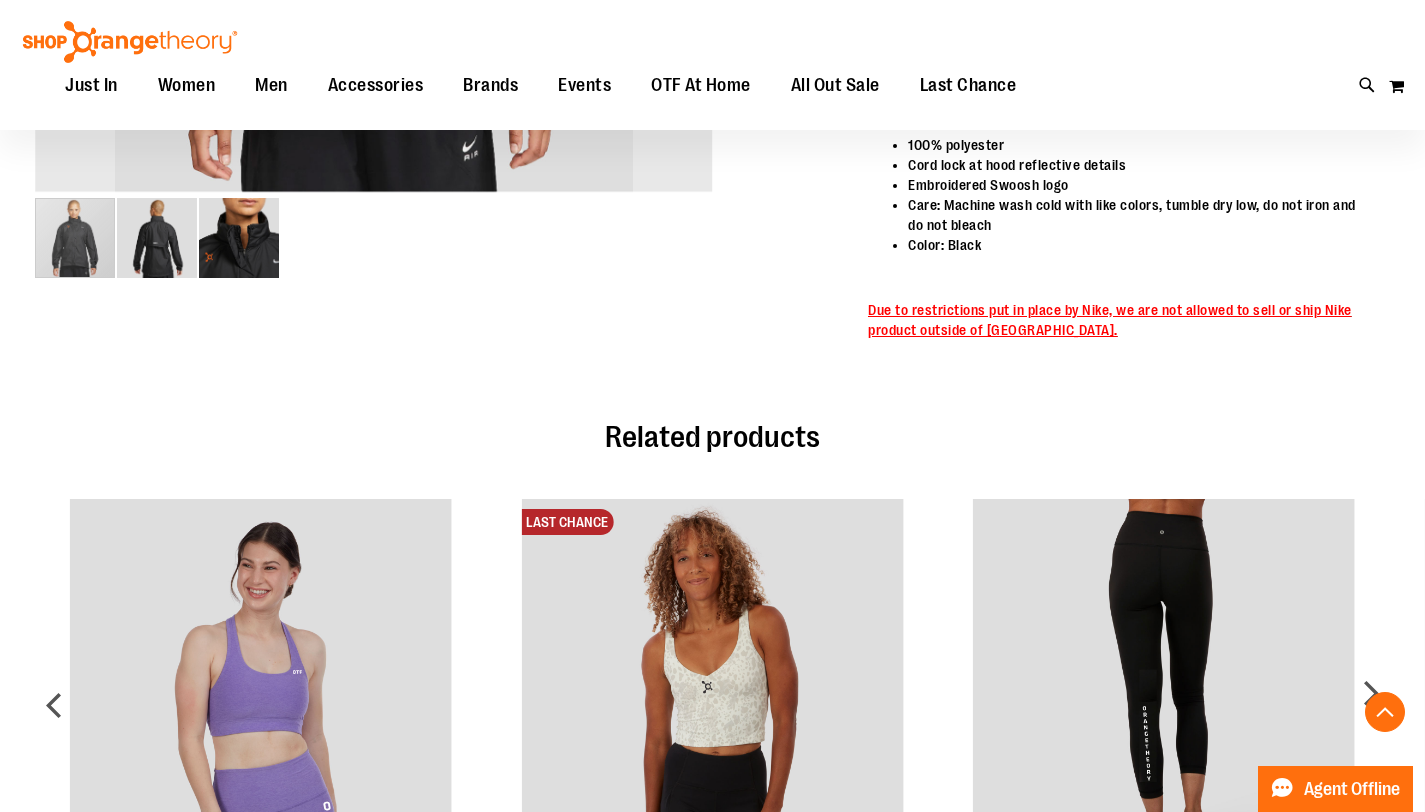 scroll, scrollTop: 811, scrollLeft: 0, axis: vertical 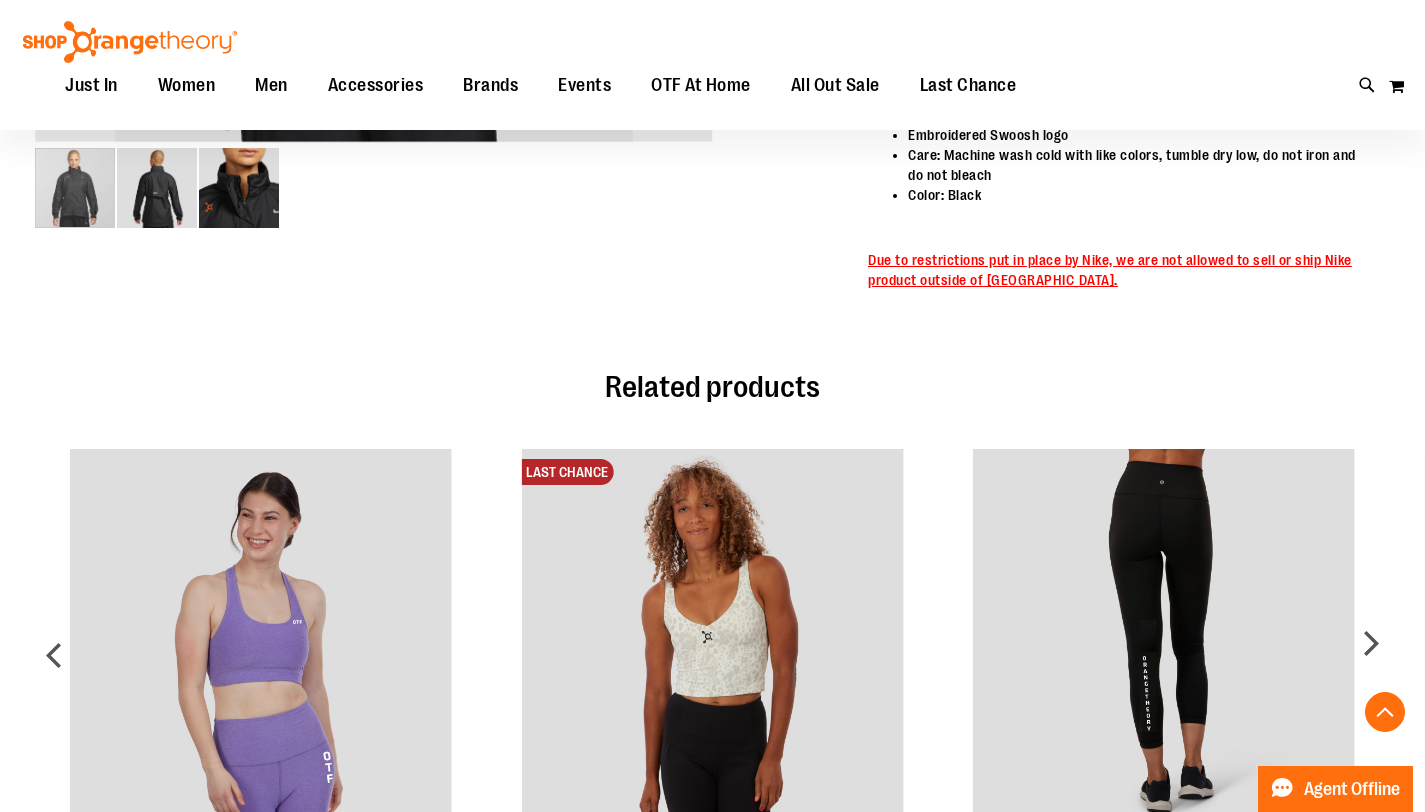 drag, startPoint x: 0, startPoint y: 0, endPoint x: 1435, endPoint y: 521, distance: 1526.6519 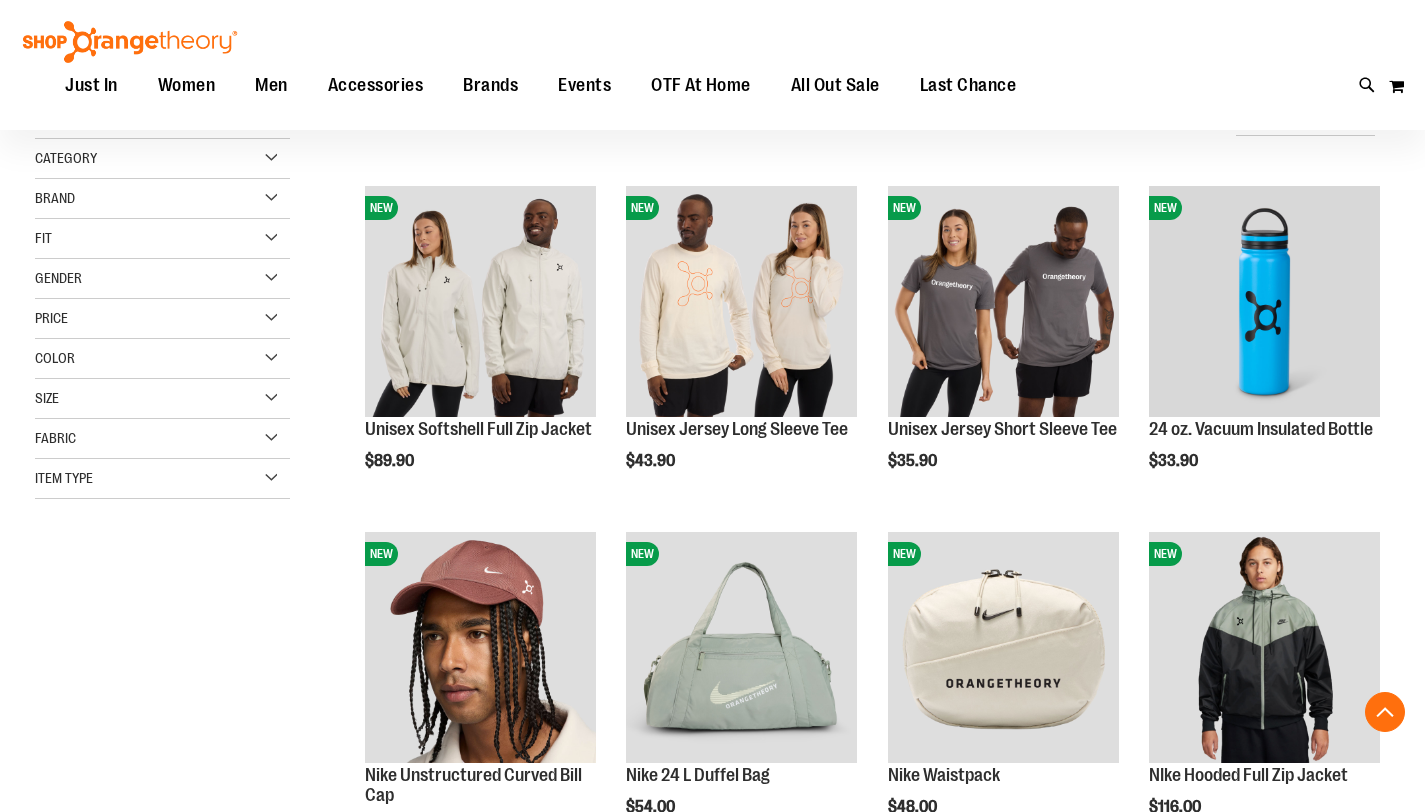 scroll, scrollTop: 491, scrollLeft: 0, axis: vertical 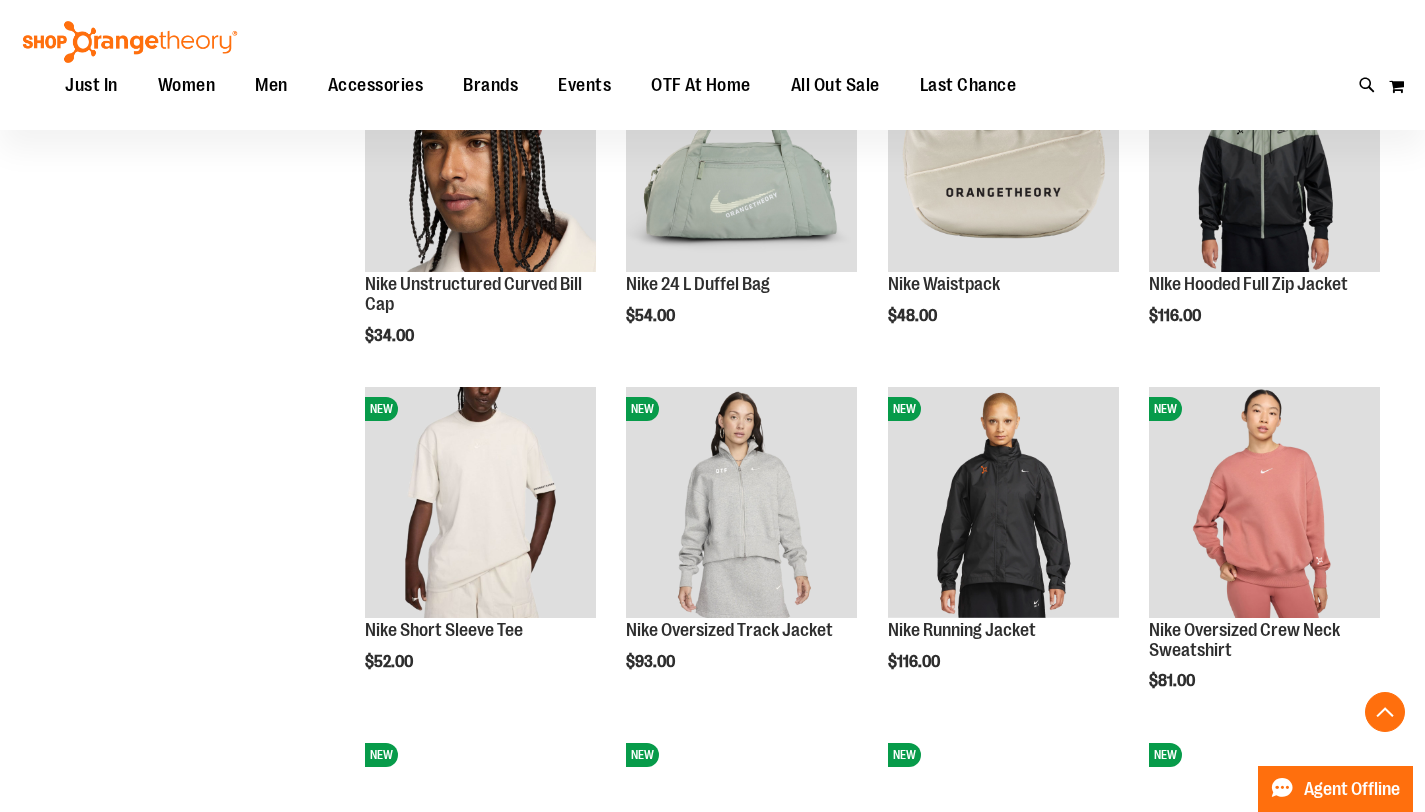 type on "**********" 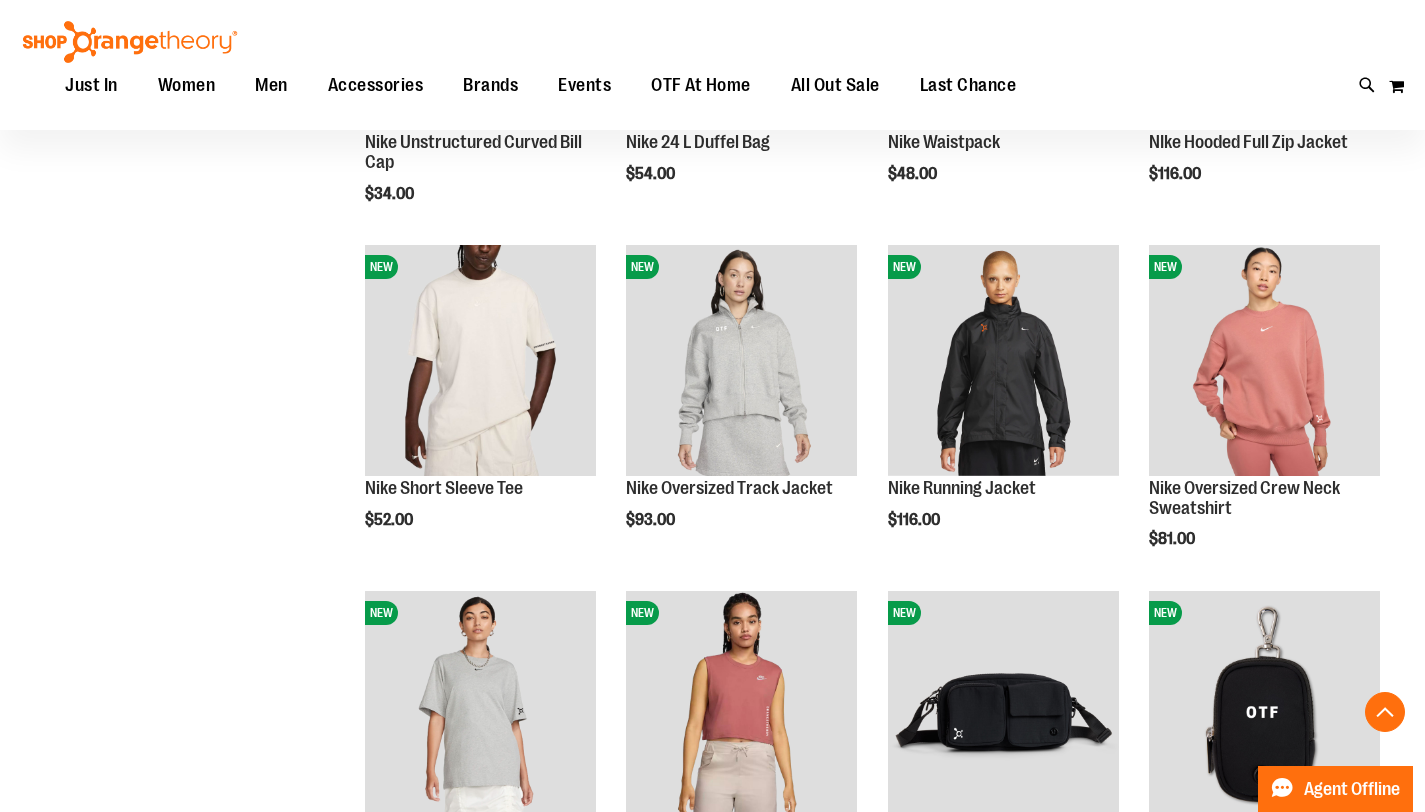 scroll, scrollTop: 705, scrollLeft: 0, axis: vertical 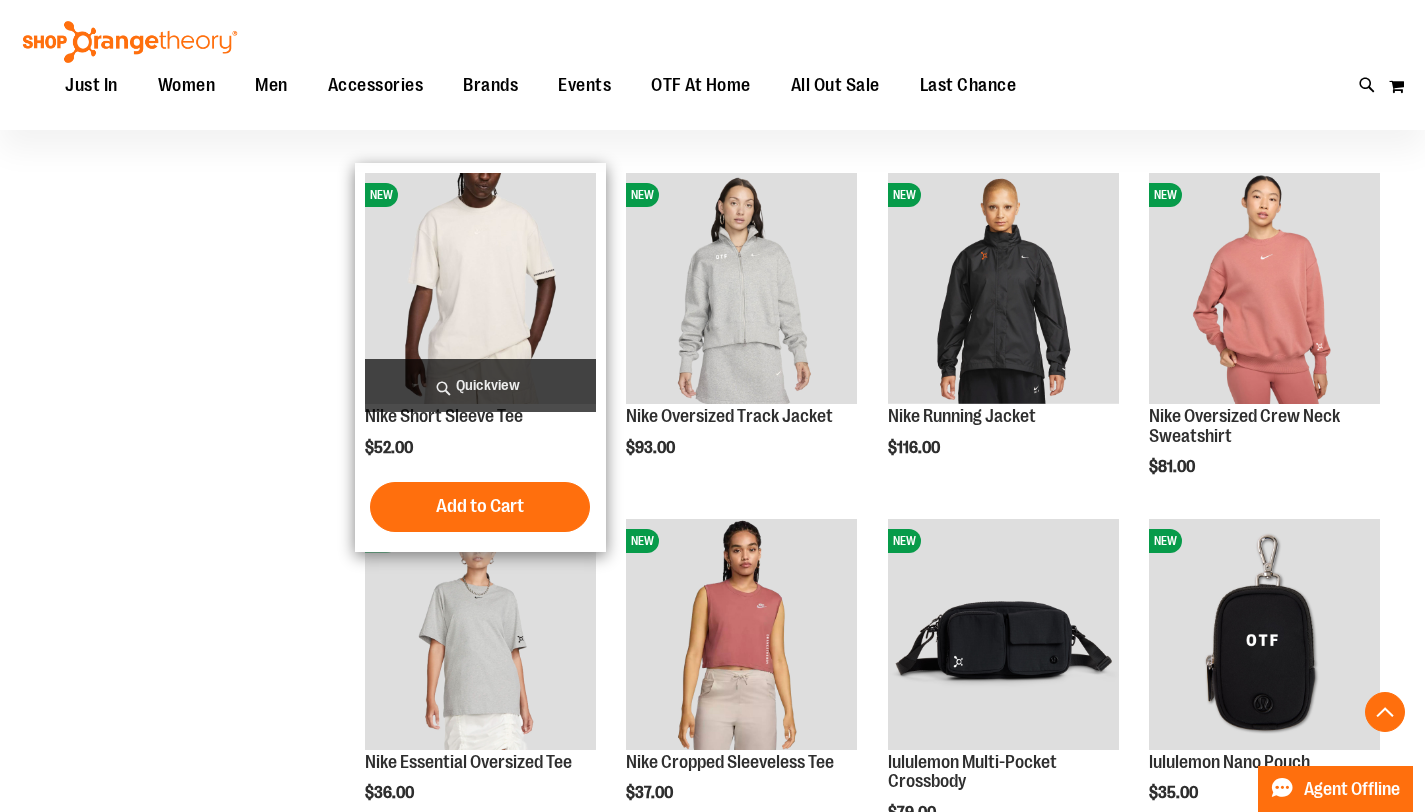 click at bounding box center [480, 288] 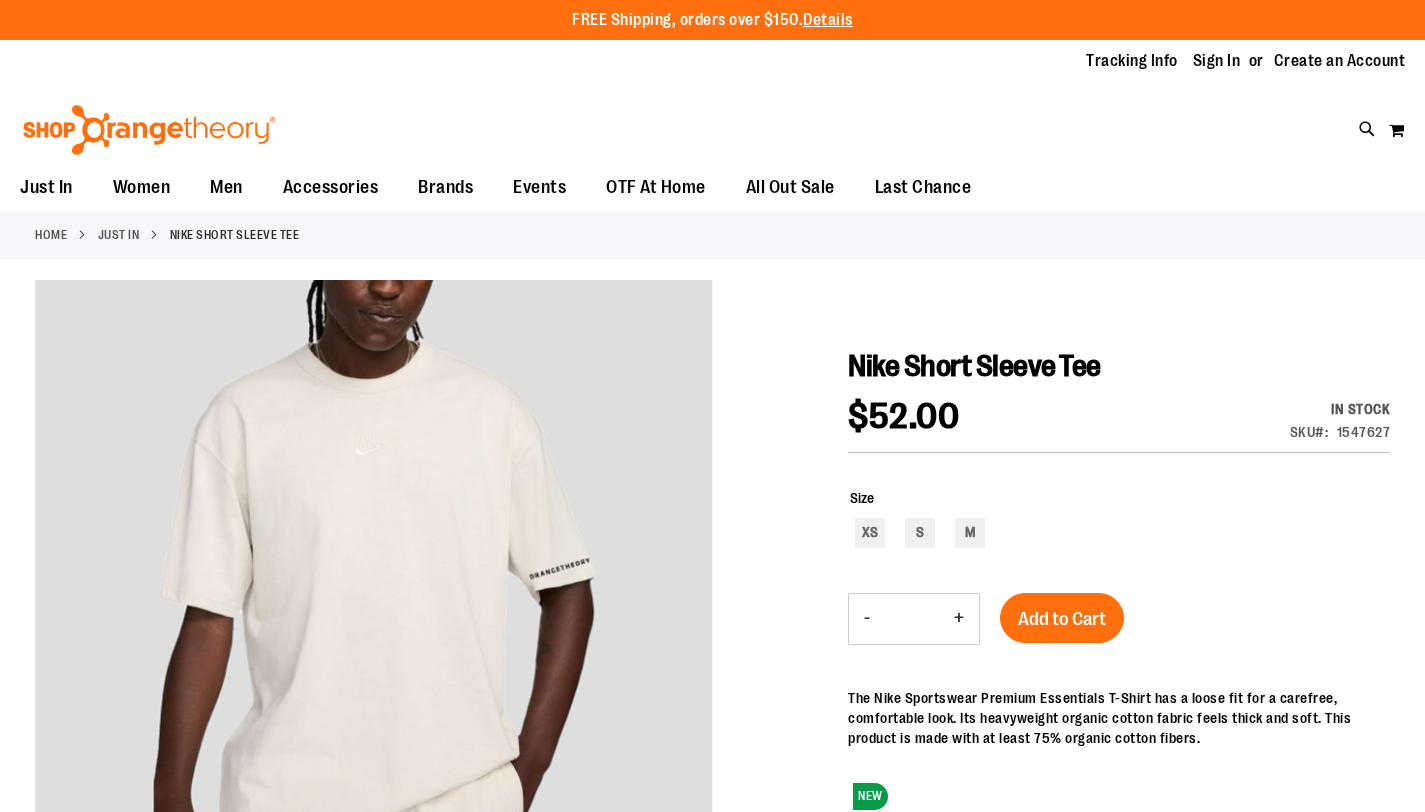 scroll, scrollTop: 0, scrollLeft: 0, axis: both 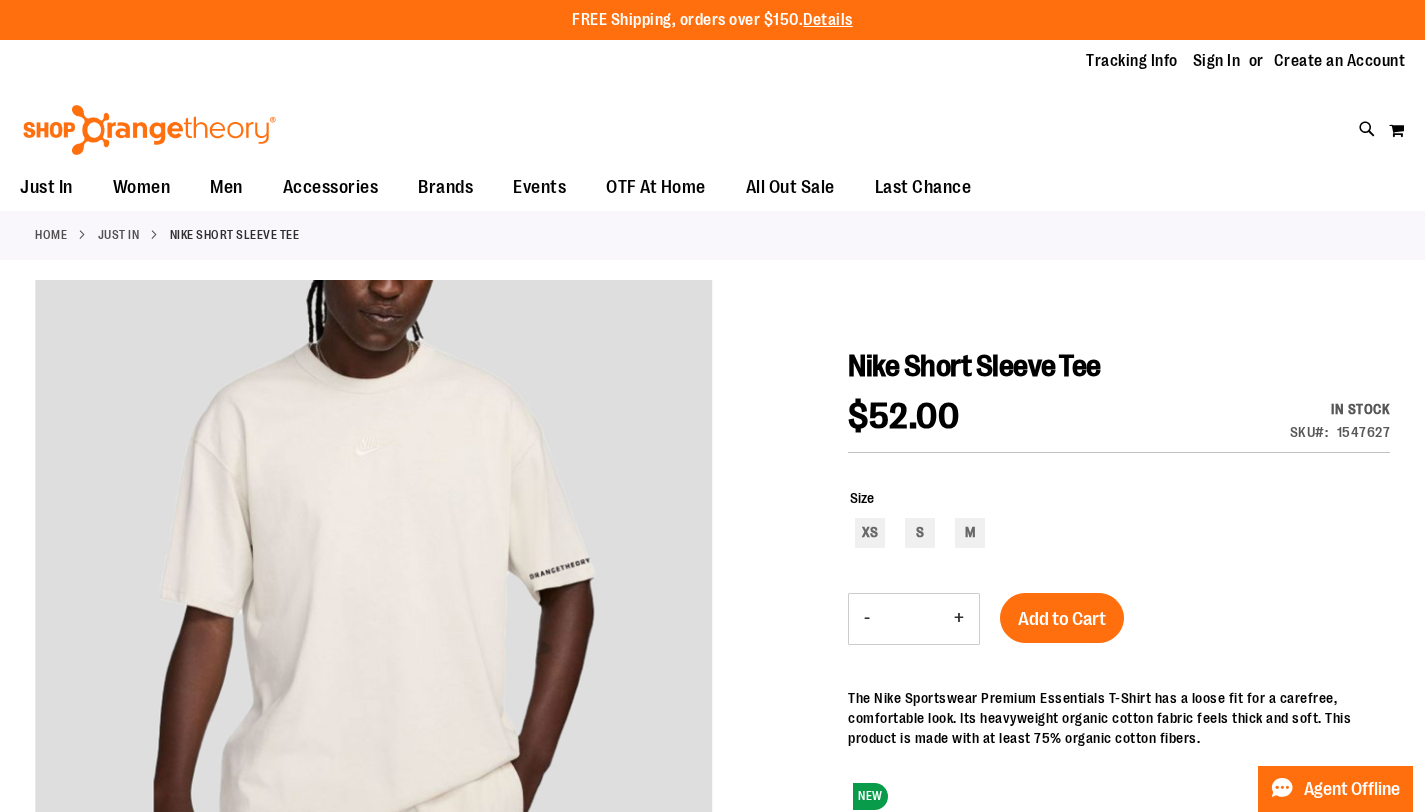 type on "**********" 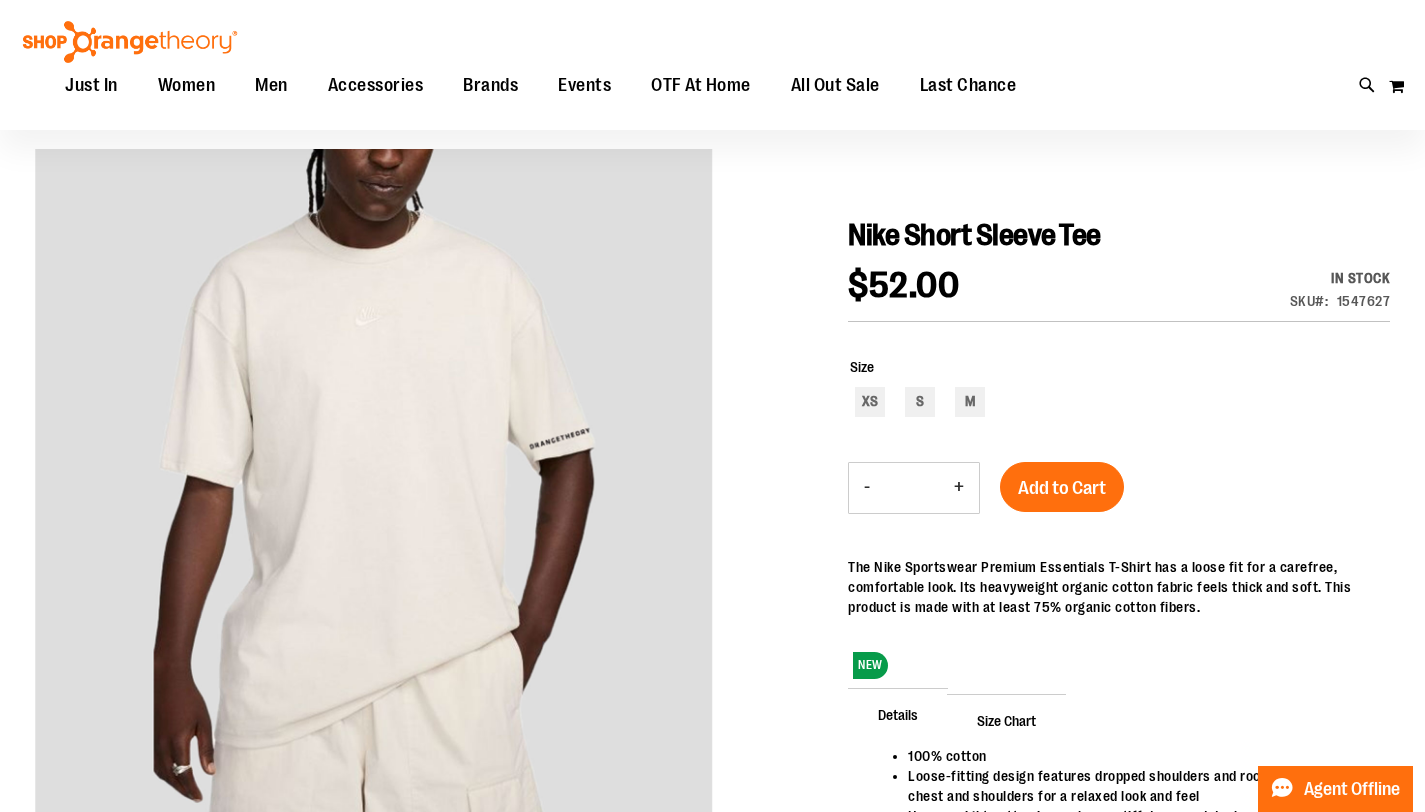 scroll, scrollTop: 208, scrollLeft: 0, axis: vertical 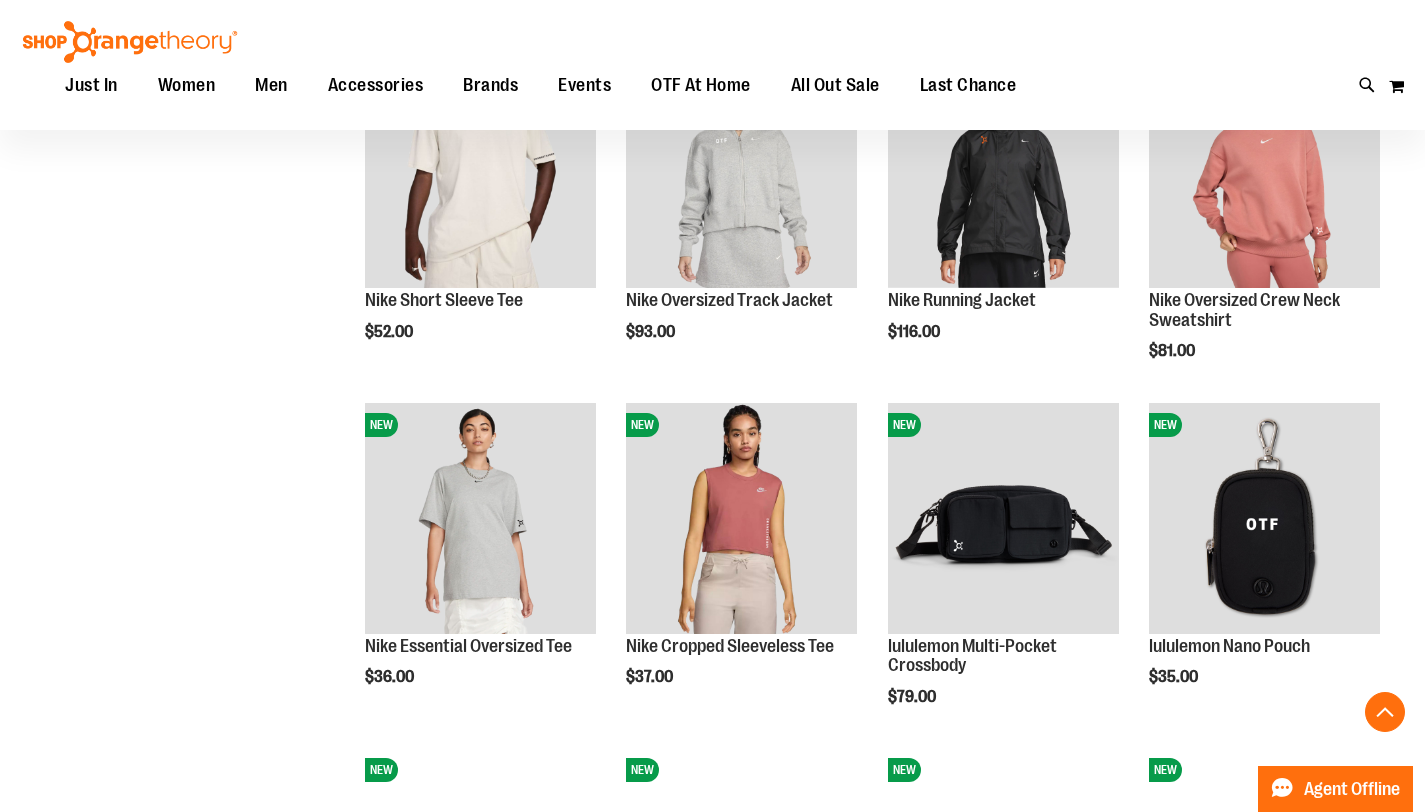 type on "**********" 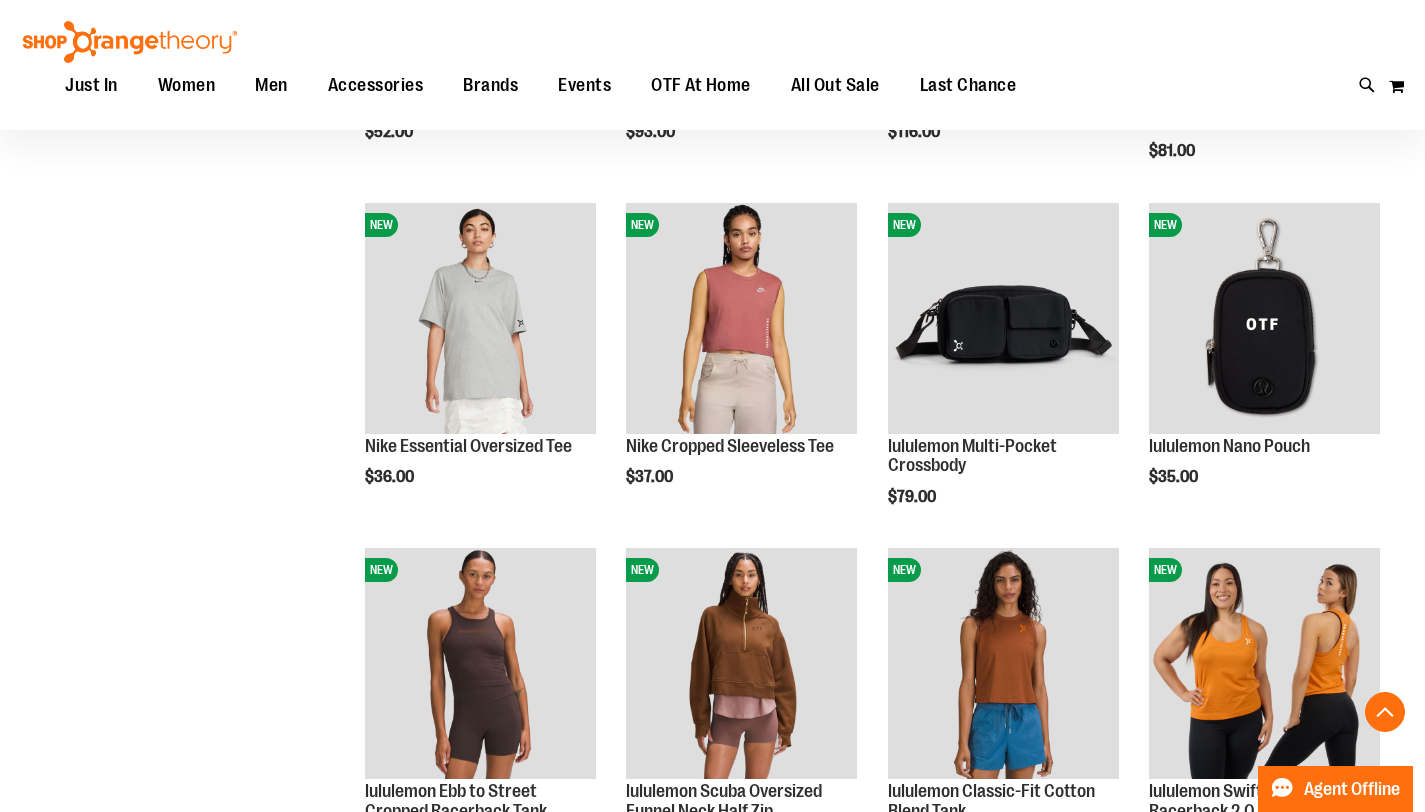scroll, scrollTop: 1023, scrollLeft: 0, axis: vertical 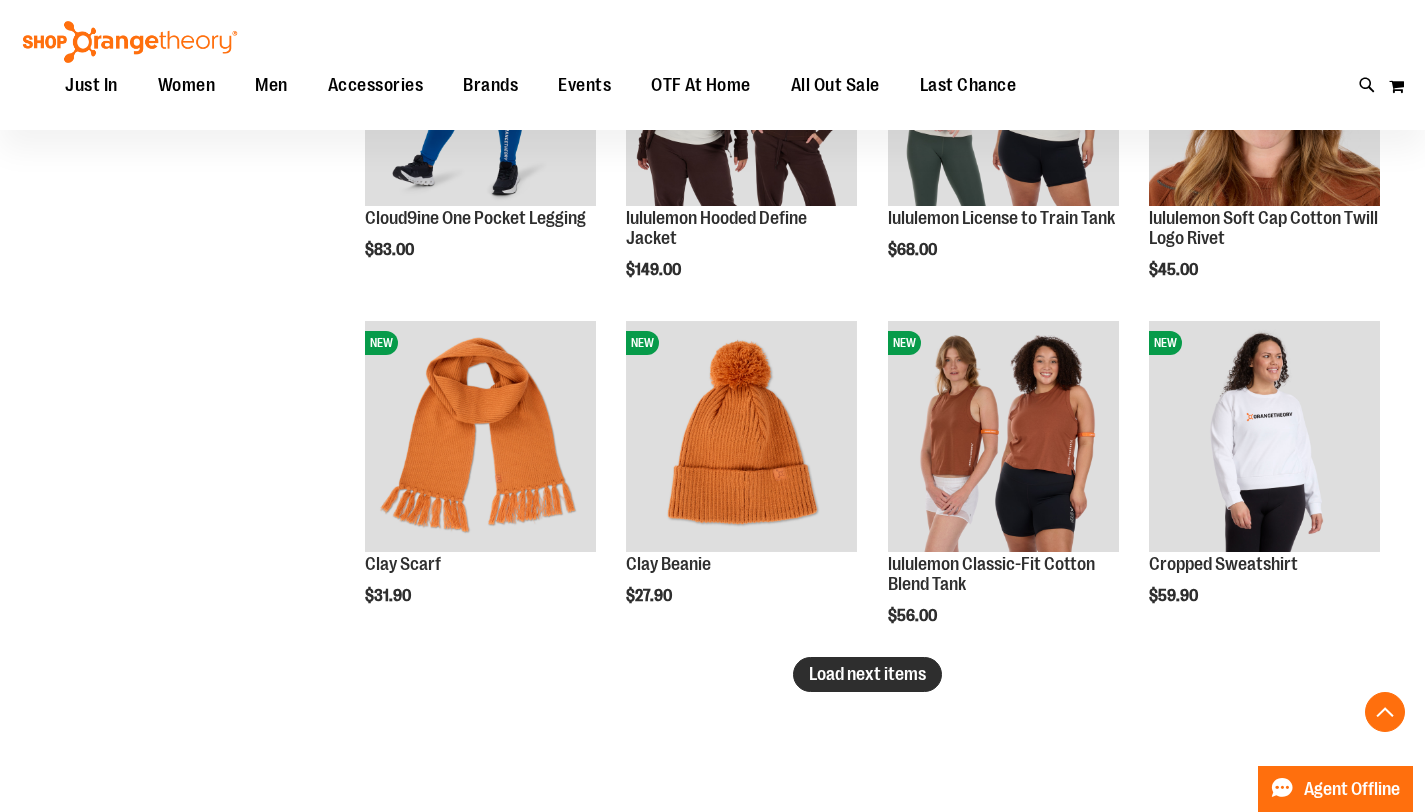 click on "Load next items" at bounding box center [867, 674] 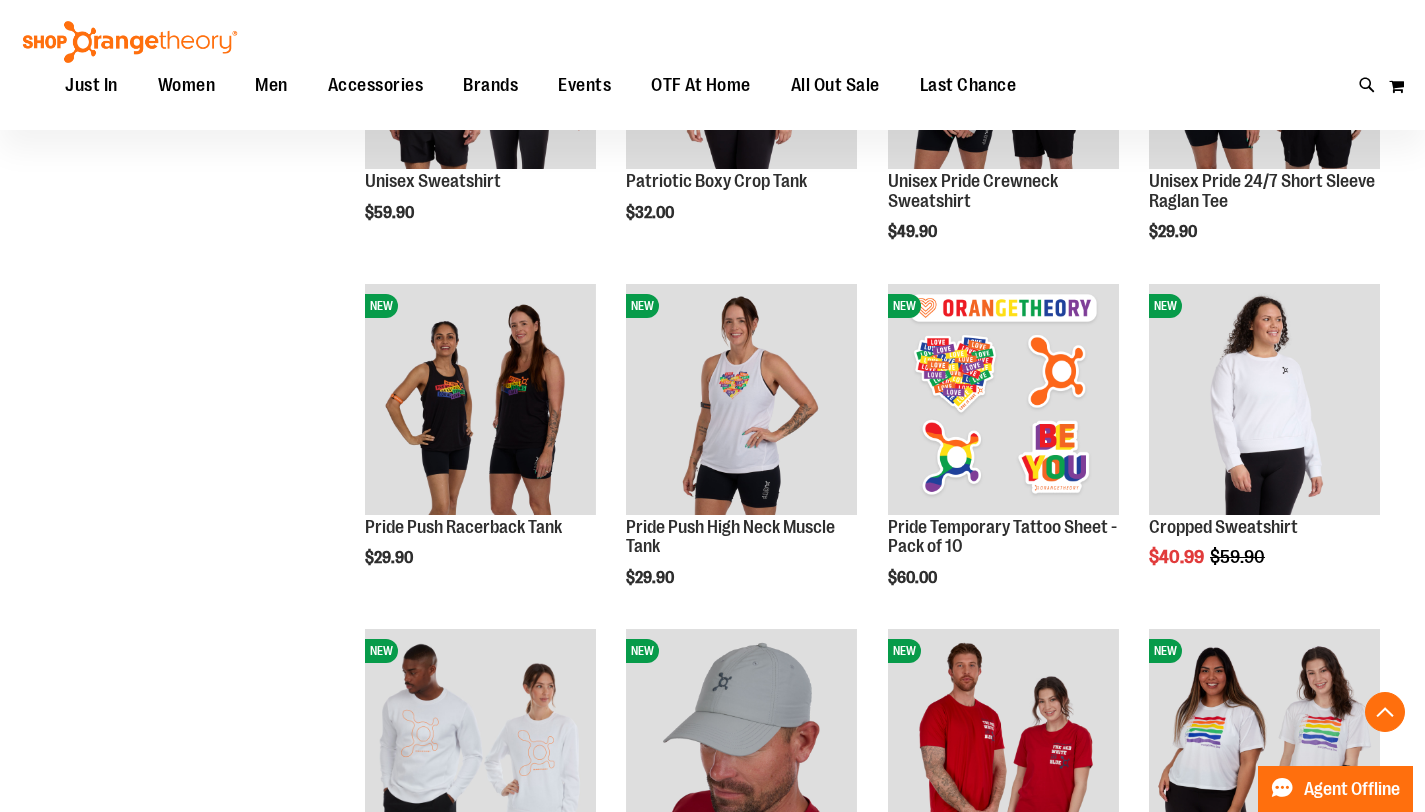 scroll, scrollTop: 3306, scrollLeft: 0, axis: vertical 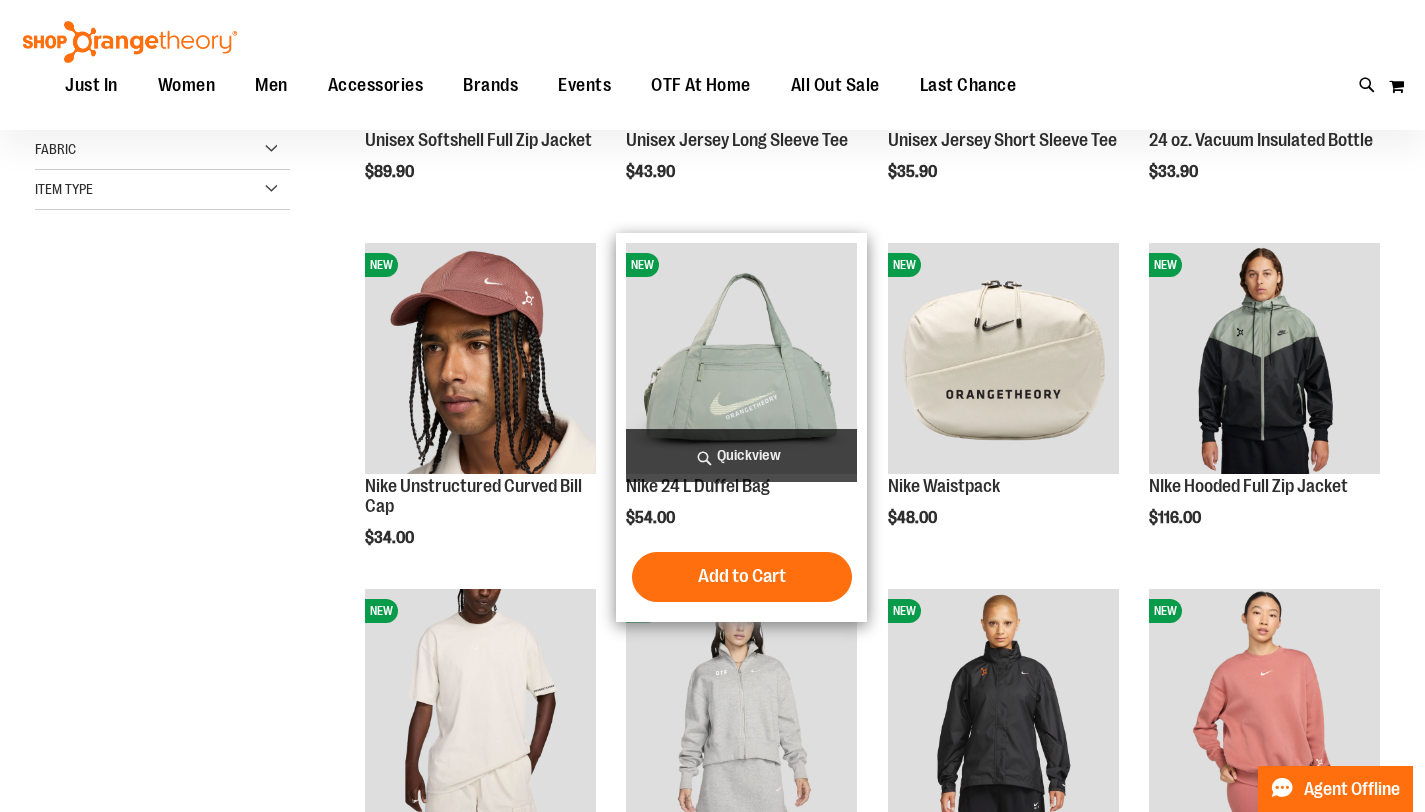 click at bounding box center (741, 358) 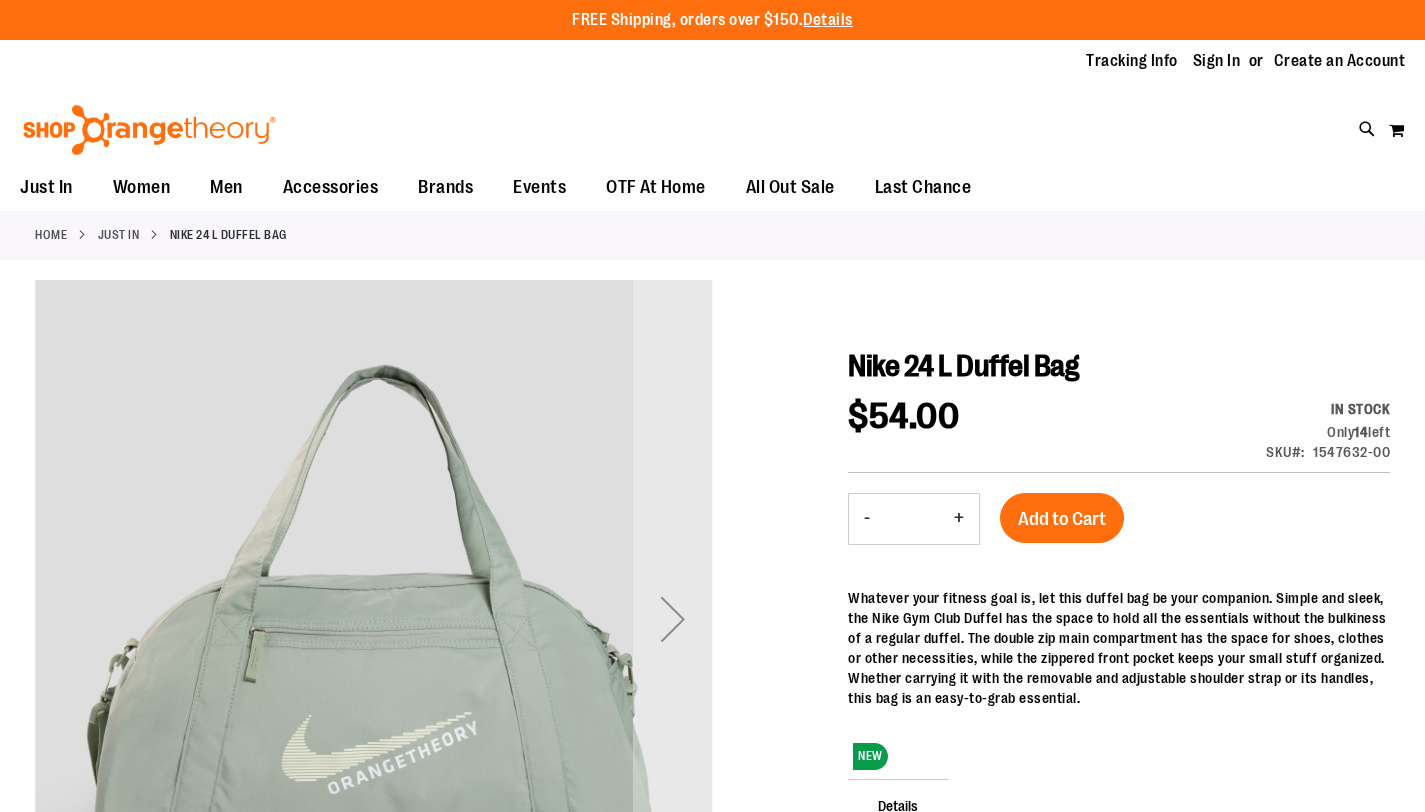 scroll, scrollTop: 0, scrollLeft: 0, axis: both 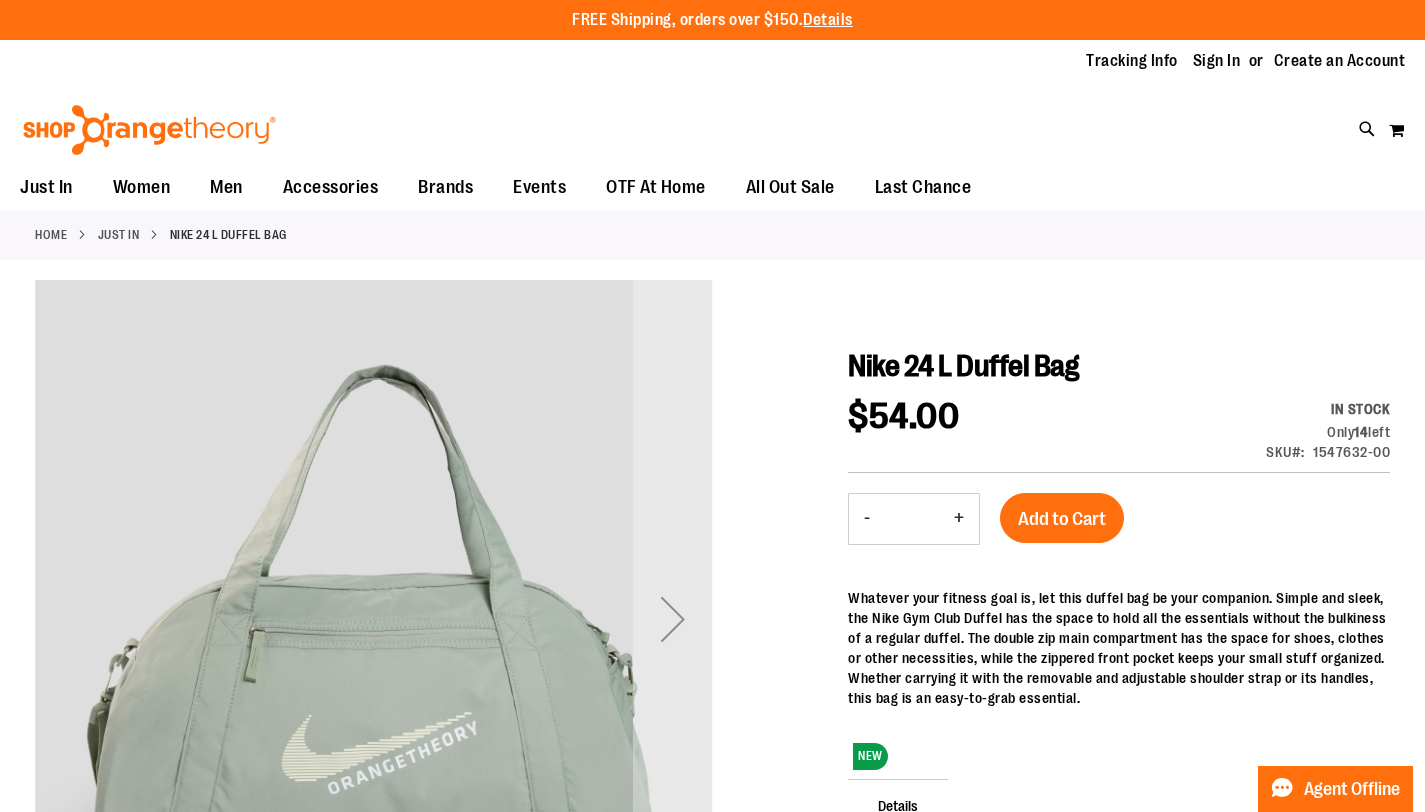 type on "**********" 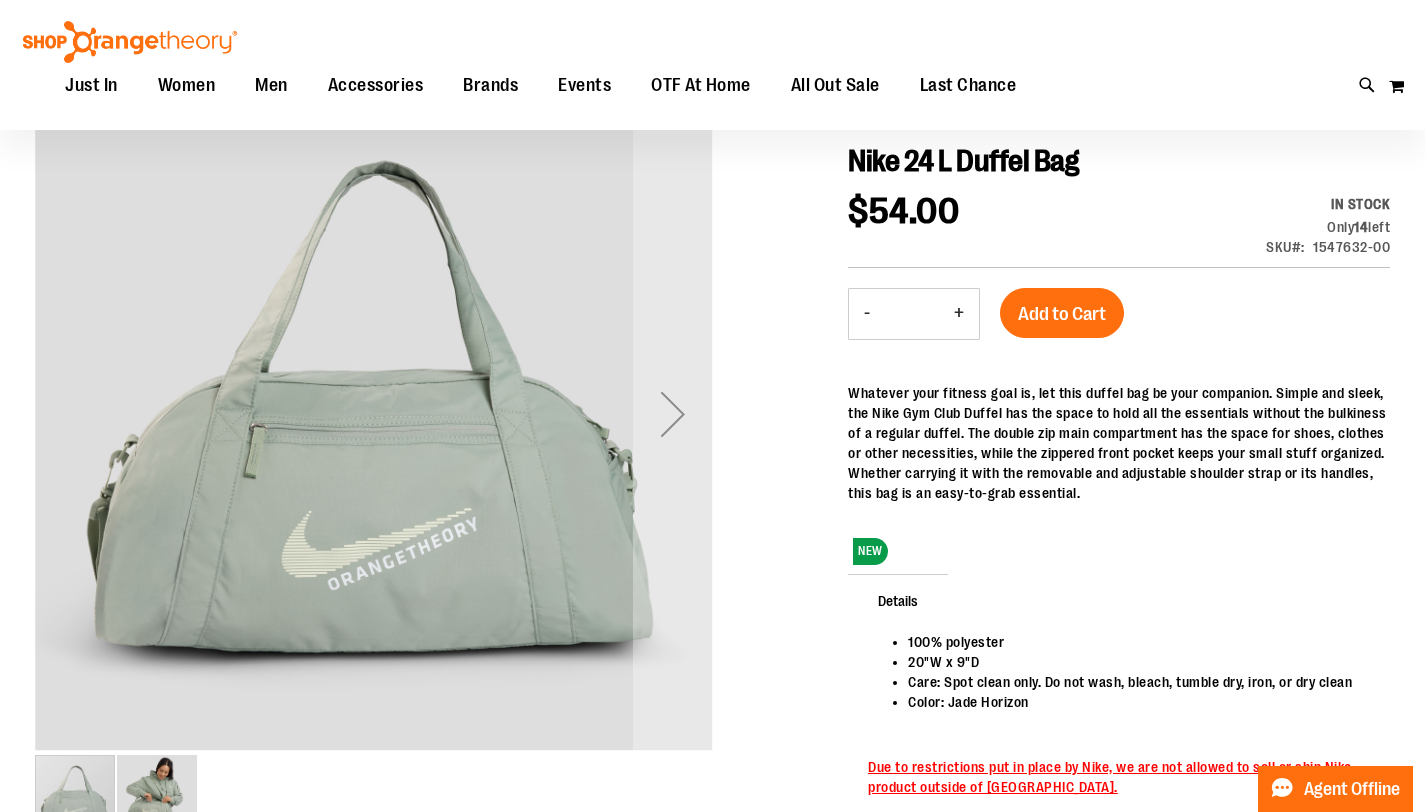 scroll, scrollTop: 206, scrollLeft: 0, axis: vertical 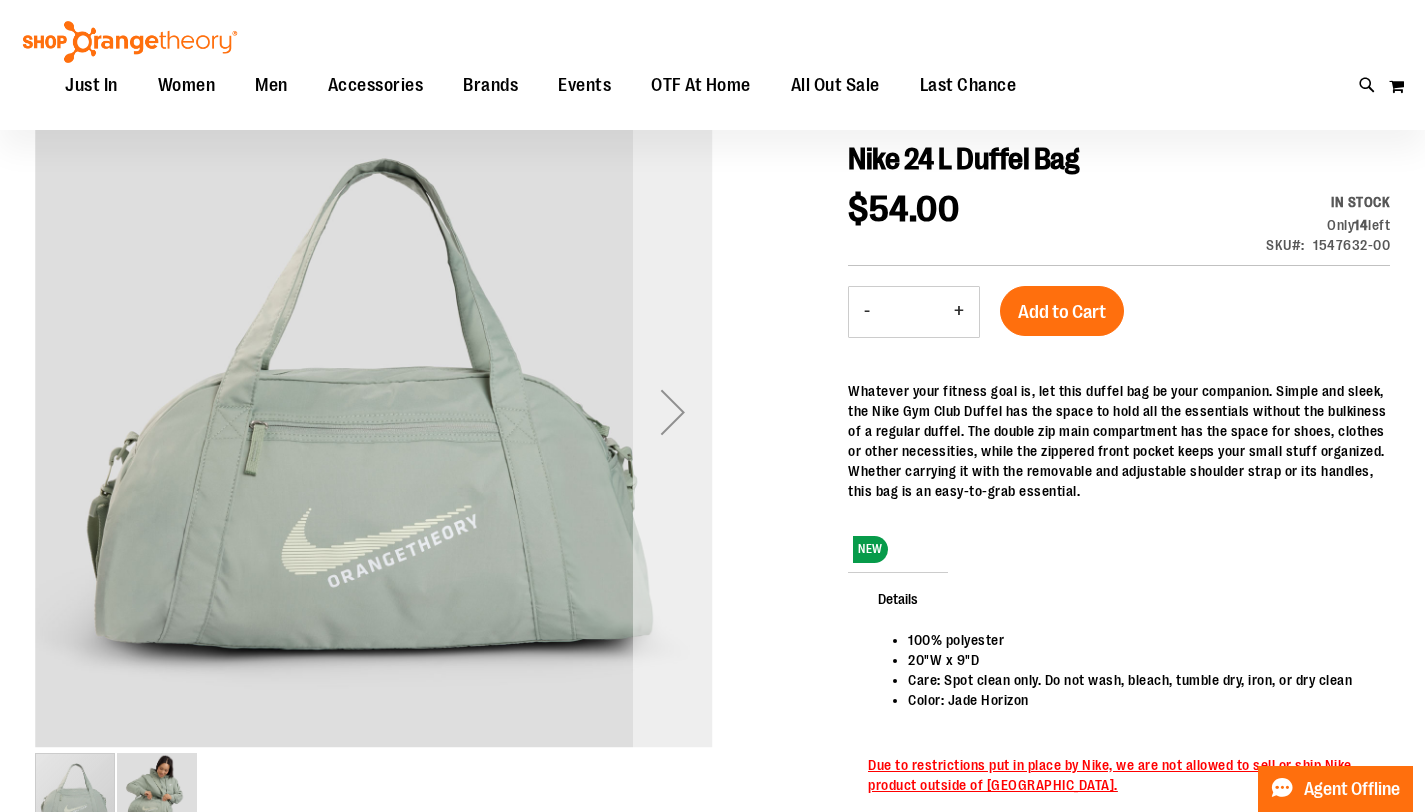 click at bounding box center (673, 412) 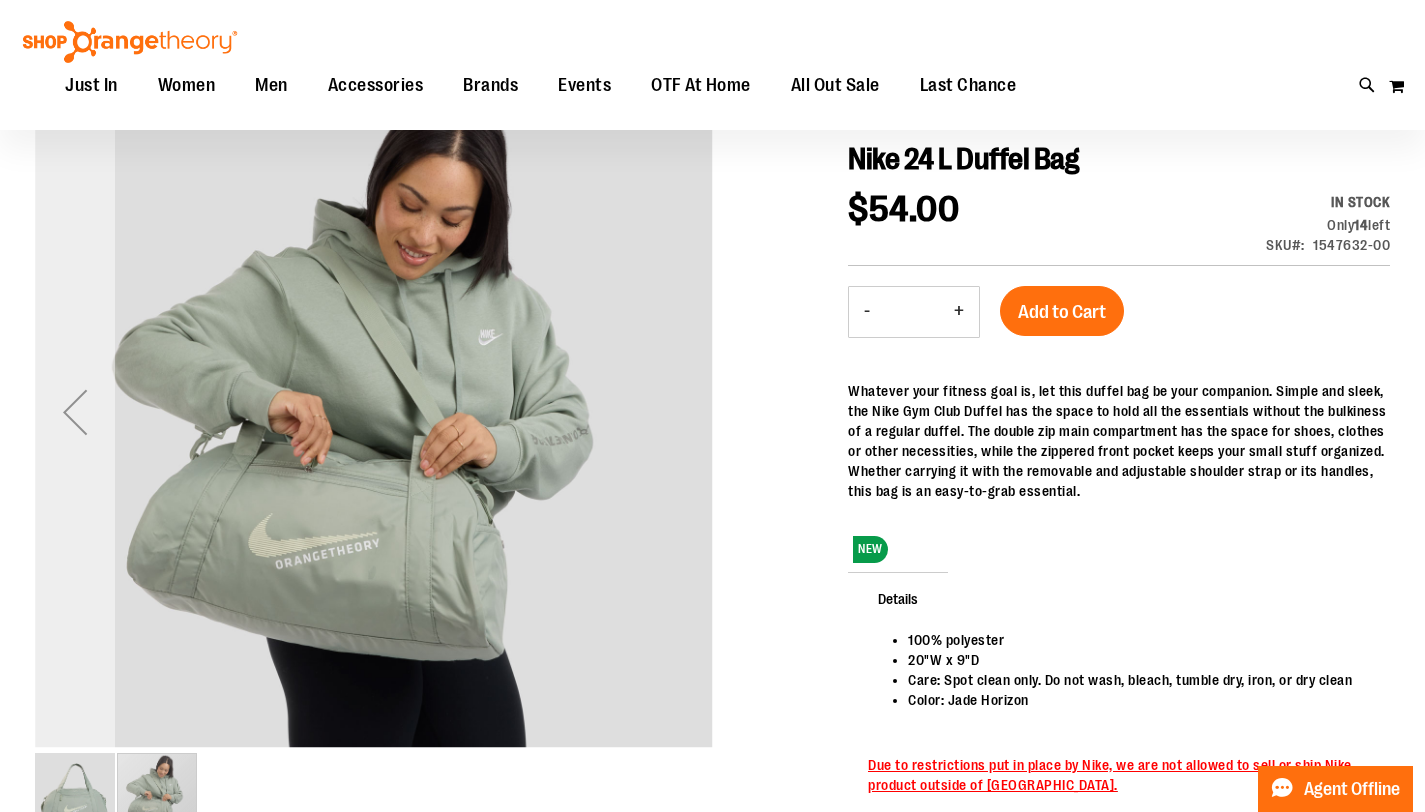 click at bounding box center (75, 412) 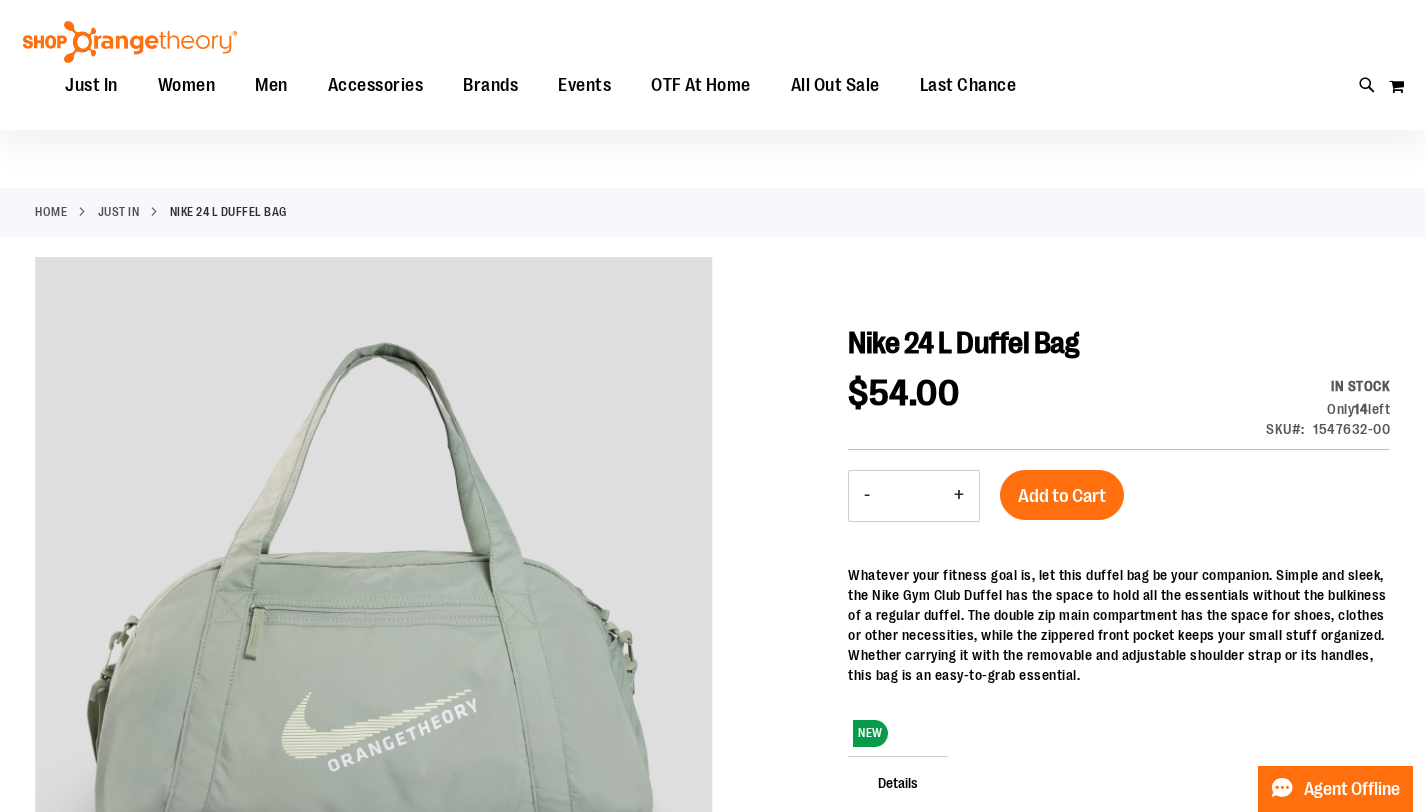 scroll, scrollTop: 0, scrollLeft: 0, axis: both 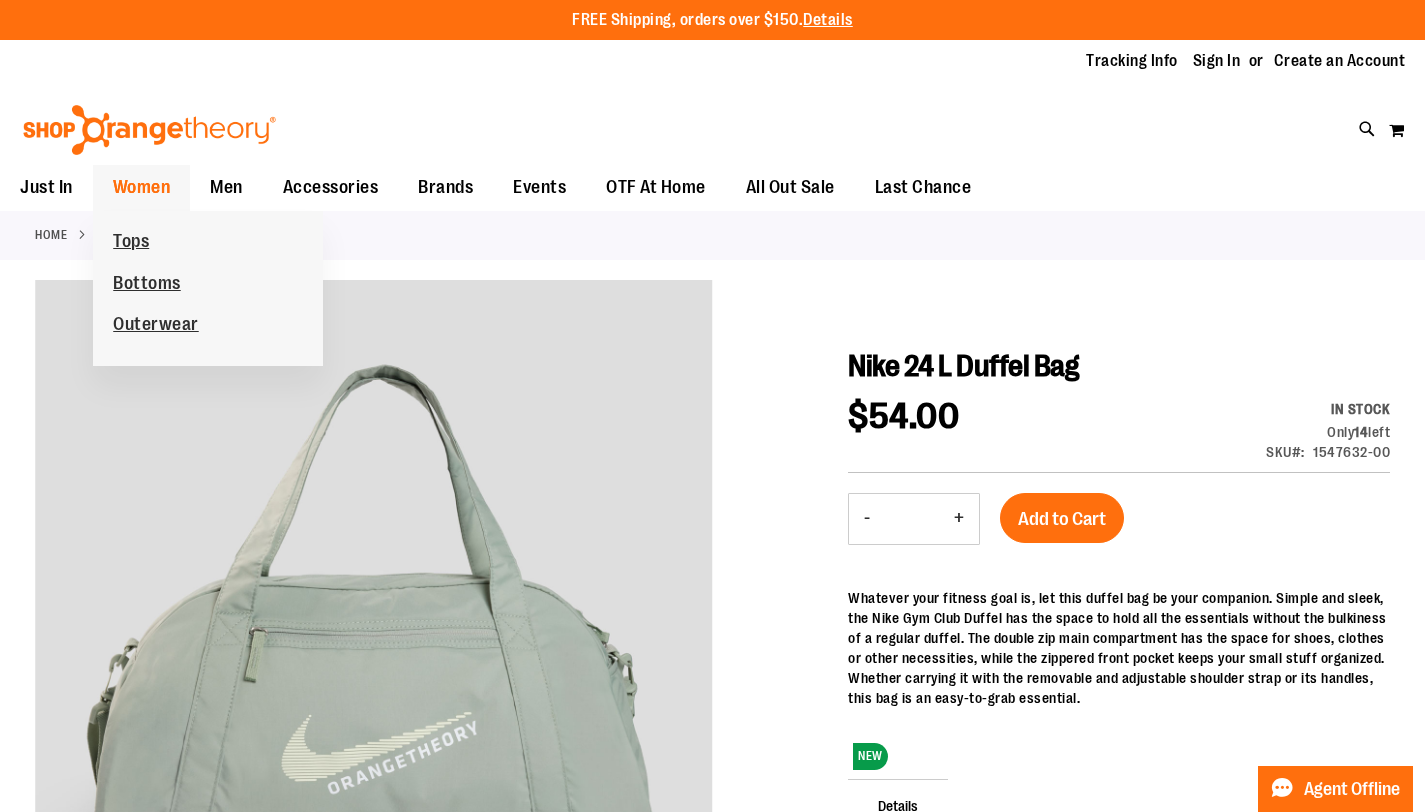 click on "Women" at bounding box center (142, 187) 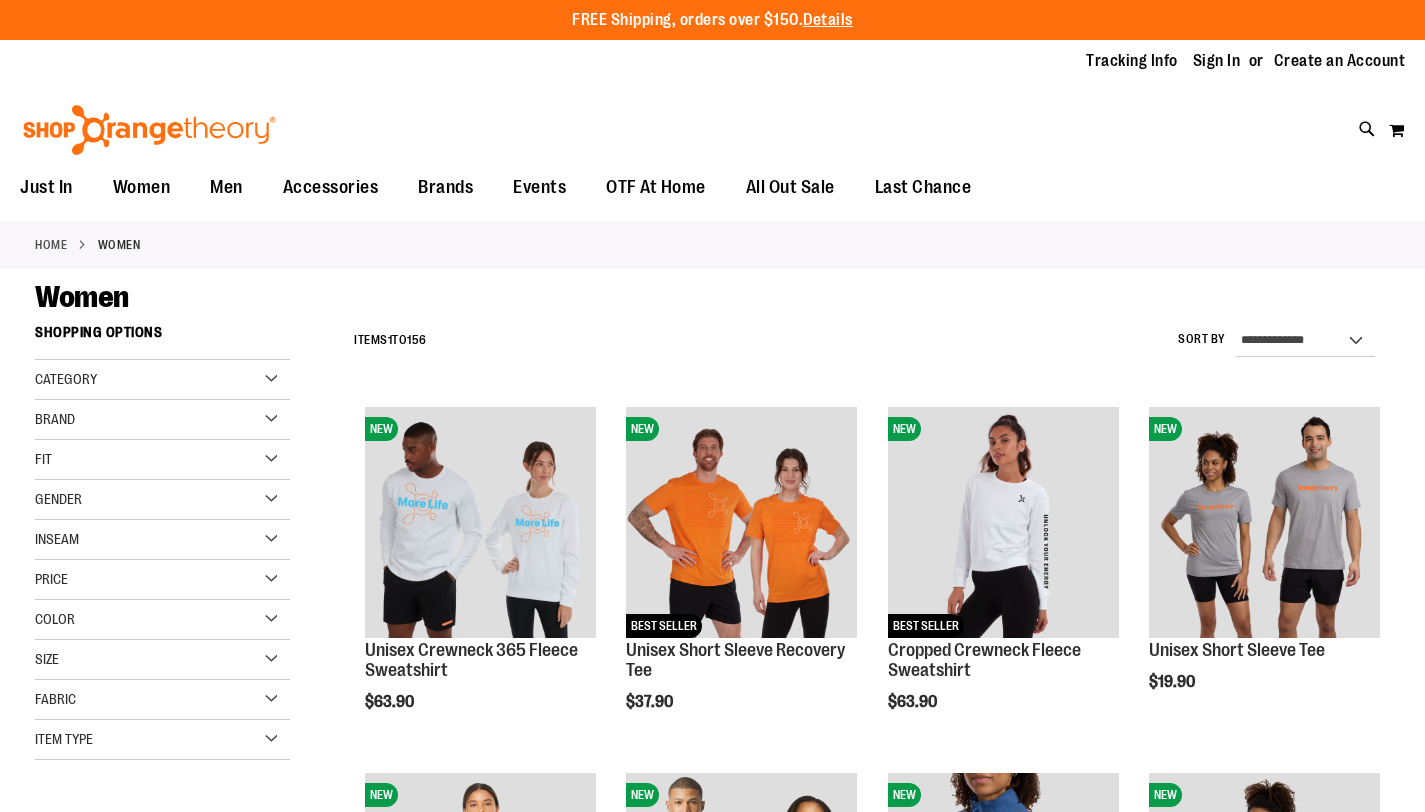 scroll, scrollTop: 0, scrollLeft: 0, axis: both 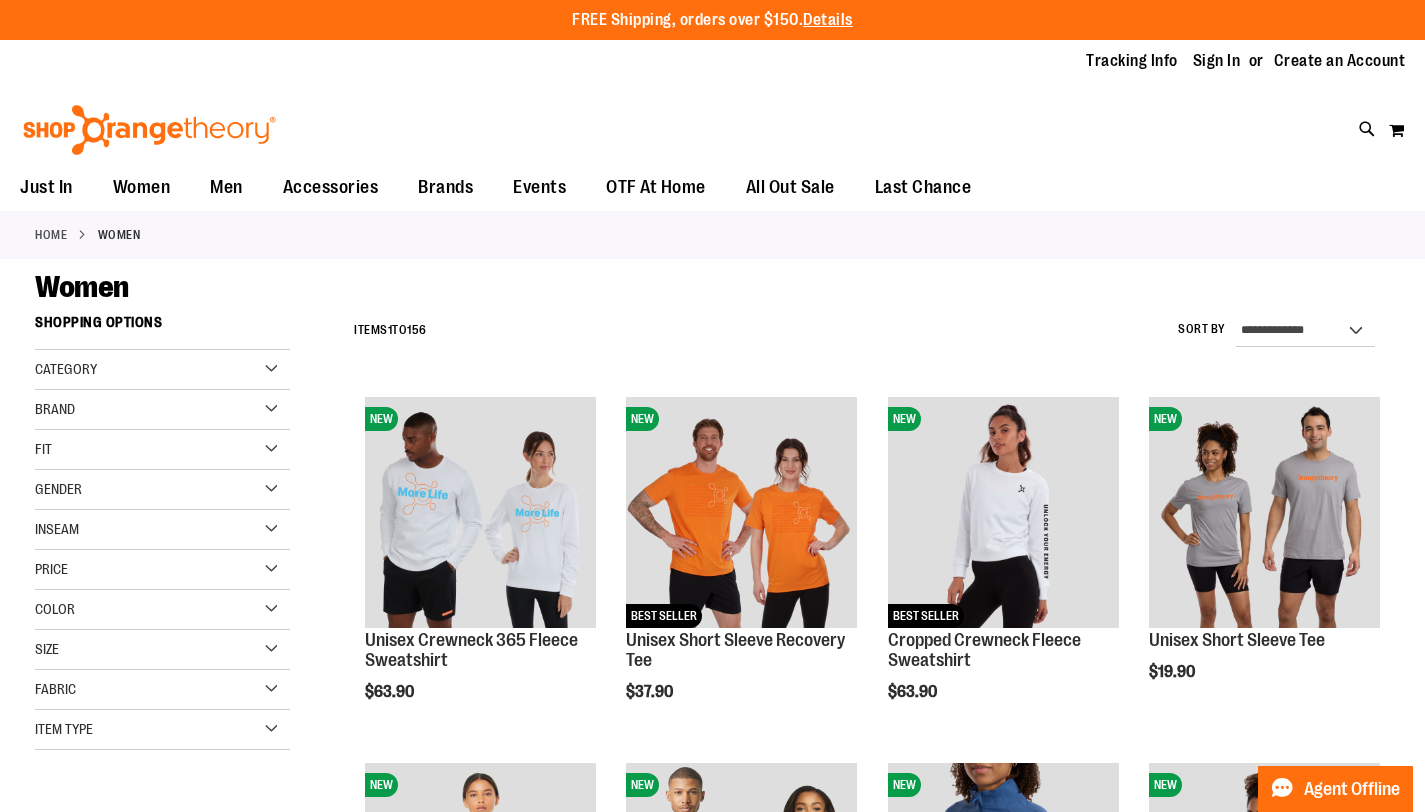 type on "**********" 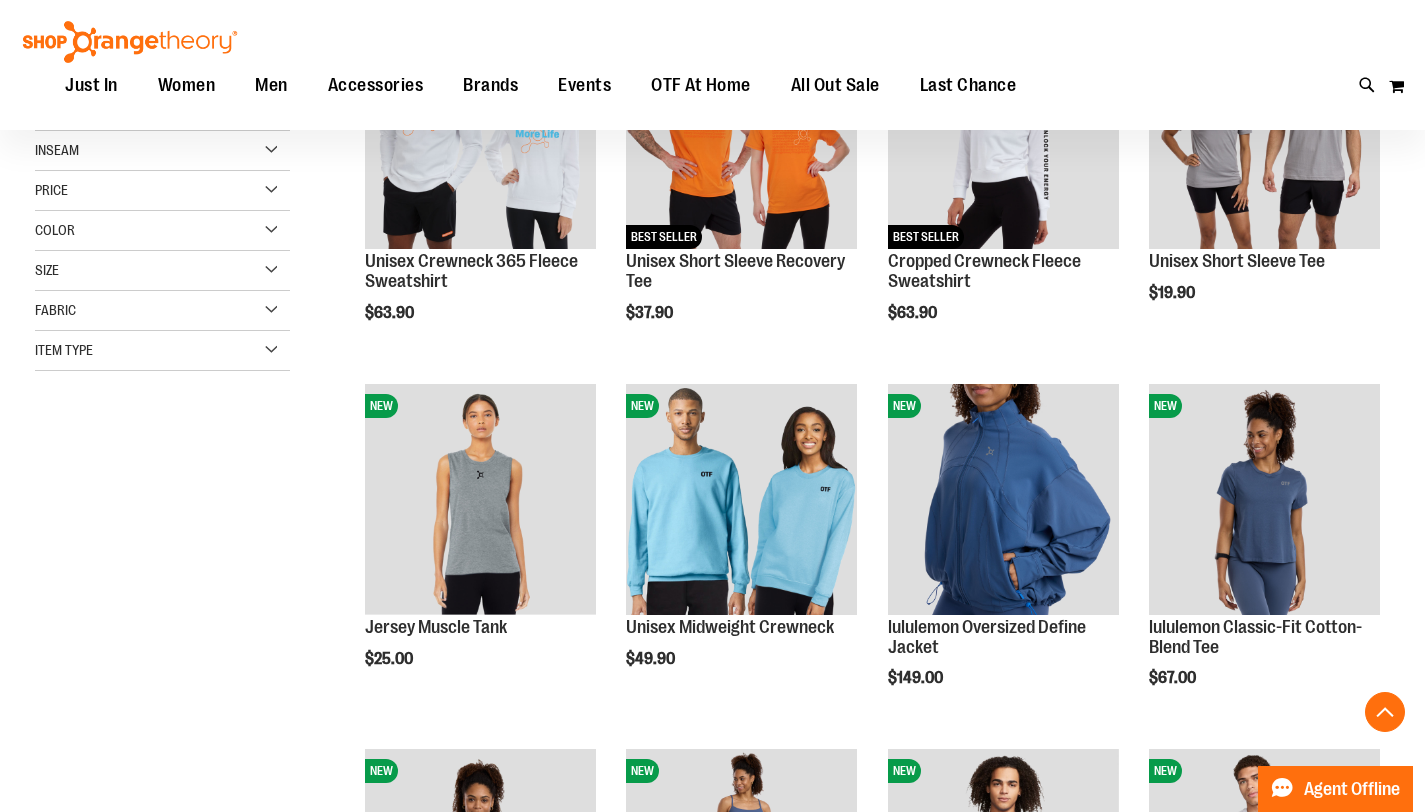 scroll, scrollTop: 448, scrollLeft: 0, axis: vertical 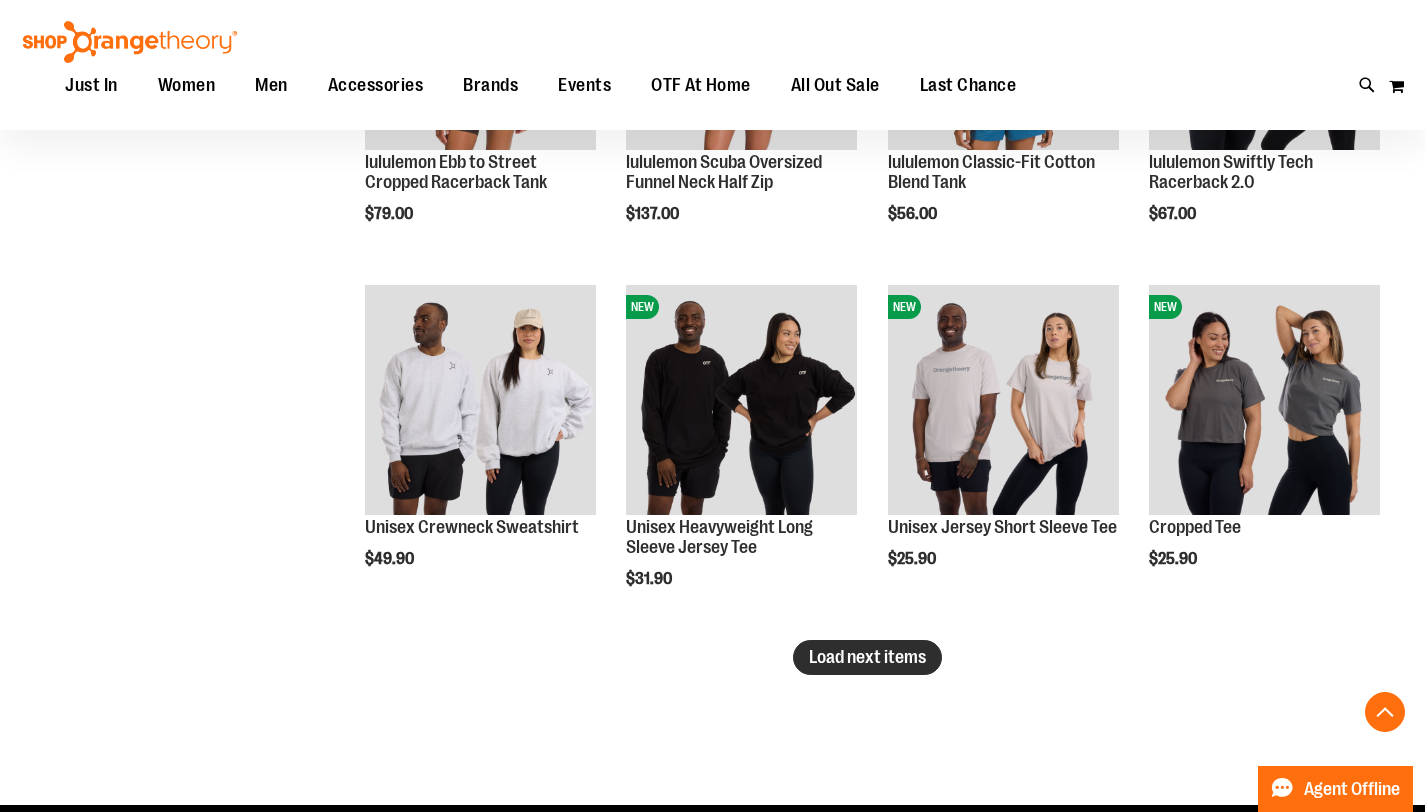 click on "Load next items" at bounding box center (867, 657) 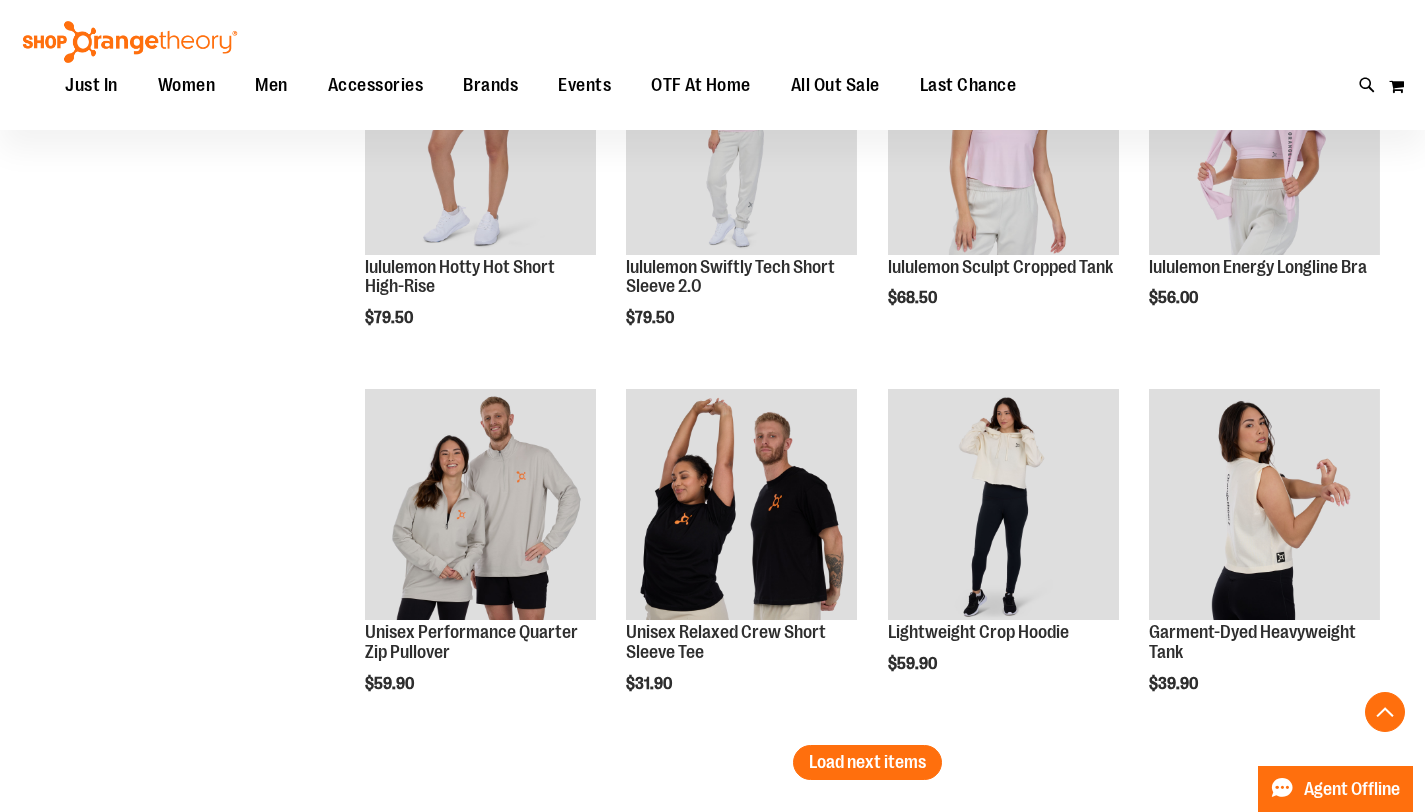 scroll, scrollTop: 4058, scrollLeft: 0, axis: vertical 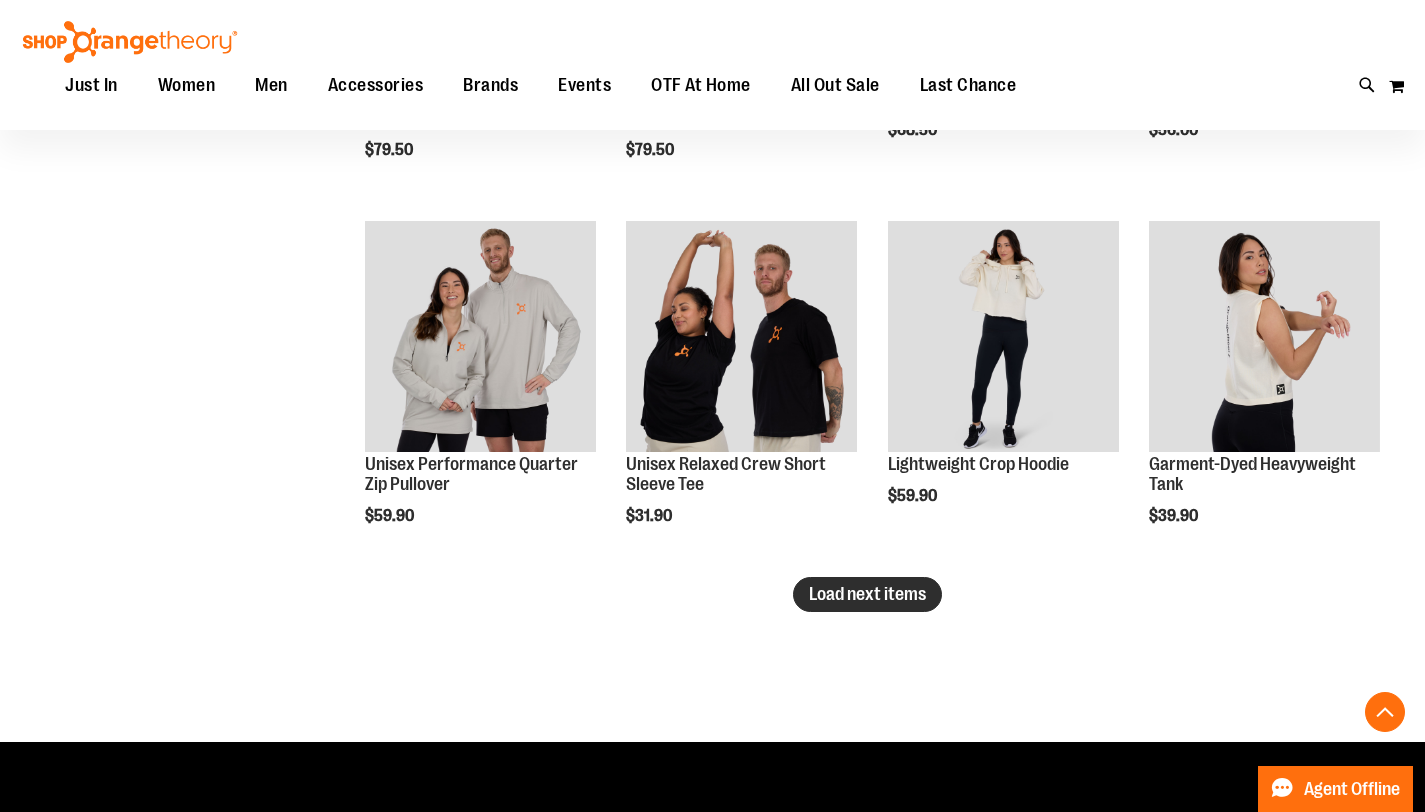 click on "Load next items" at bounding box center [867, 594] 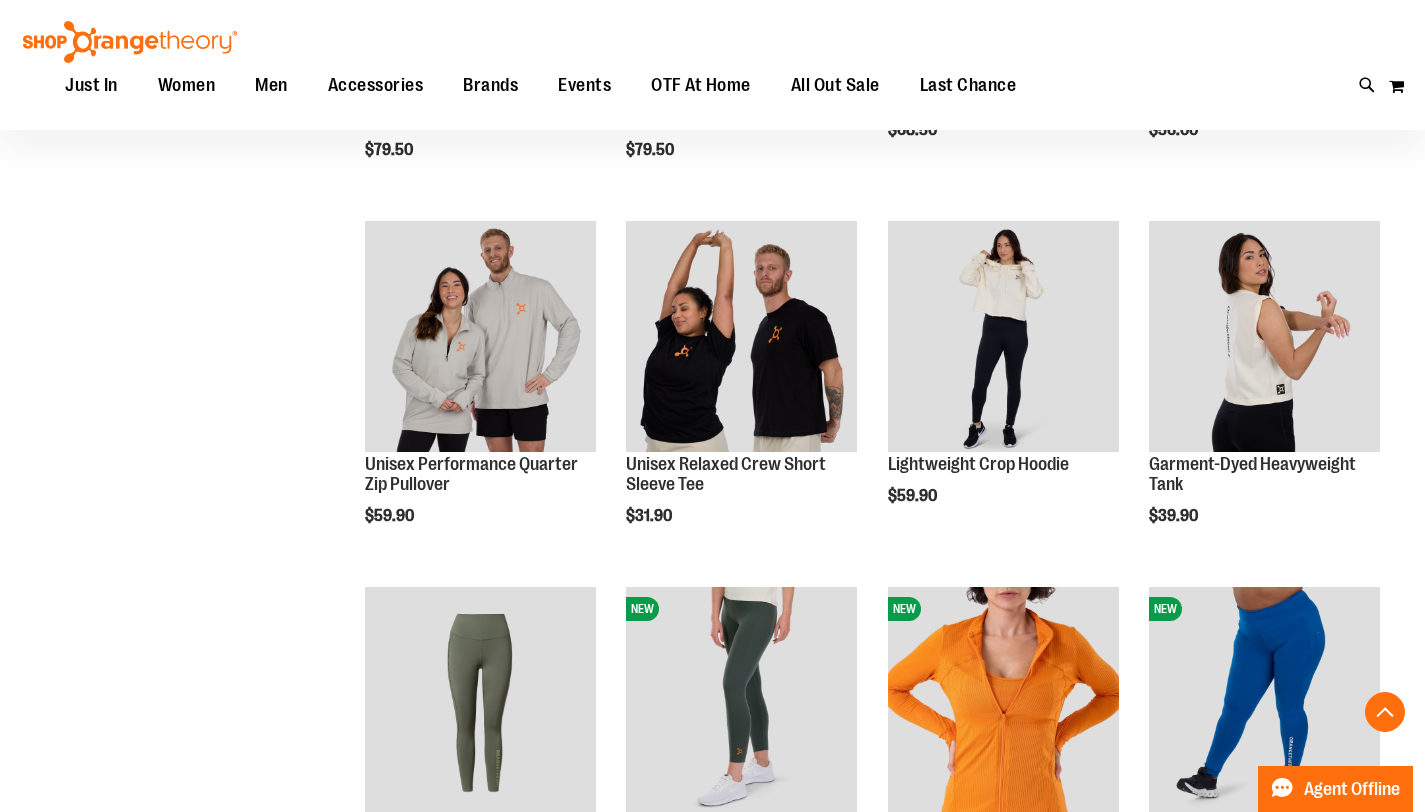 scroll, scrollTop: 4478, scrollLeft: 0, axis: vertical 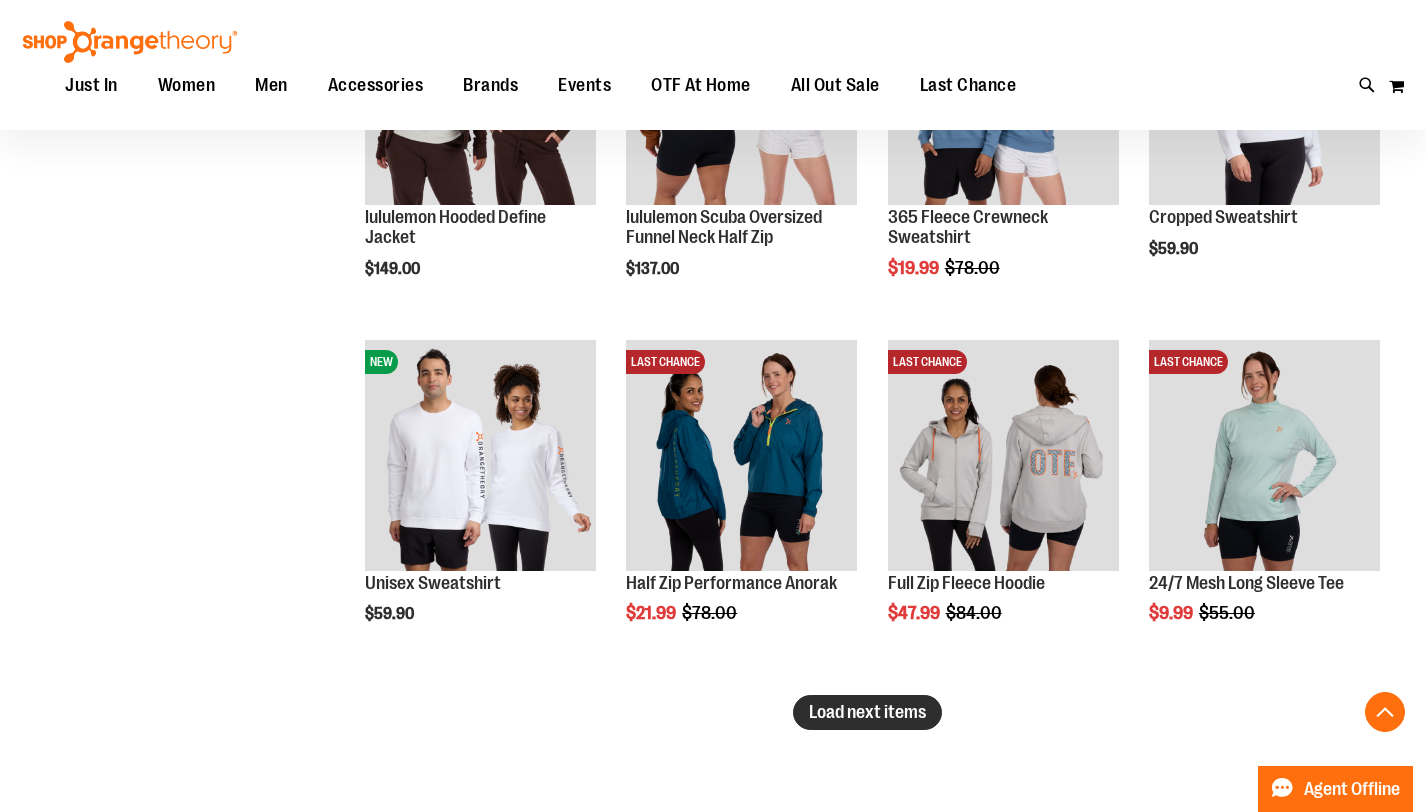 click on "Load next items" at bounding box center [867, 712] 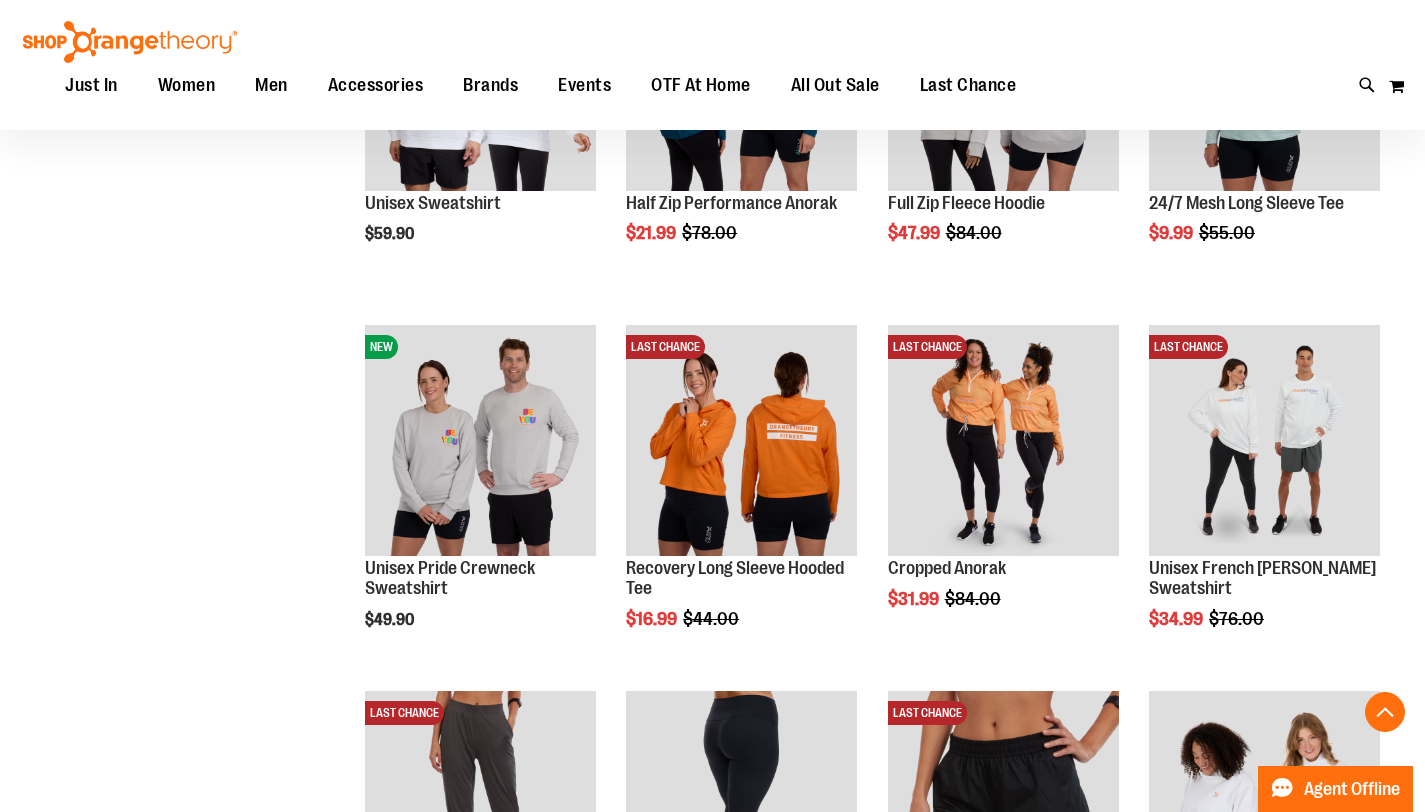 scroll, scrollTop: 5762, scrollLeft: 0, axis: vertical 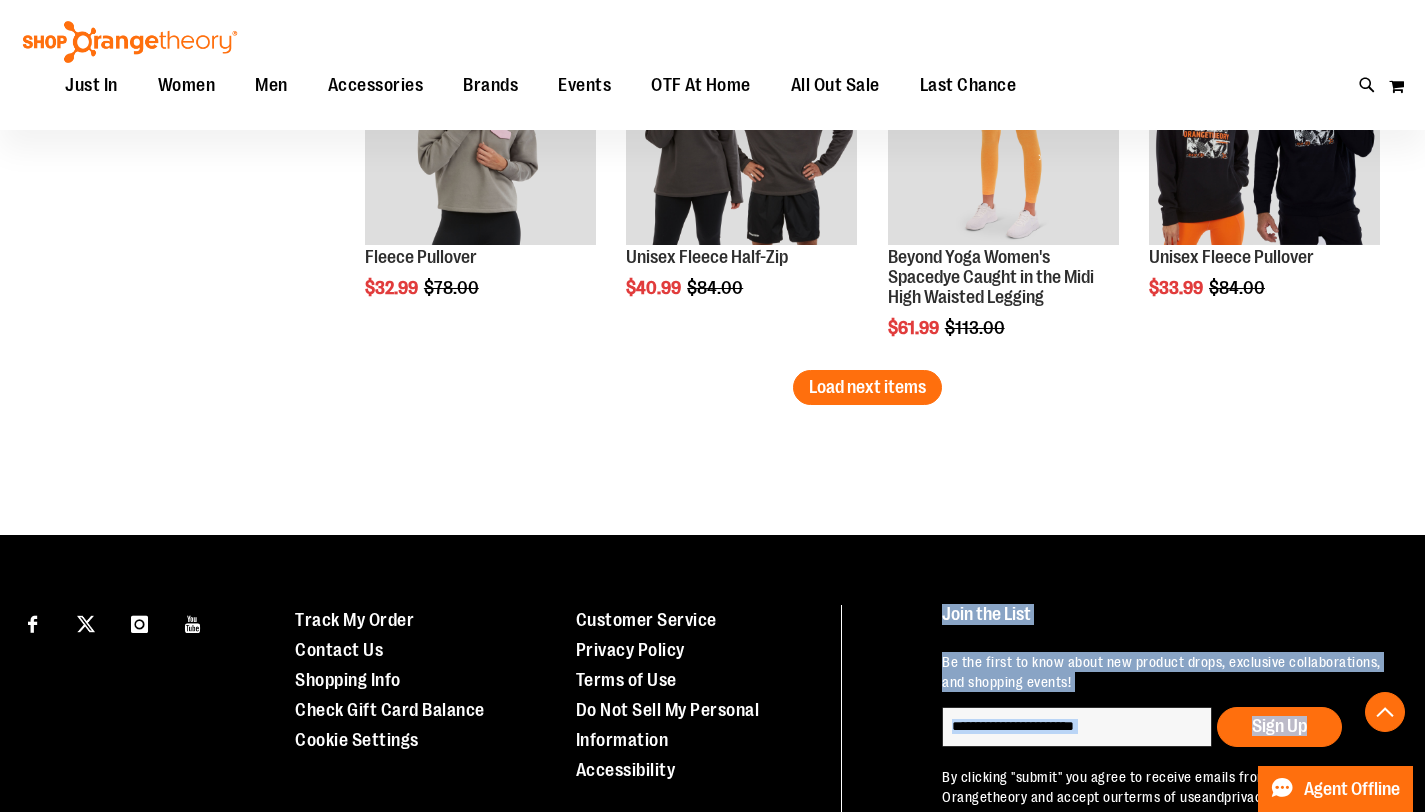 drag, startPoint x: 1439, startPoint y: 691, endPoint x: 1436, endPoint y: 736, distance: 45.099888 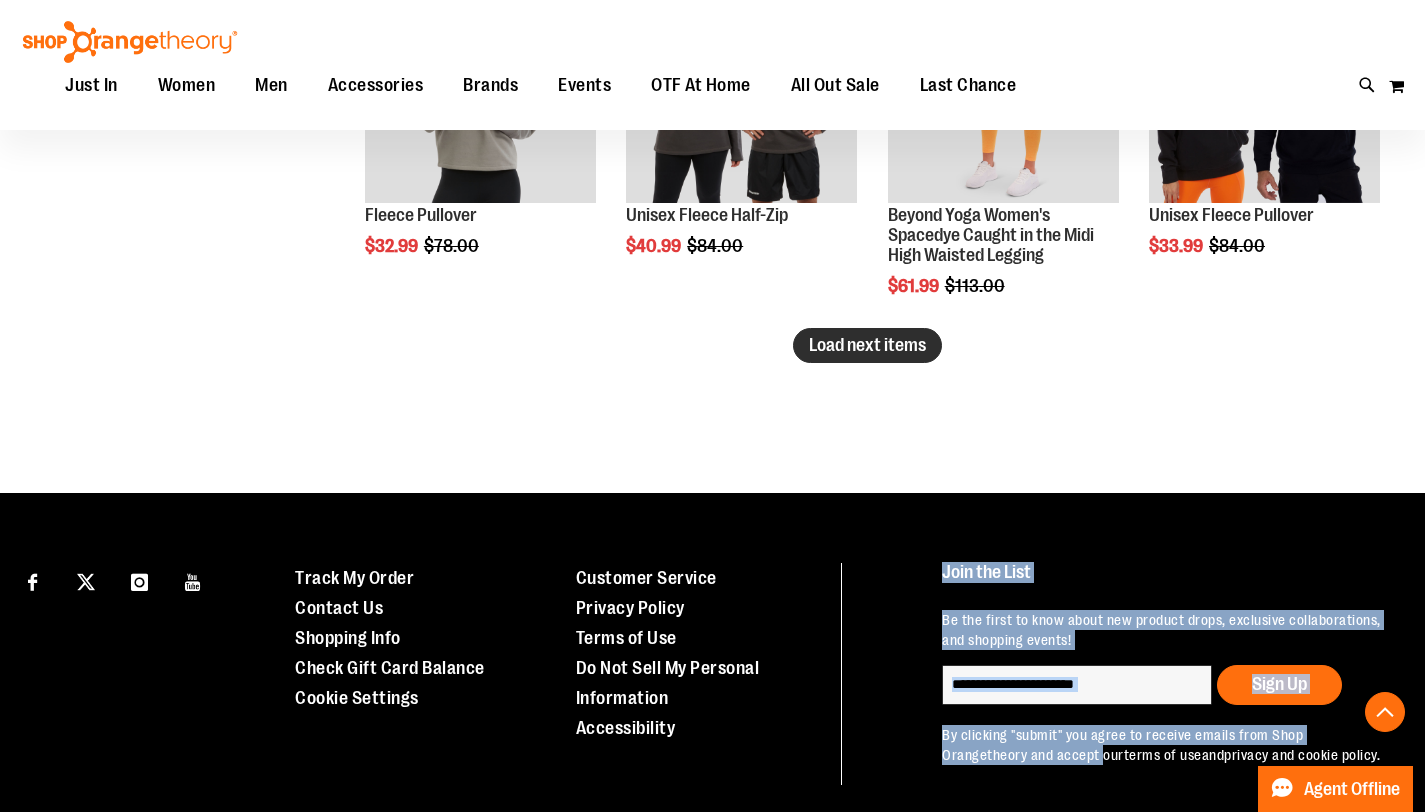 click on "Load next items" at bounding box center [867, 345] 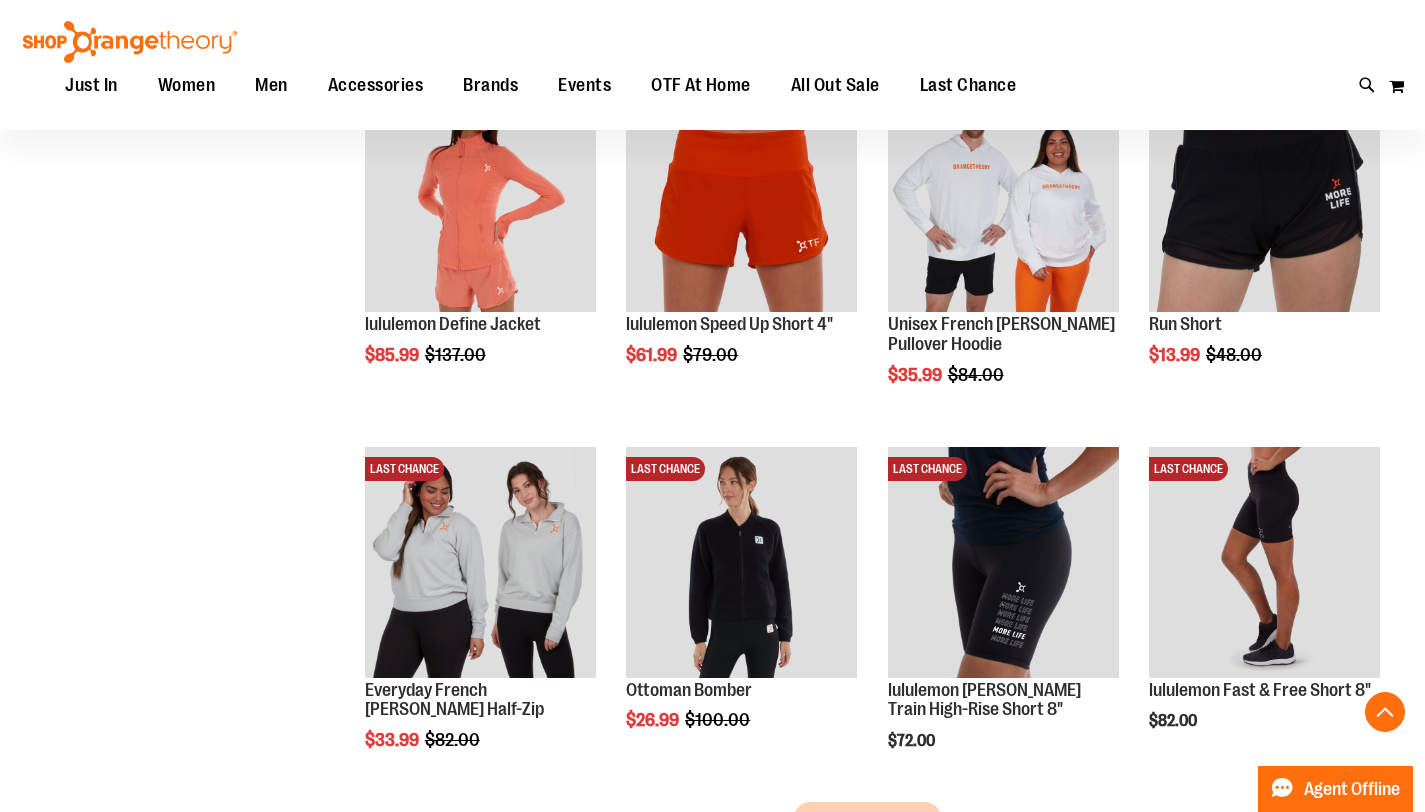 scroll, scrollTop: 7271, scrollLeft: 0, axis: vertical 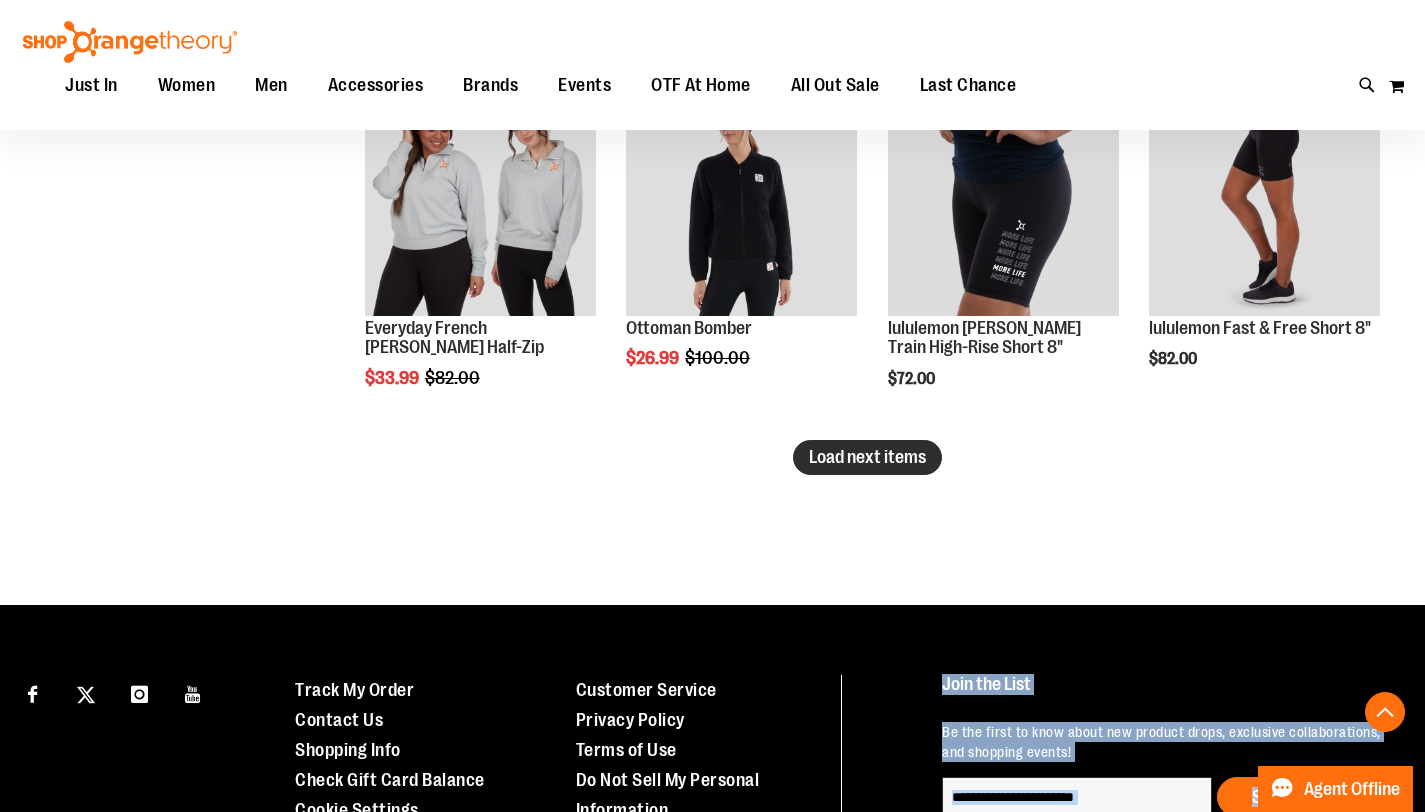 click on "Load next items" at bounding box center [867, 457] 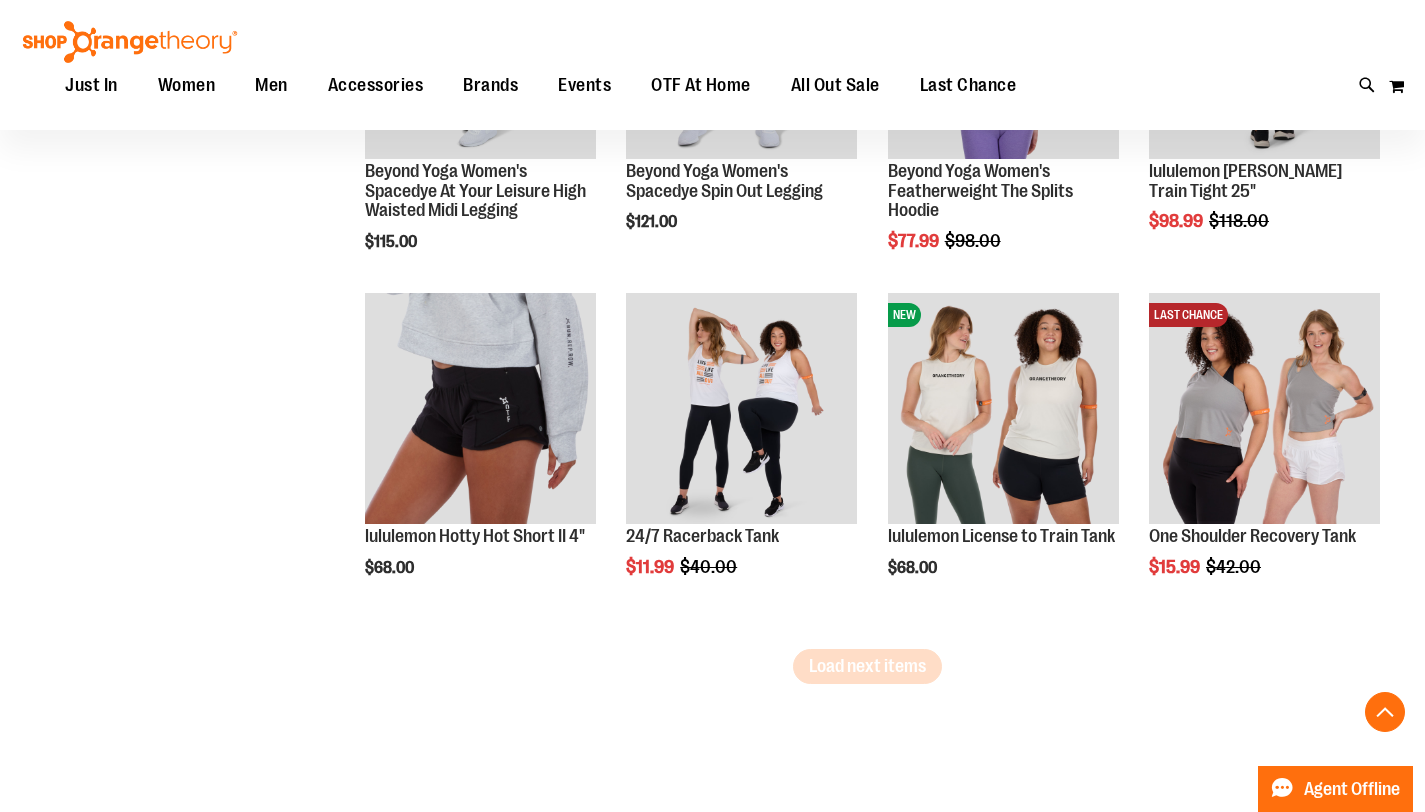 scroll, scrollTop: 8528, scrollLeft: 0, axis: vertical 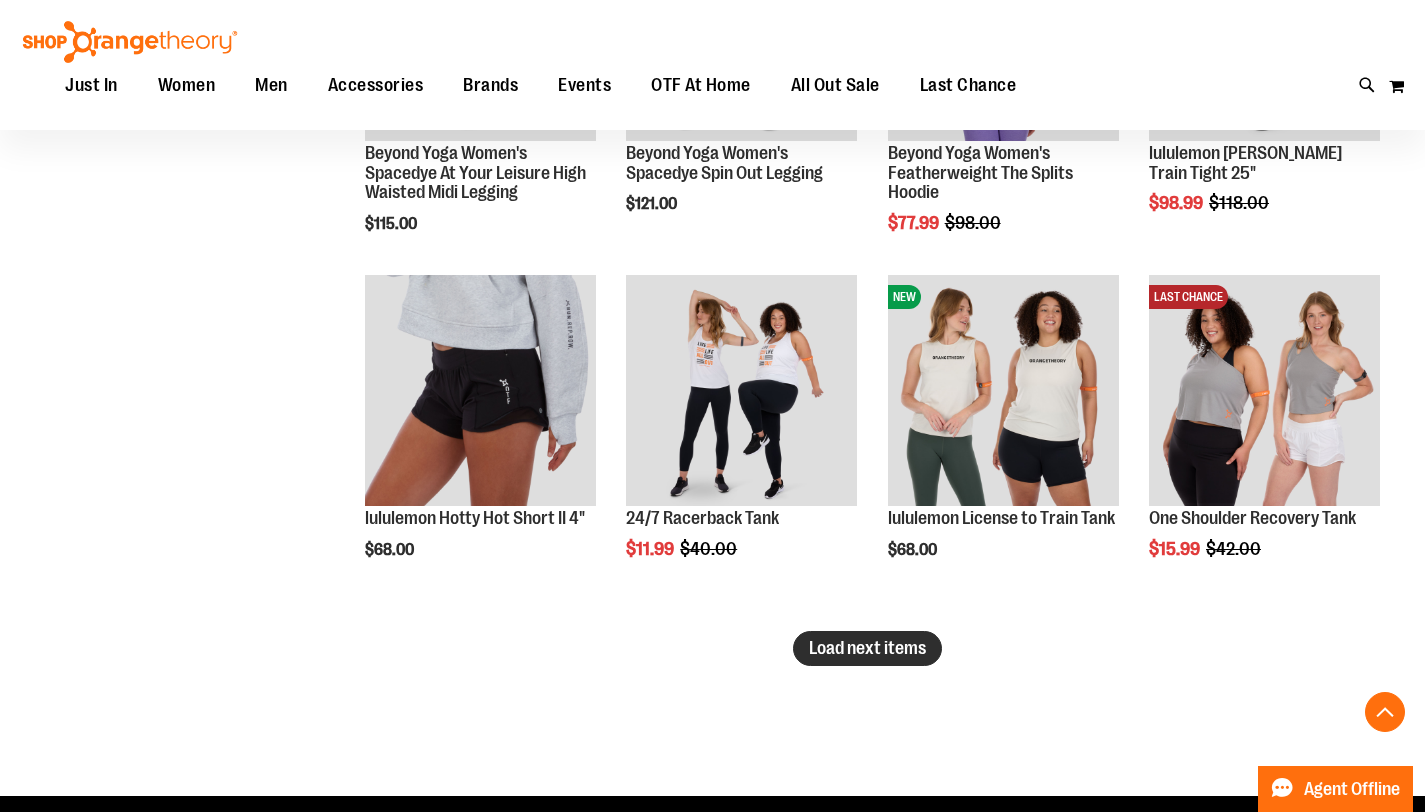 click on "Load next items" at bounding box center [867, 648] 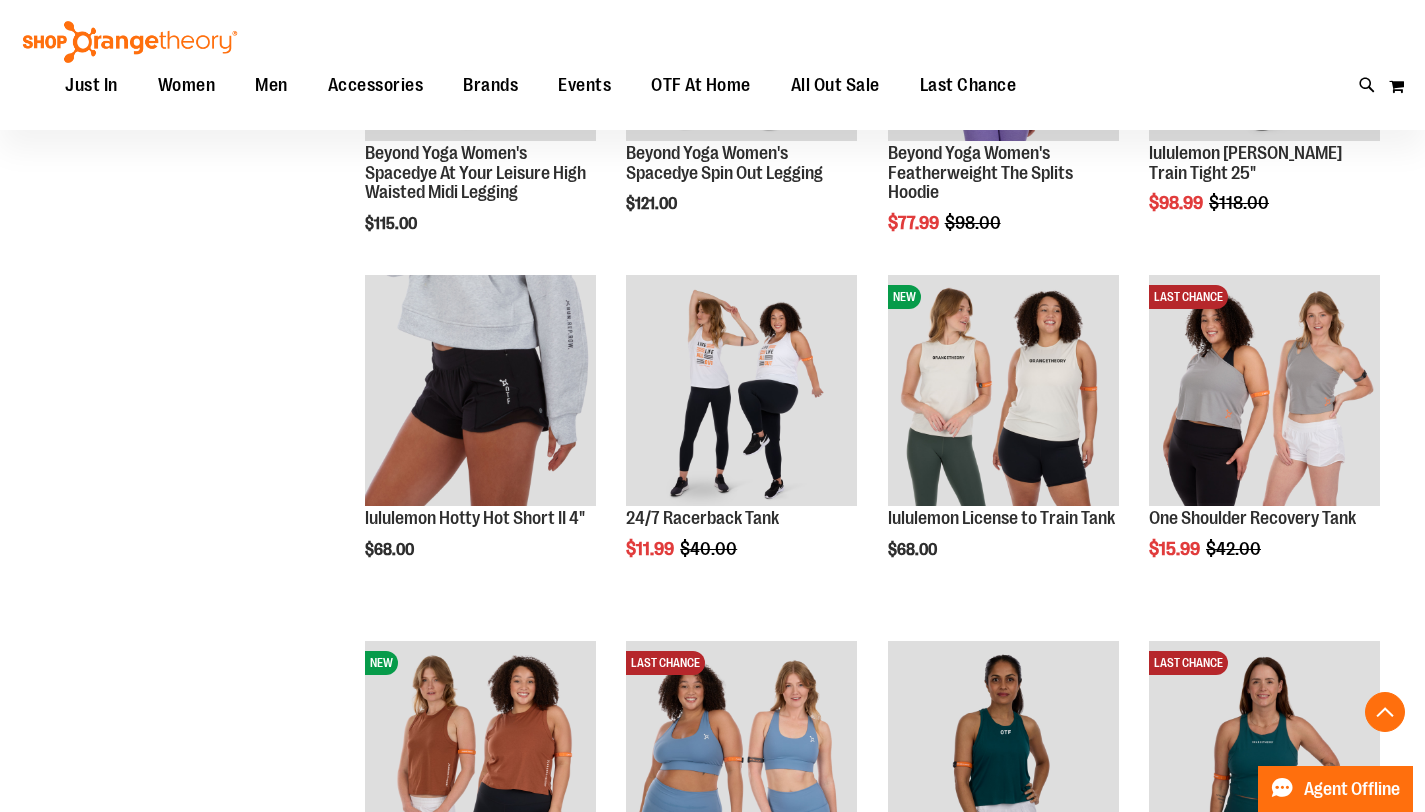 scroll, scrollTop: 9320, scrollLeft: 0, axis: vertical 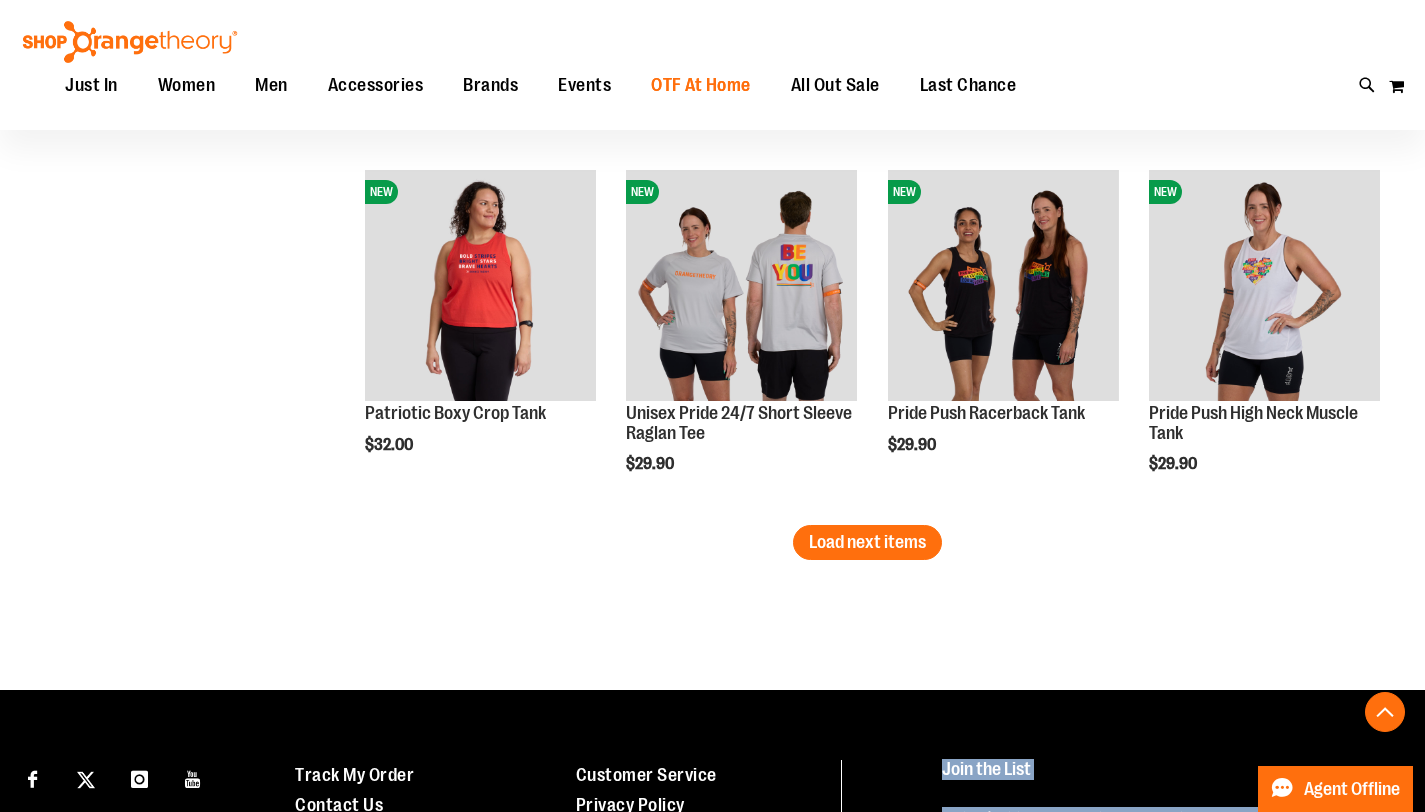 click on "OTF At Home" at bounding box center (701, 85) 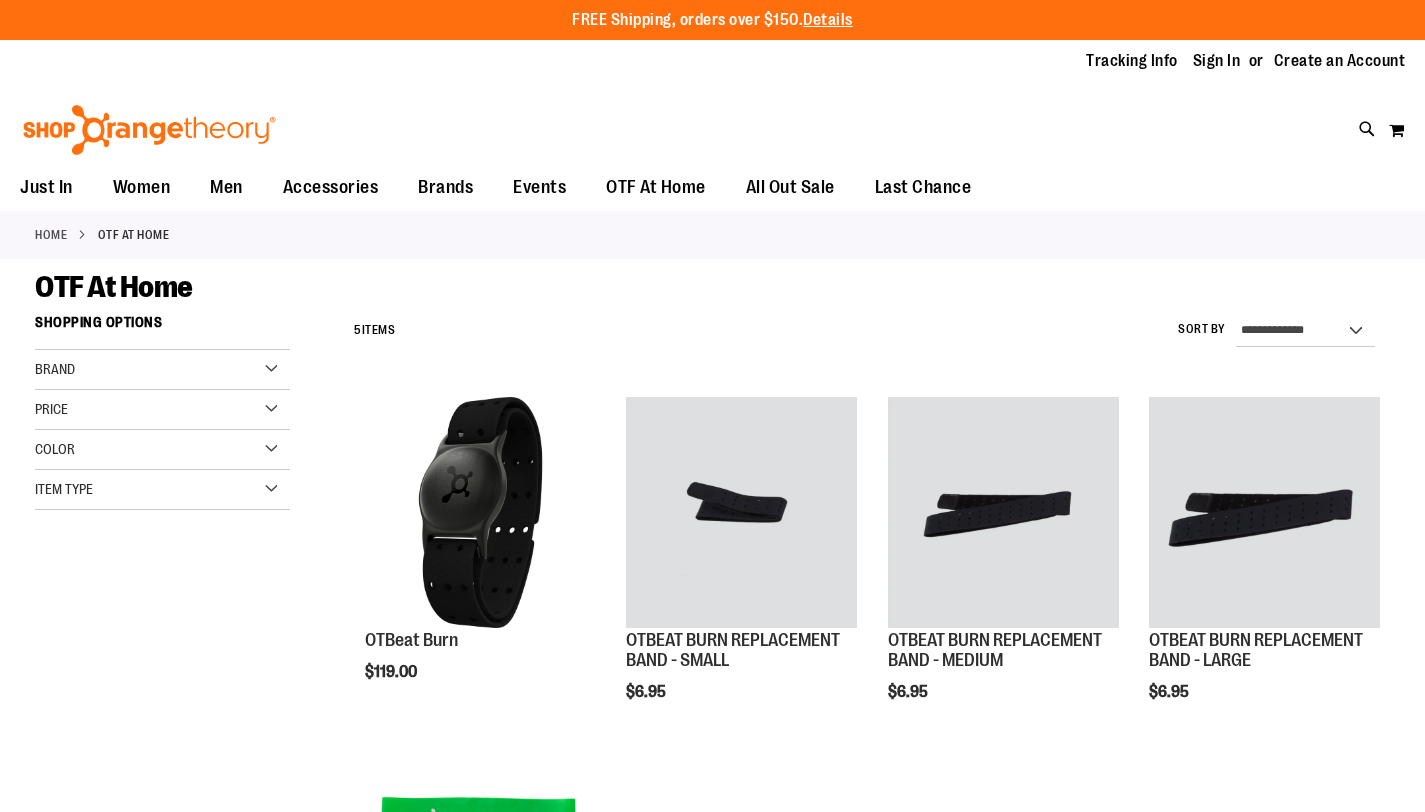 scroll, scrollTop: 0, scrollLeft: 0, axis: both 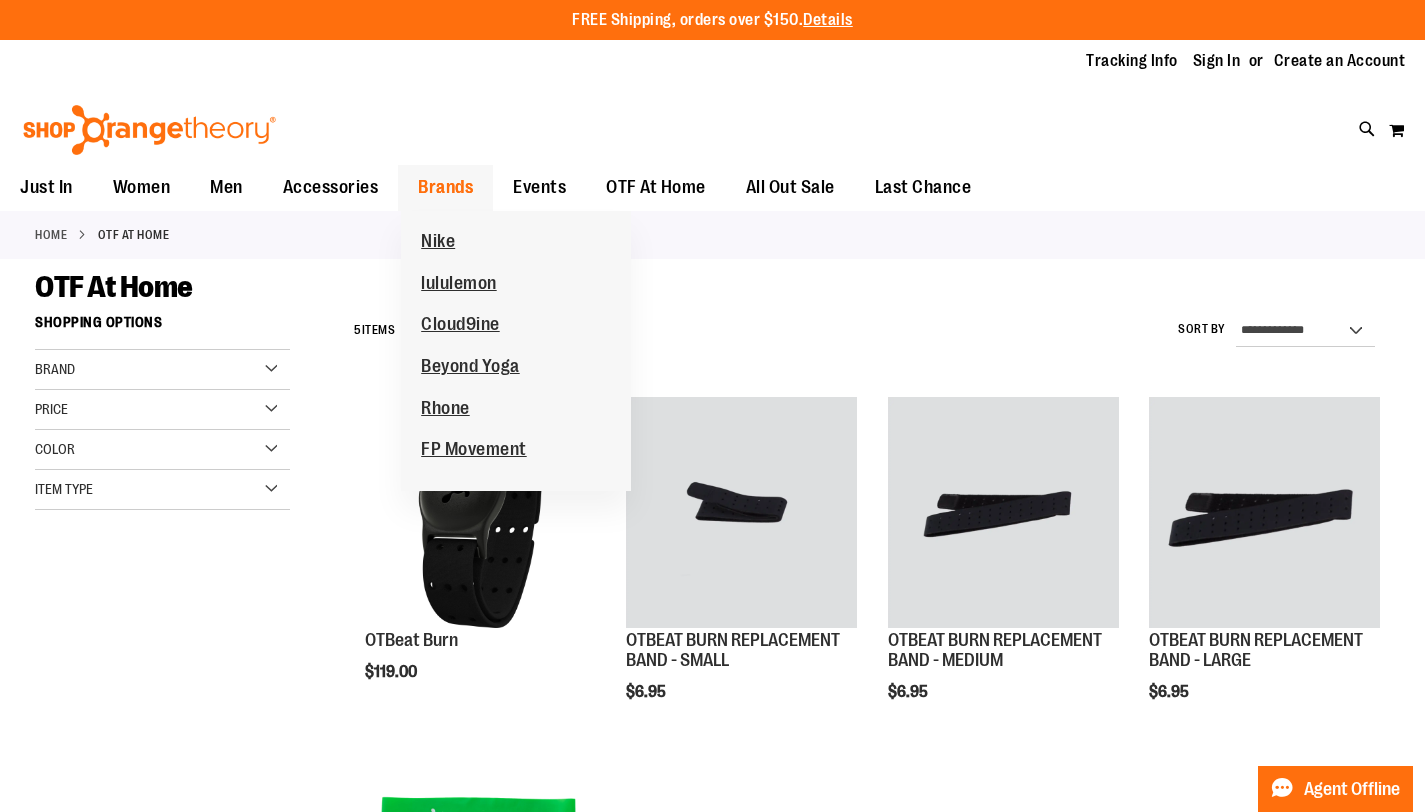 type on "**********" 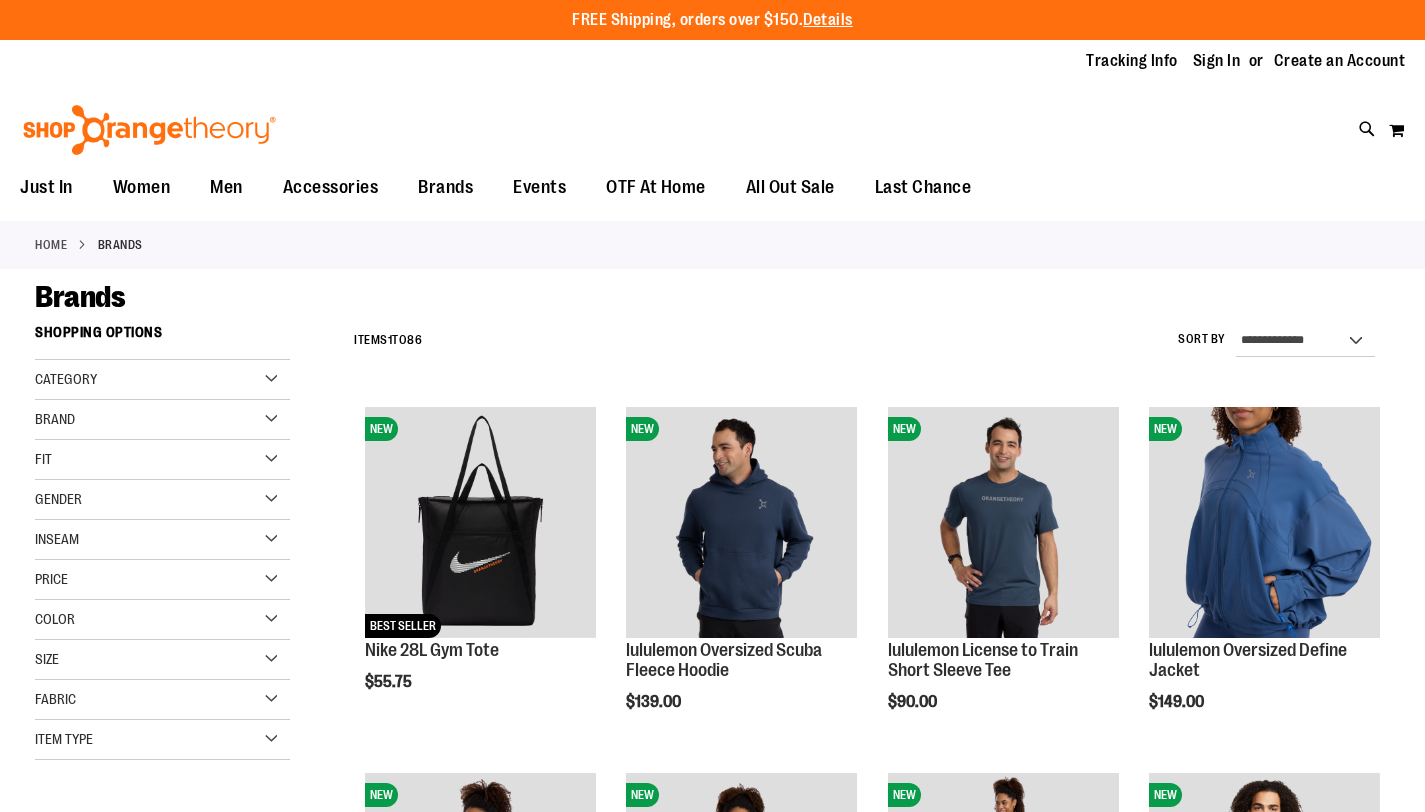 scroll, scrollTop: 0, scrollLeft: 0, axis: both 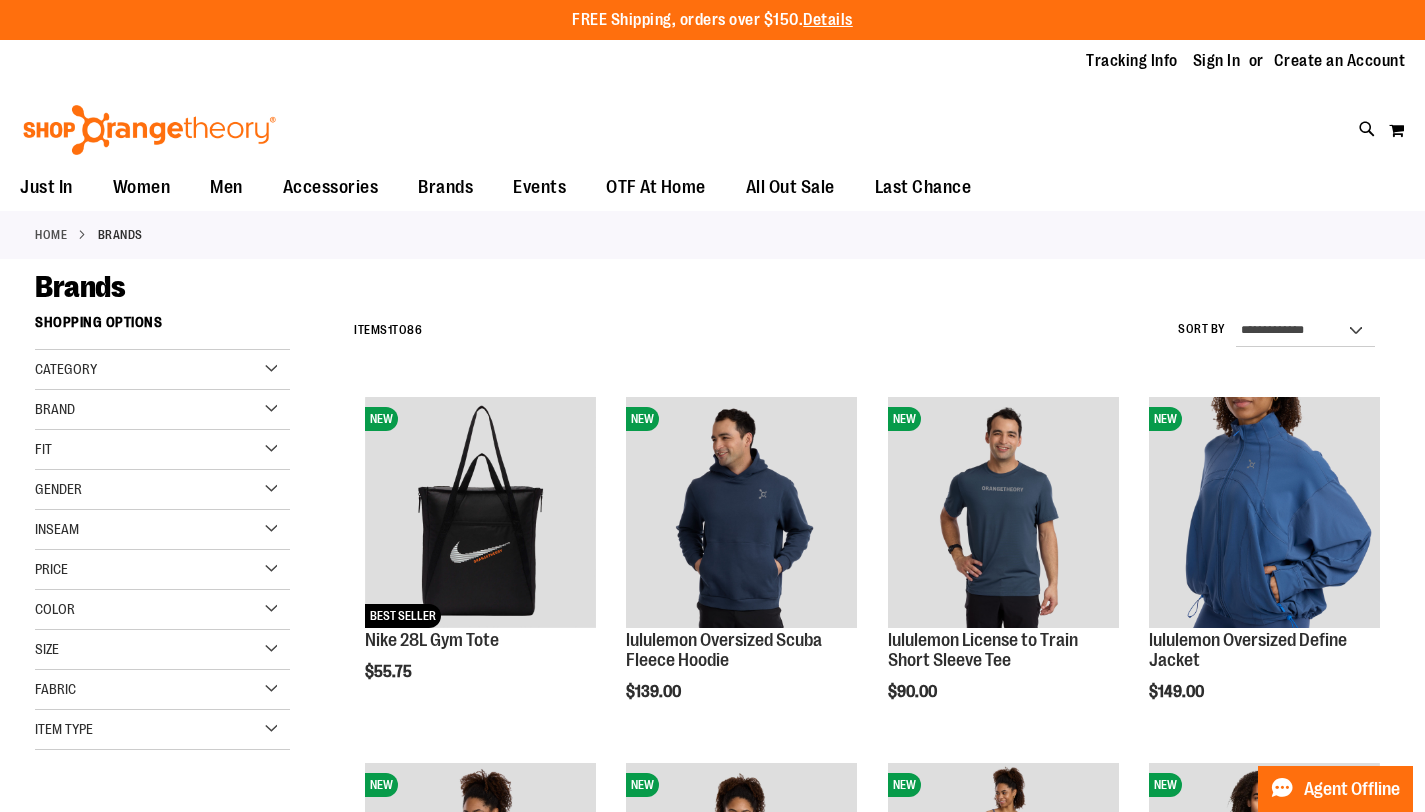 type on "**********" 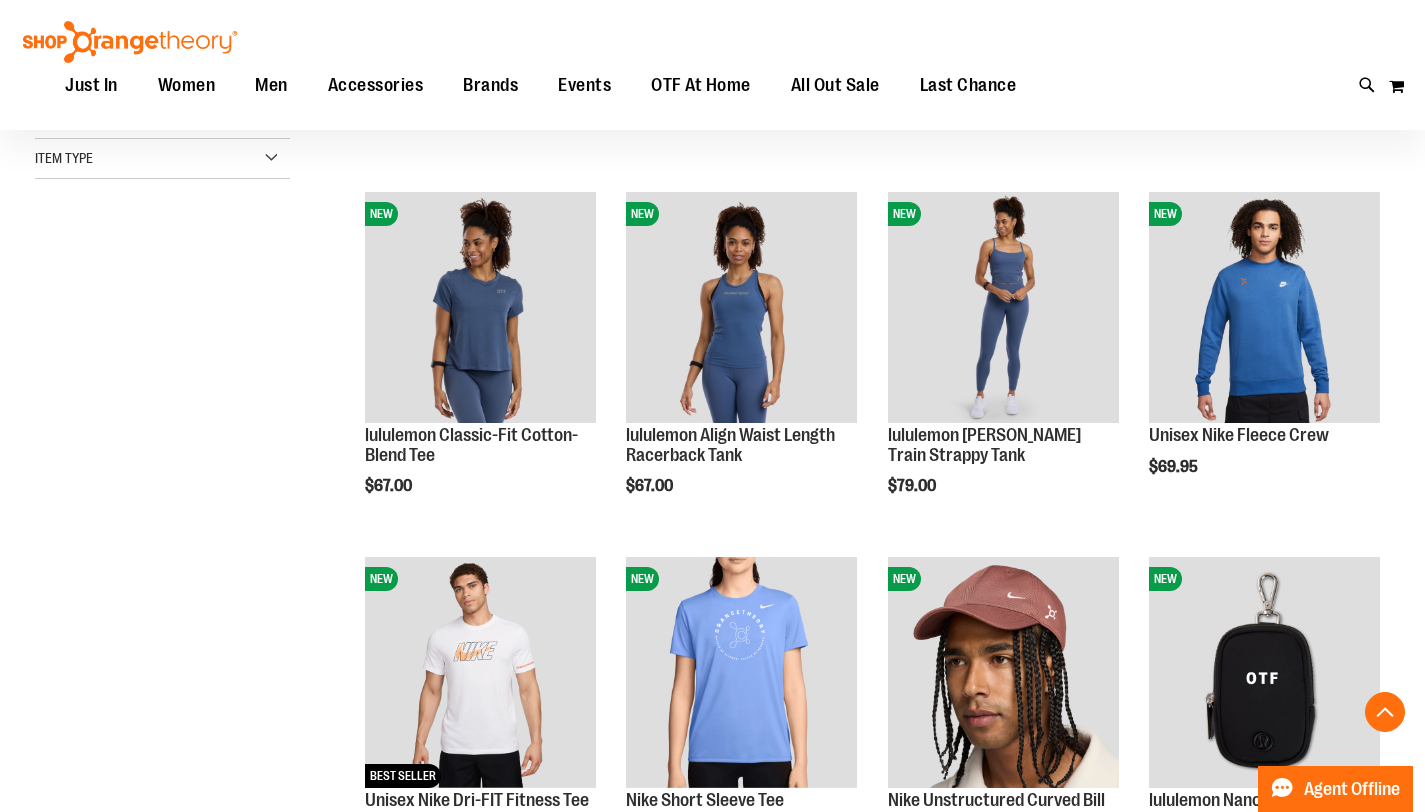 scroll, scrollTop: 677, scrollLeft: 0, axis: vertical 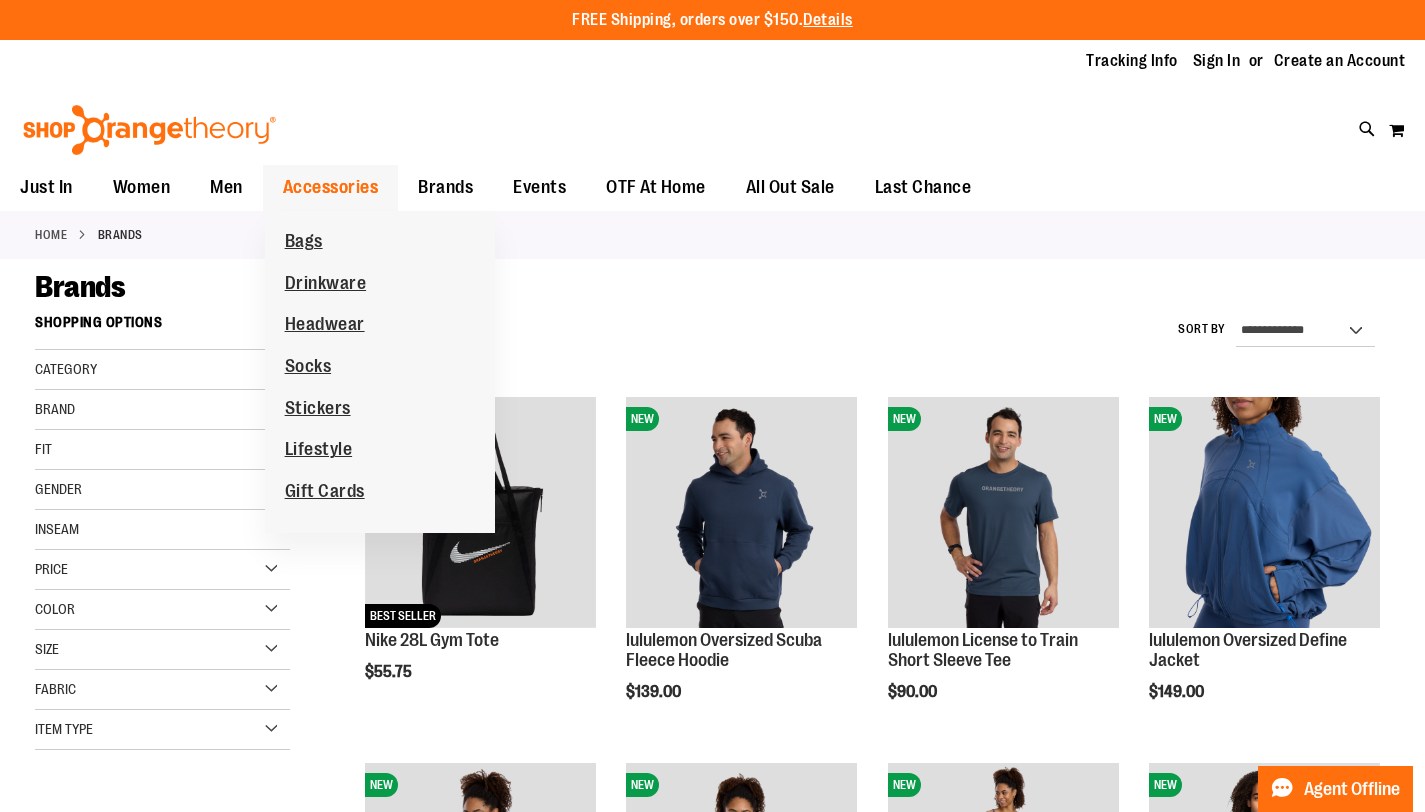 click on "Accessories" at bounding box center [331, 187] 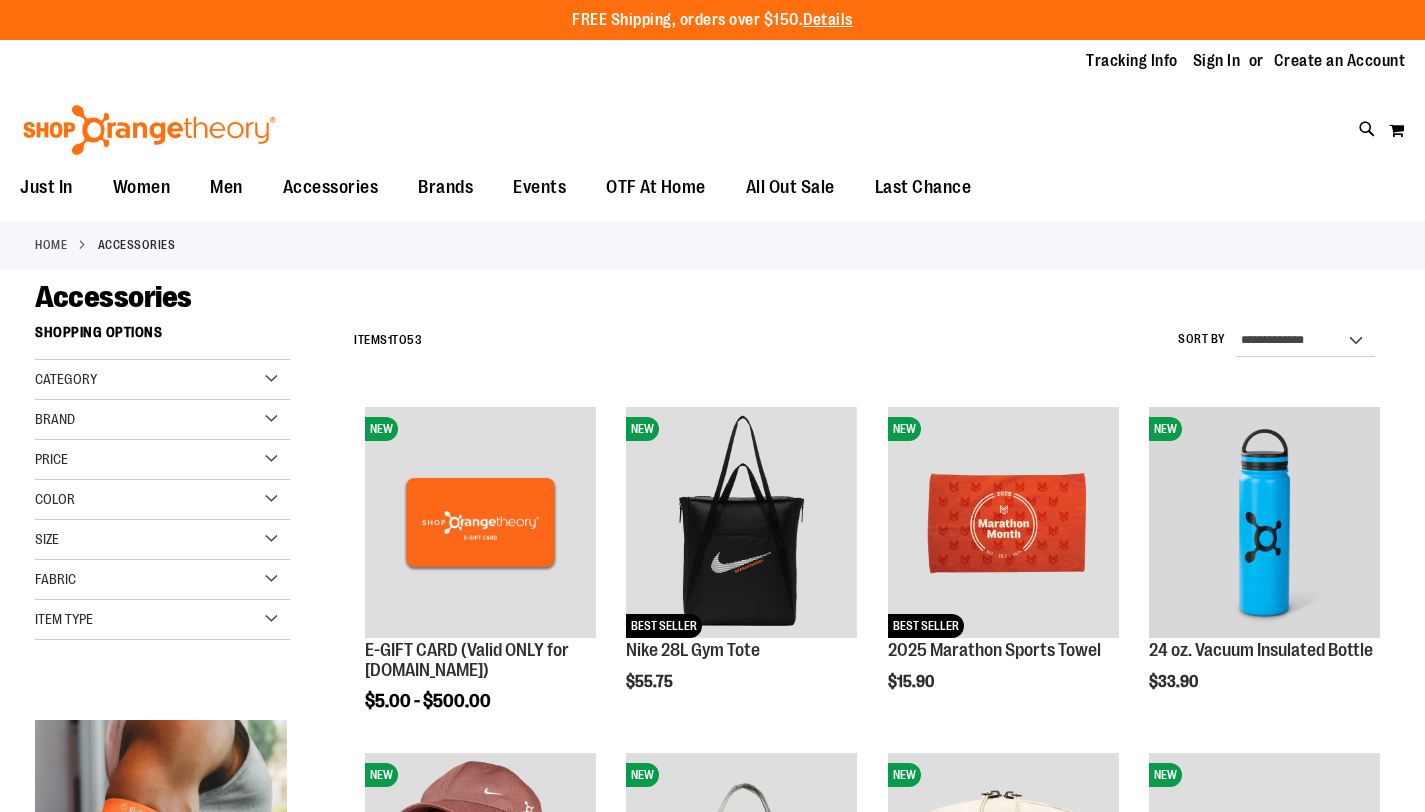 scroll, scrollTop: 0, scrollLeft: 0, axis: both 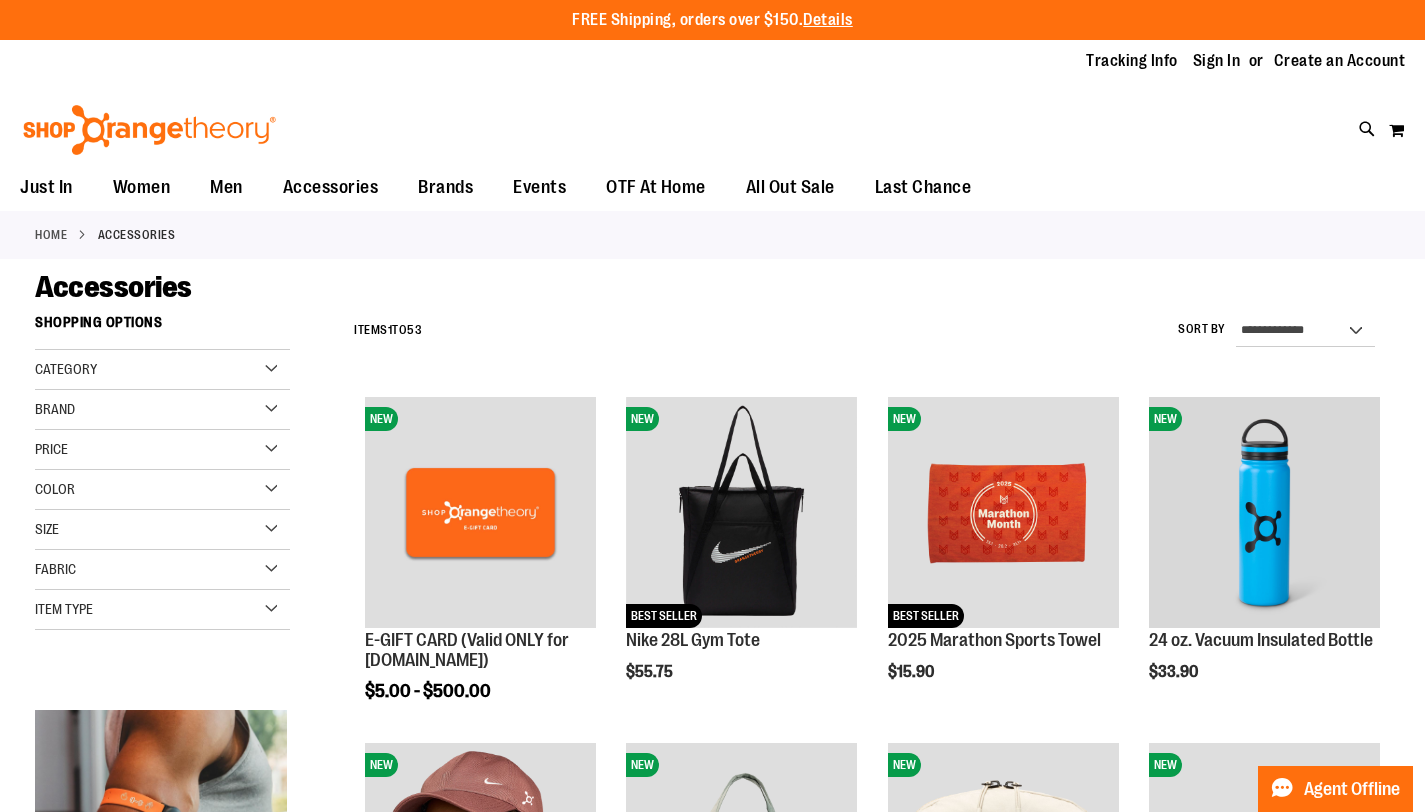 type on "**********" 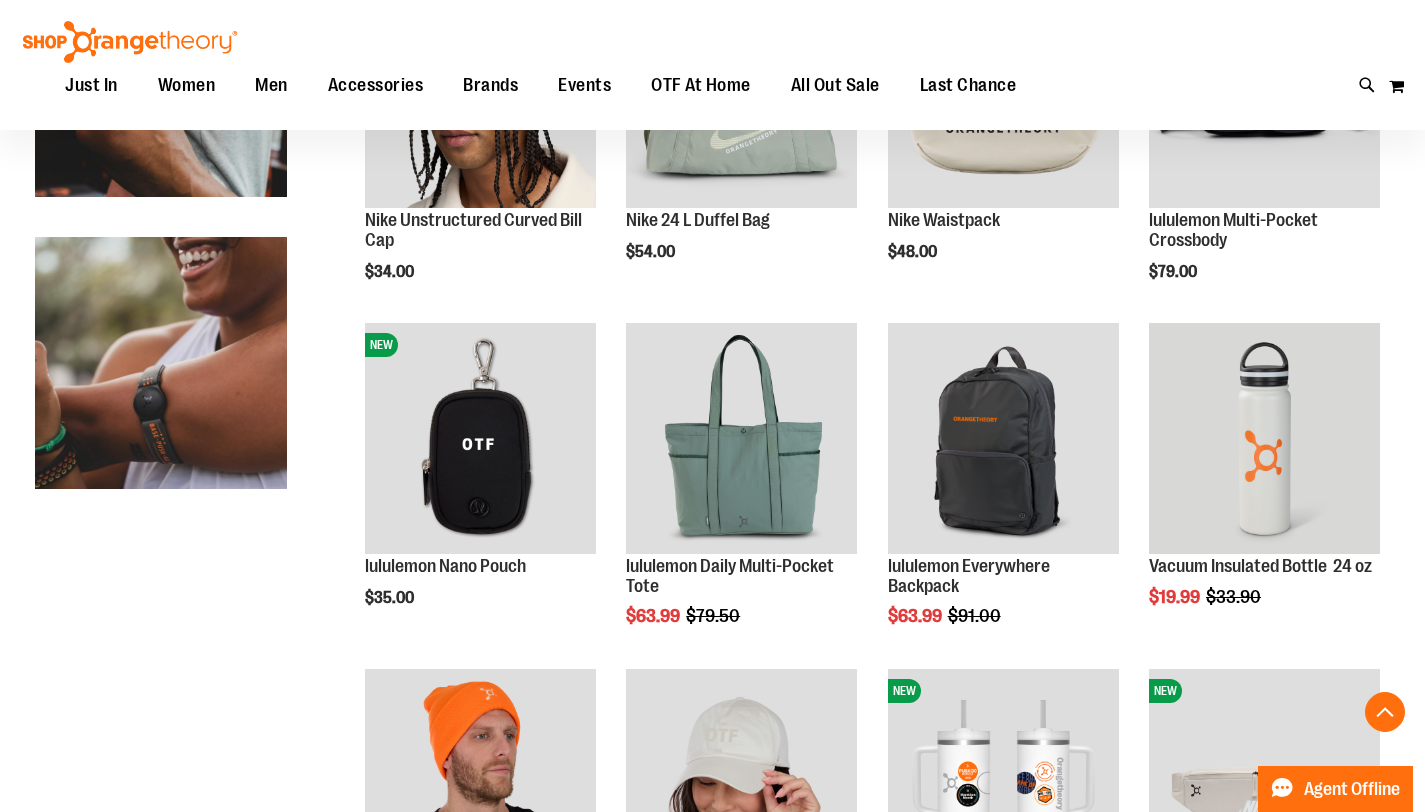 scroll, scrollTop: 806, scrollLeft: 0, axis: vertical 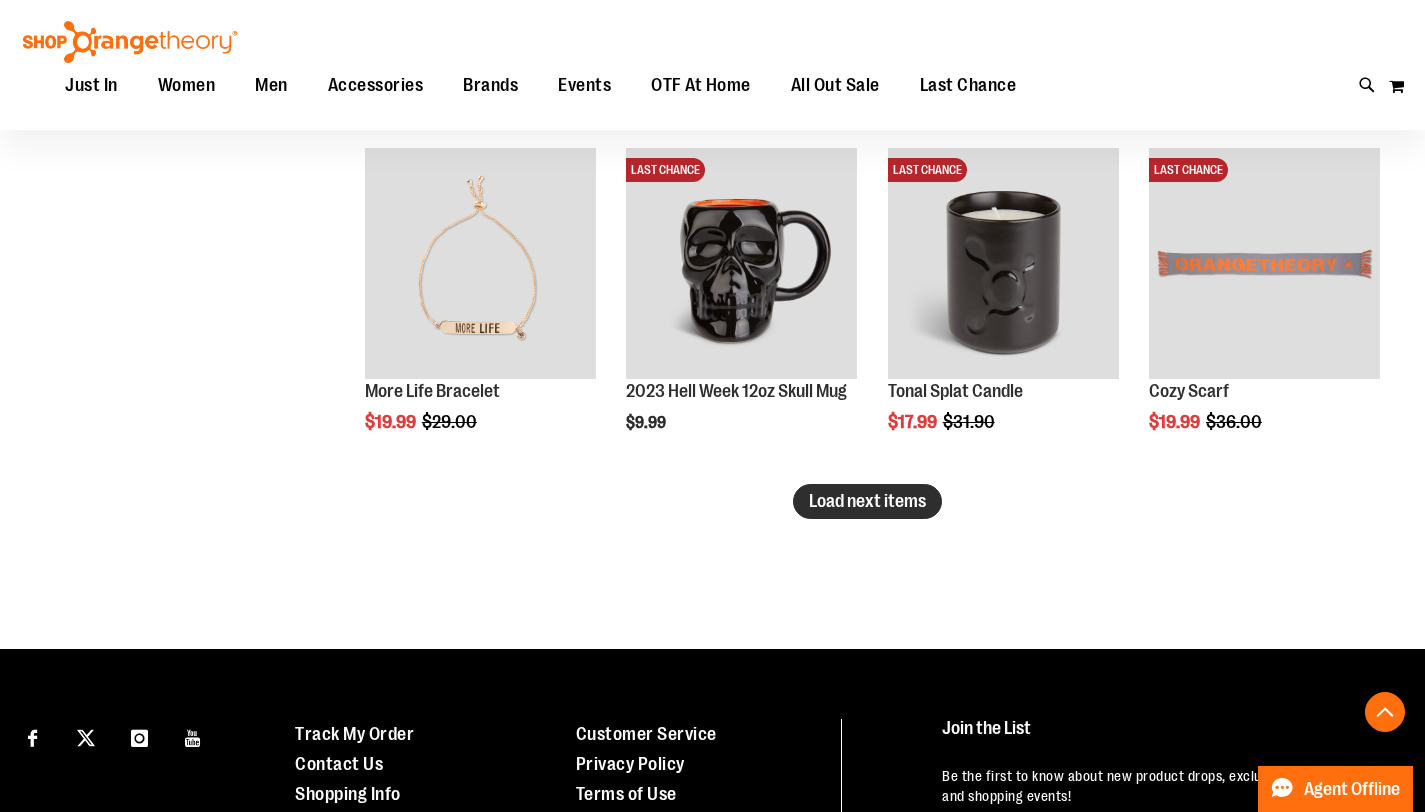 click on "Load next items" at bounding box center [867, 501] 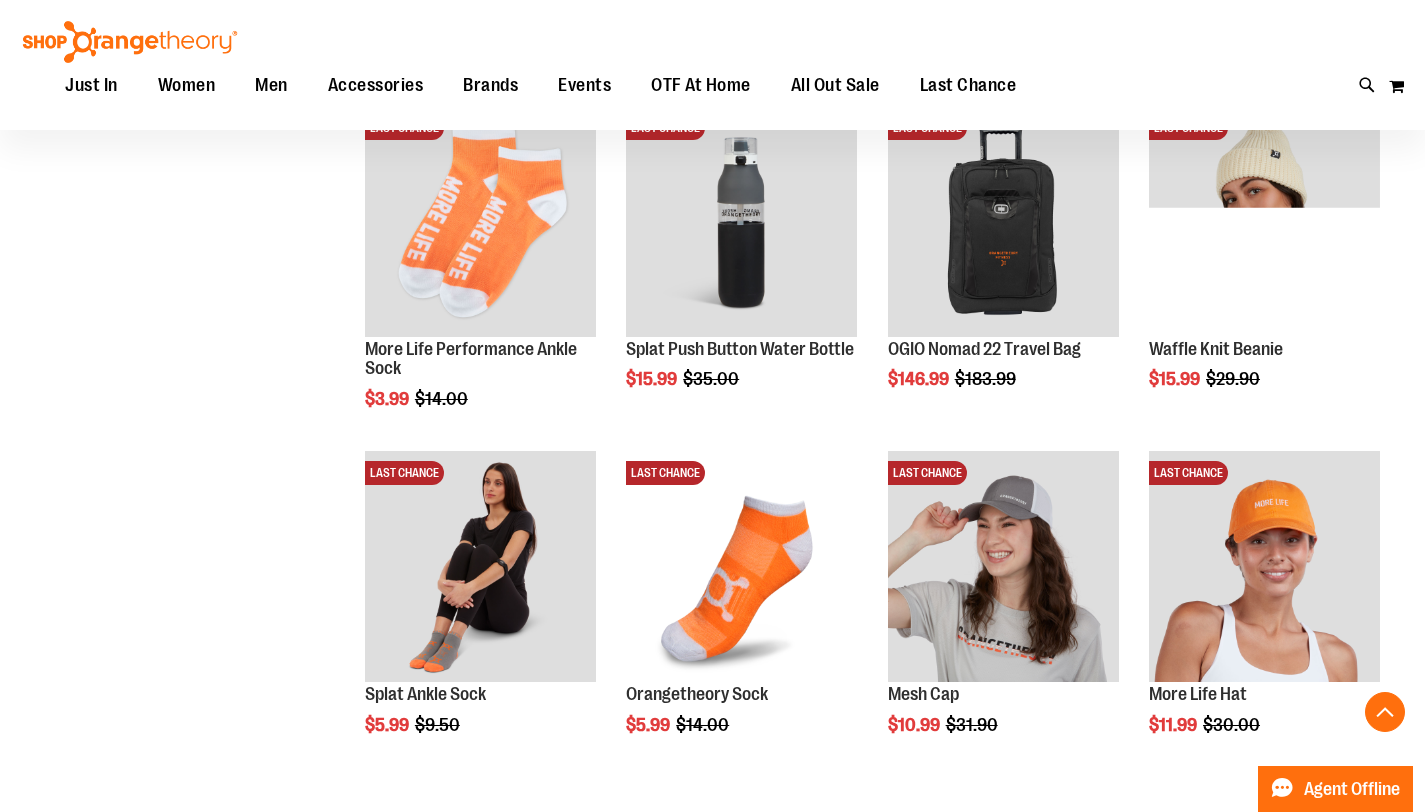 scroll, scrollTop: 3808, scrollLeft: 0, axis: vertical 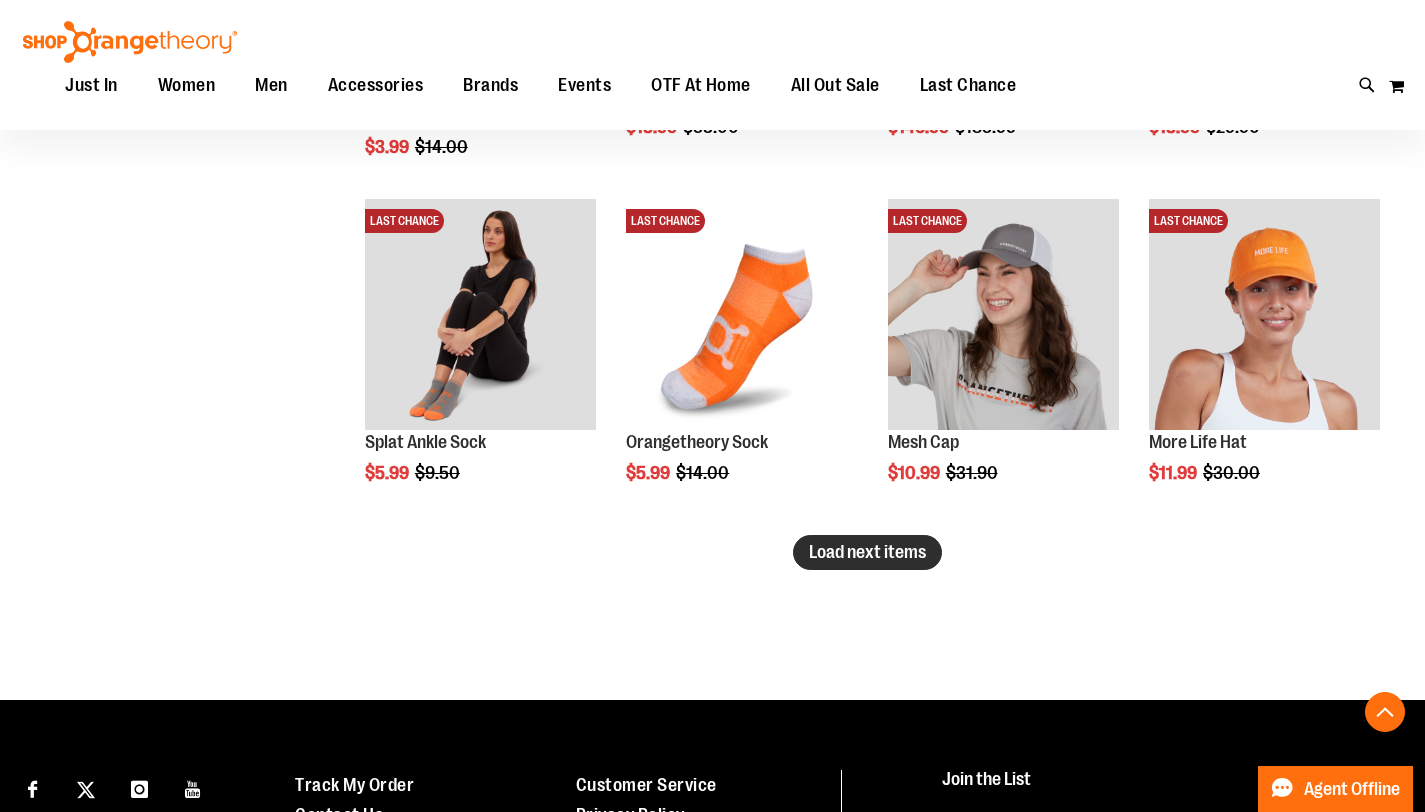 click on "Load next items" at bounding box center (867, 552) 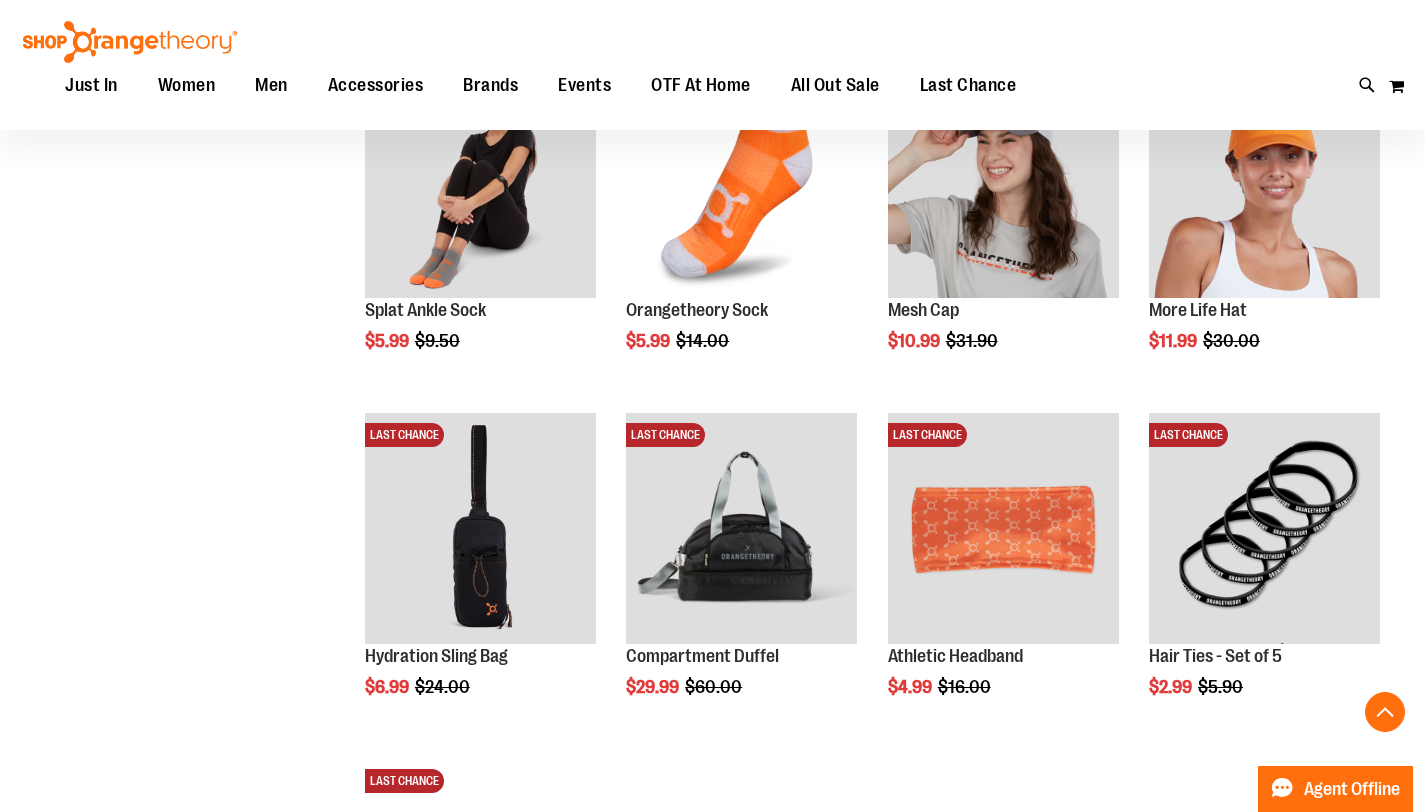 scroll, scrollTop: 4139, scrollLeft: 0, axis: vertical 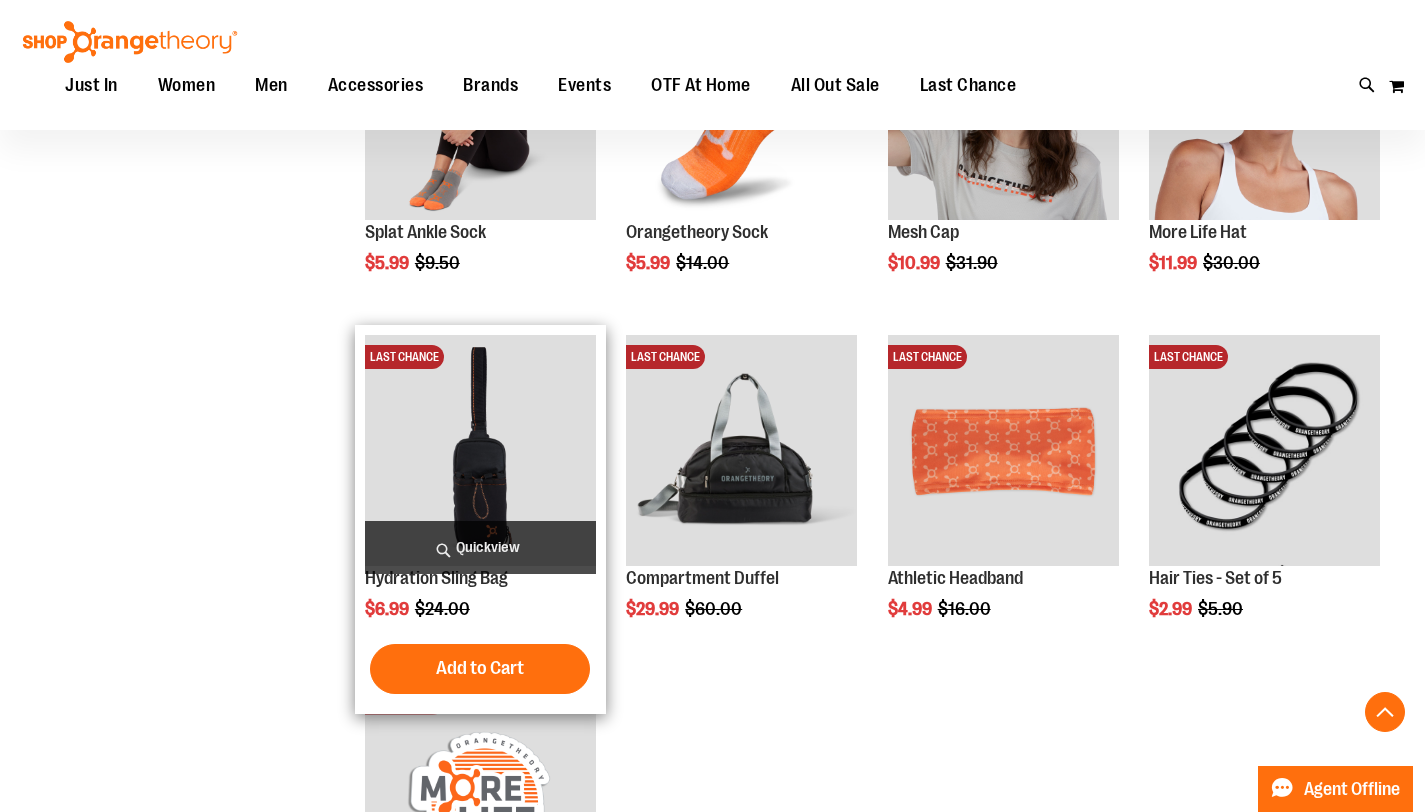 click at bounding box center (480, 450) 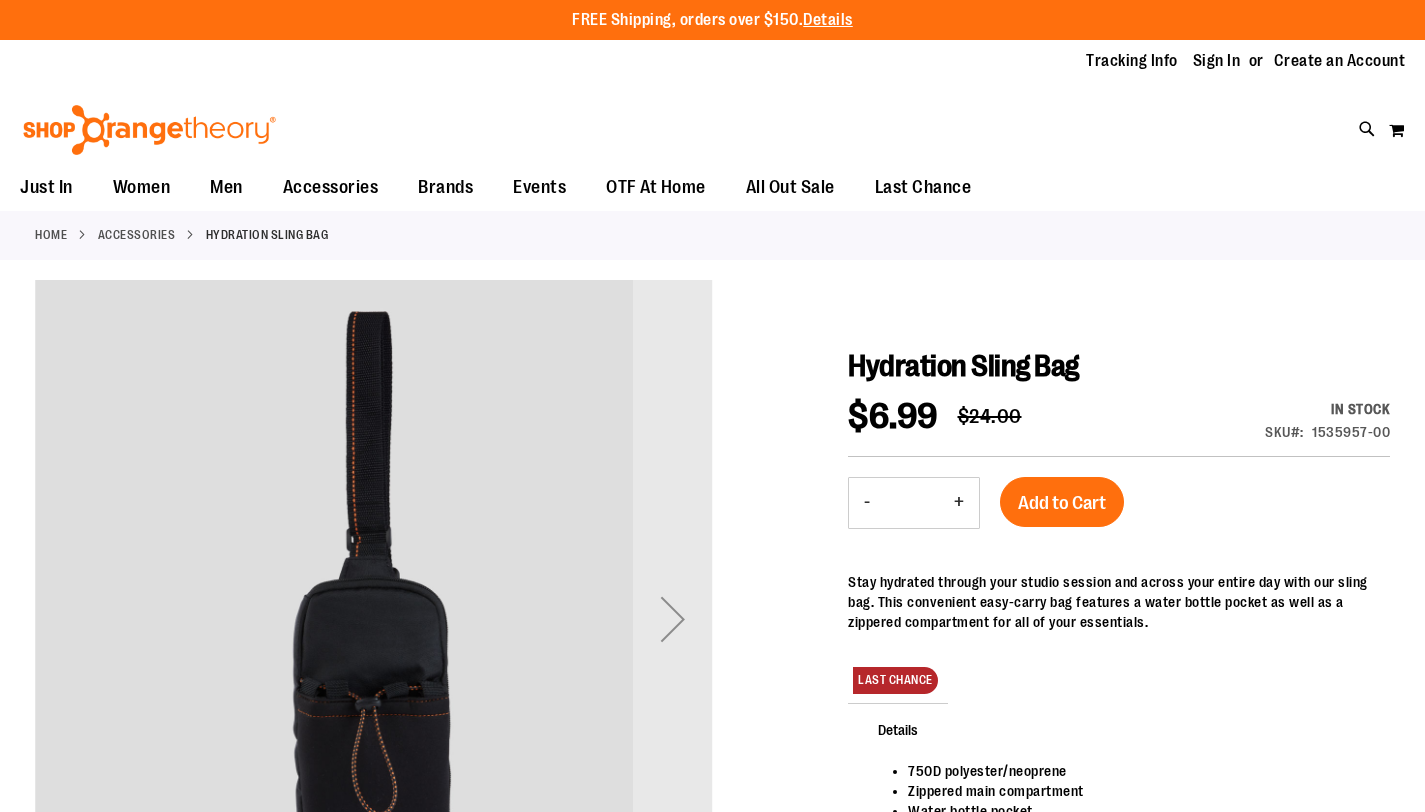 scroll, scrollTop: 0, scrollLeft: 0, axis: both 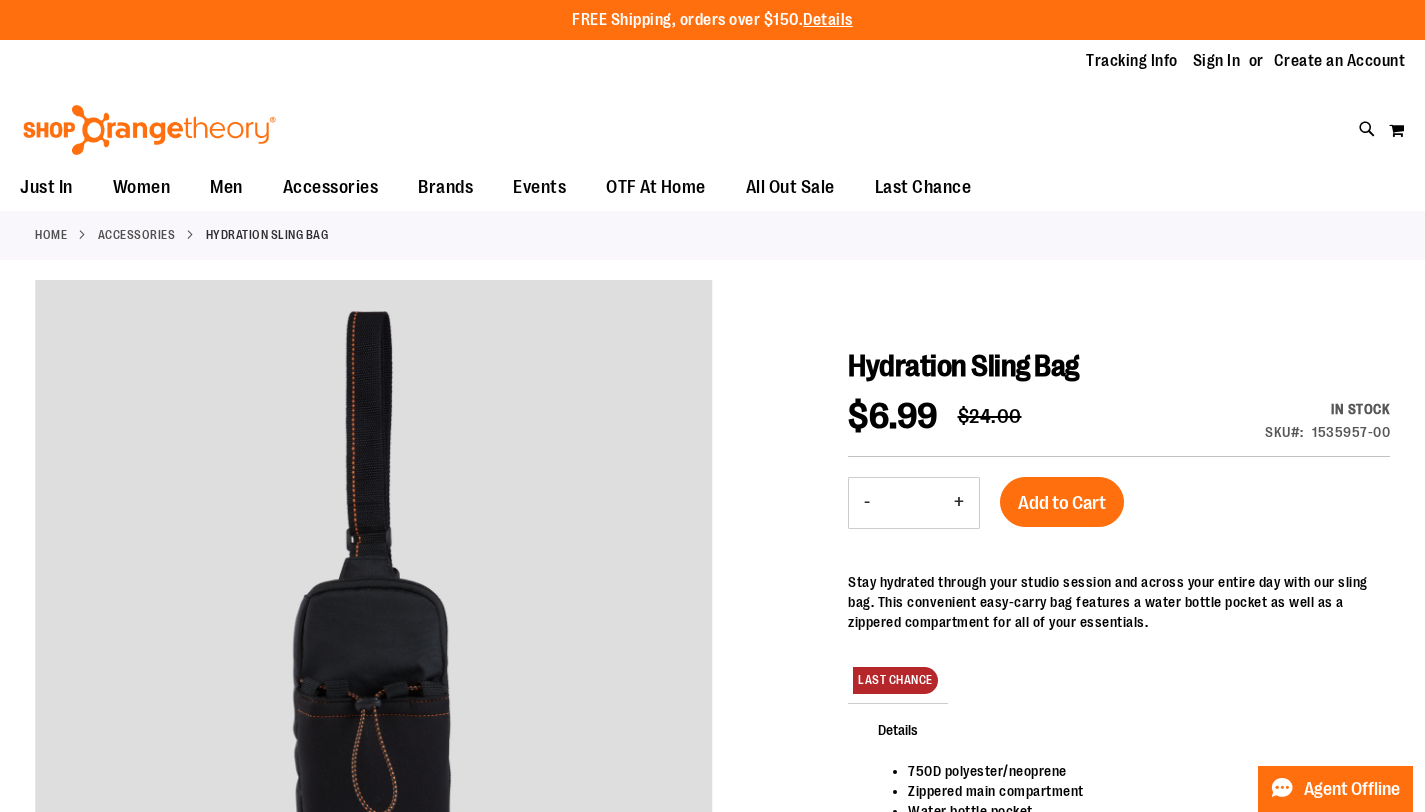 type on "**********" 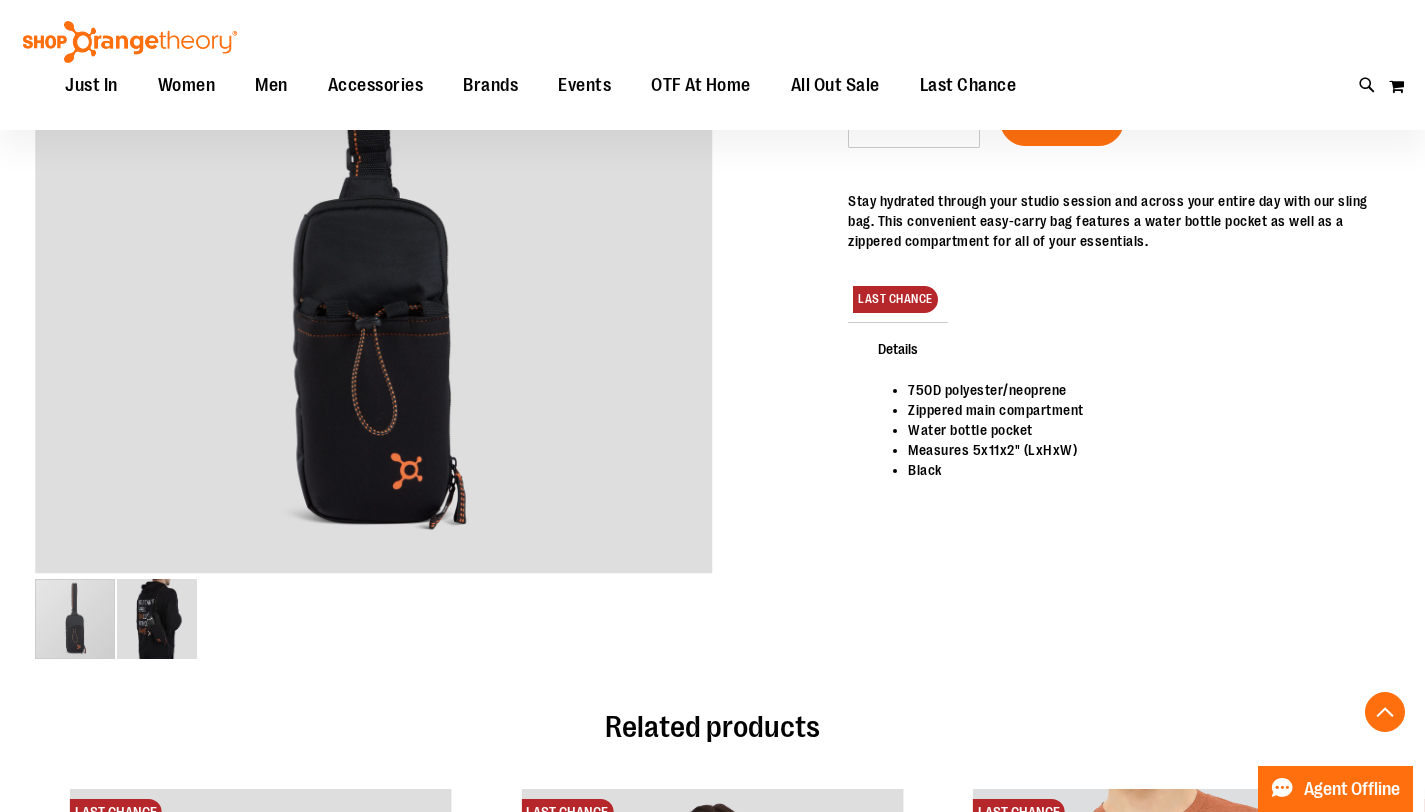 scroll, scrollTop: 398, scrollLeft: 0, axis: vertical 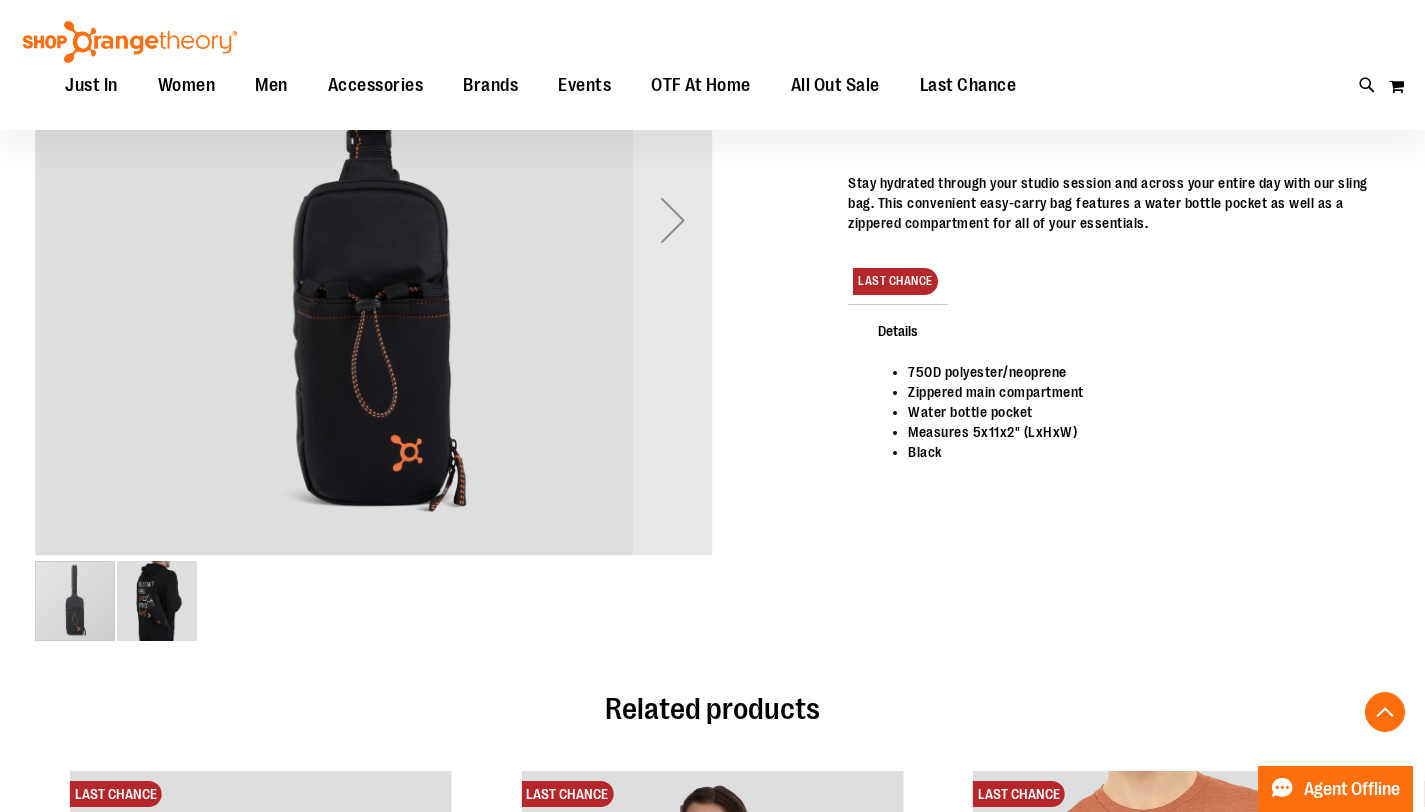 click at bounding box center [157, 601] 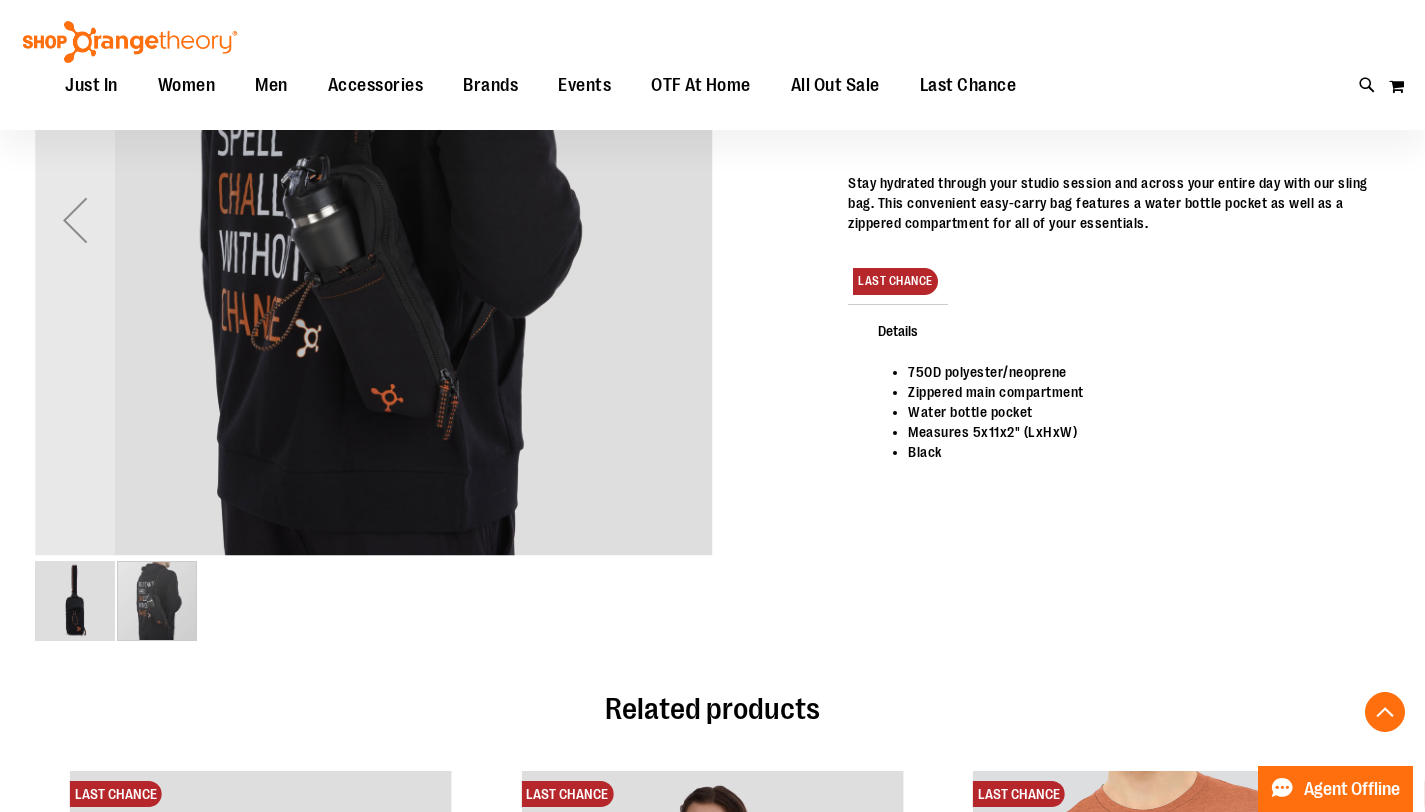 click at bounding box center (75, 601) 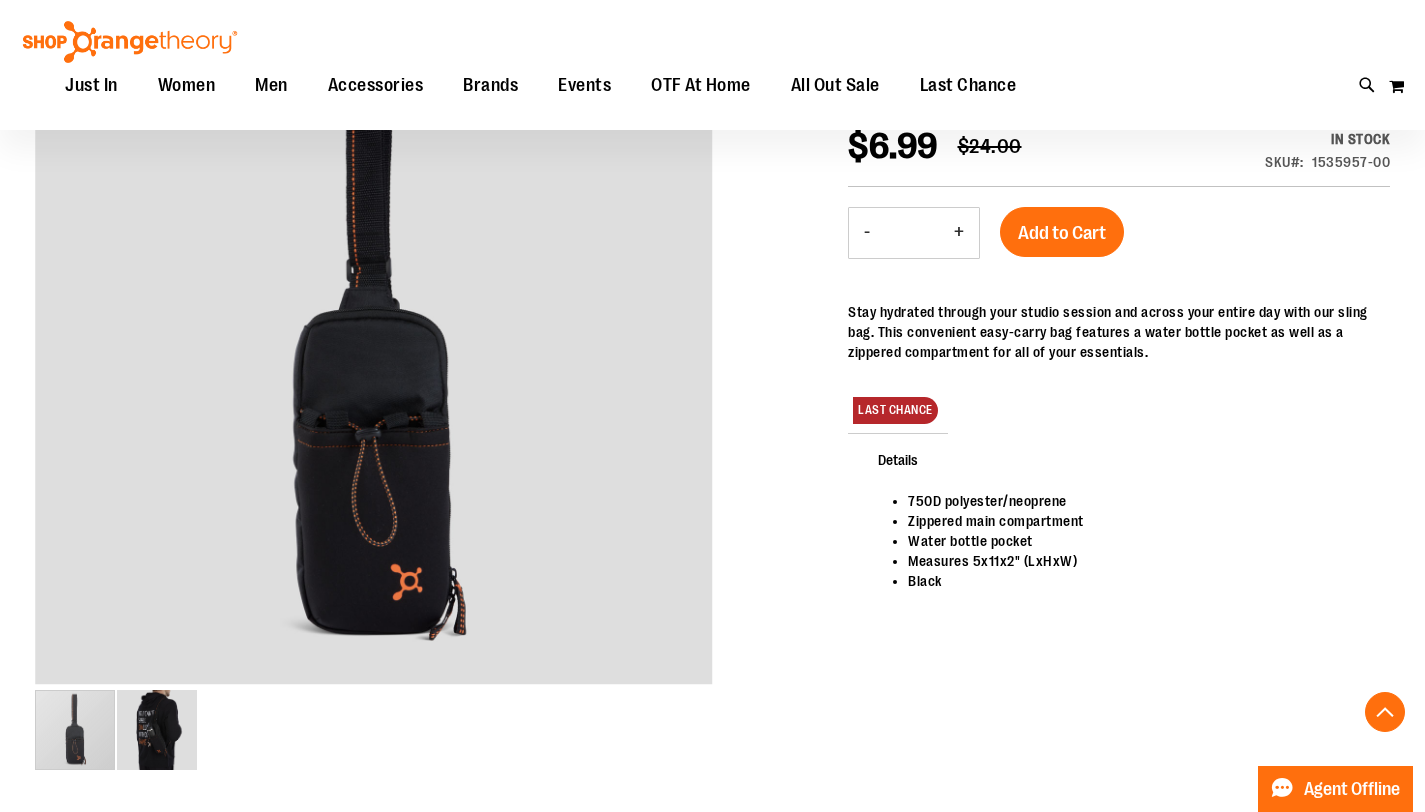 scroll, scrollTop: 265, scrollLeft: 0, axis: vertical 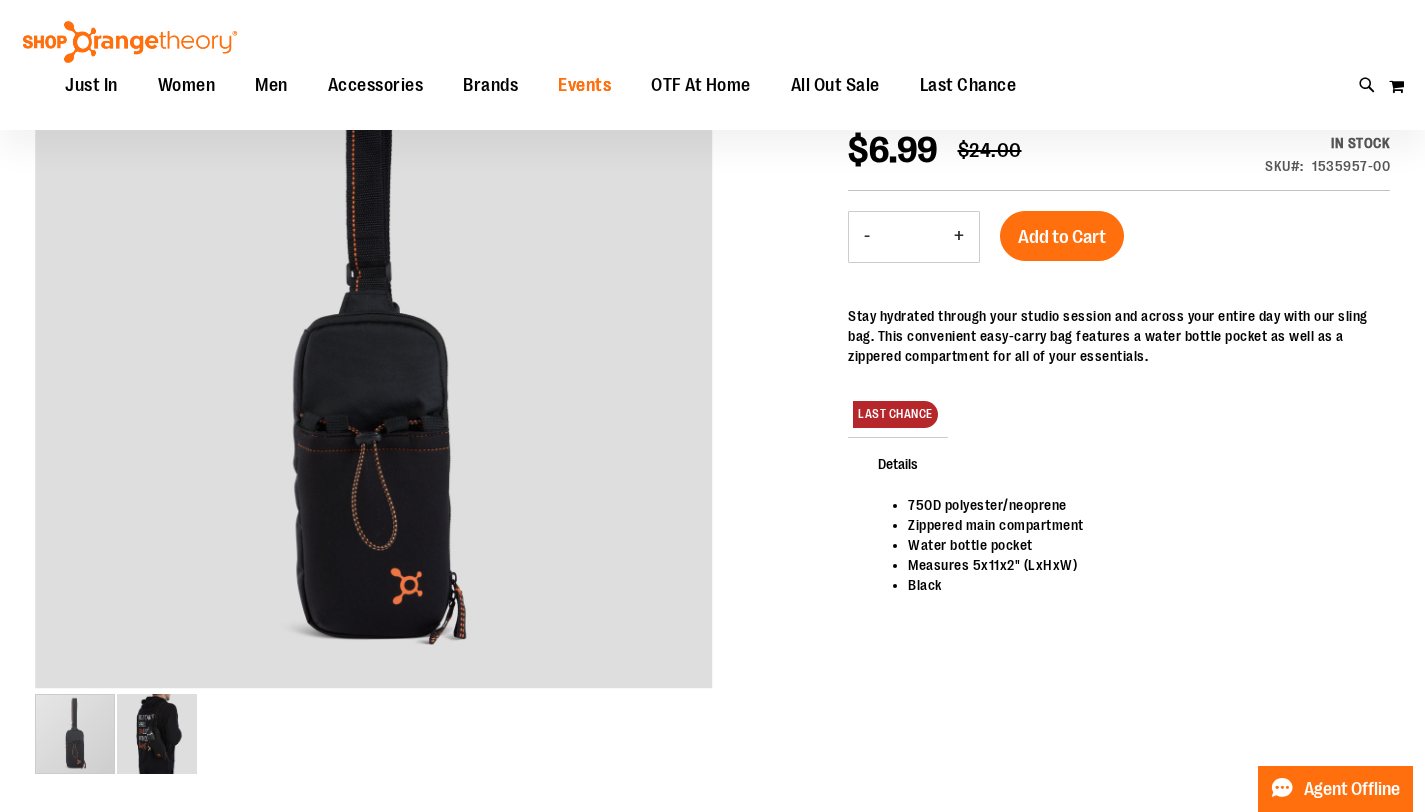 click on "Events" at bounding box center (584, 85) 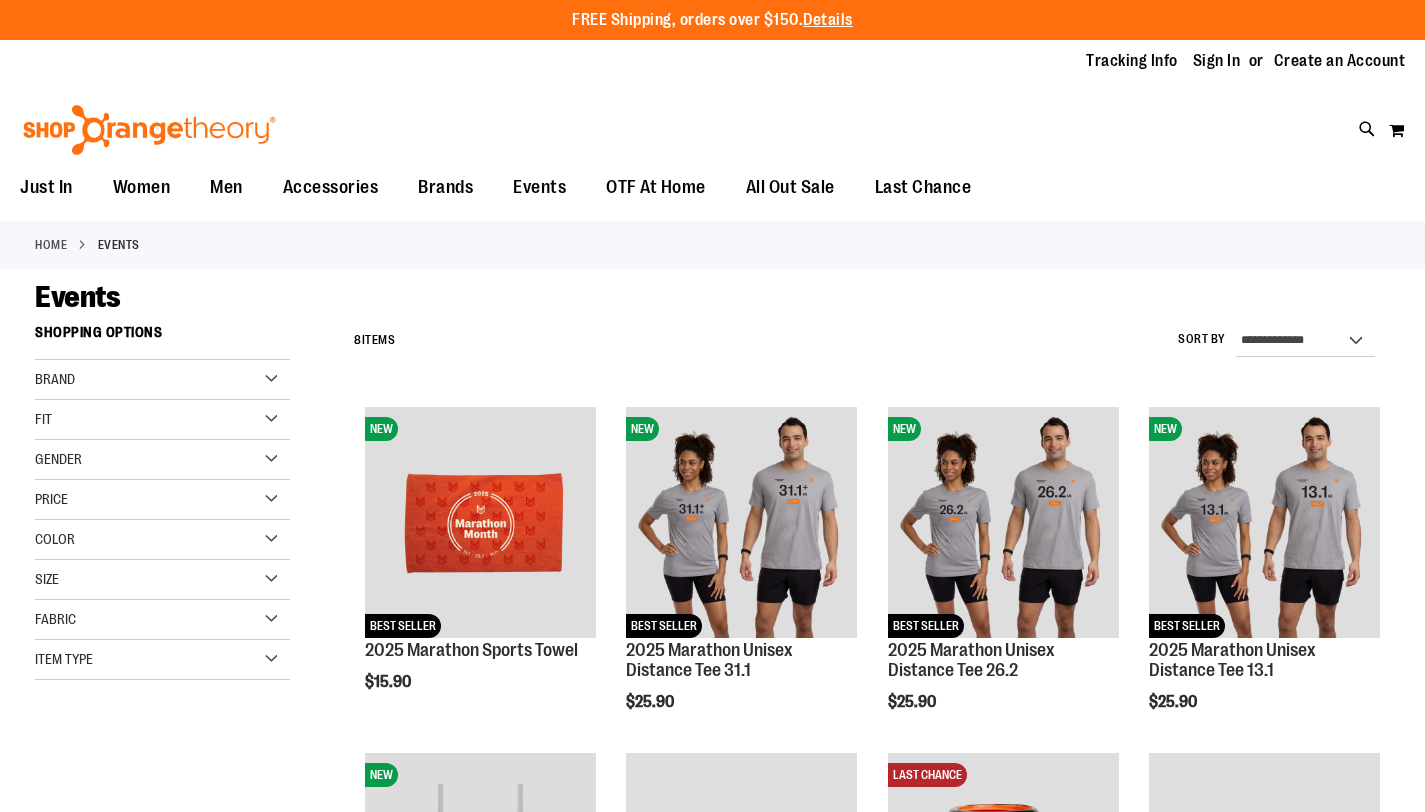 scroll, scrollTop: 0, scrollLeft: 0, axis: both 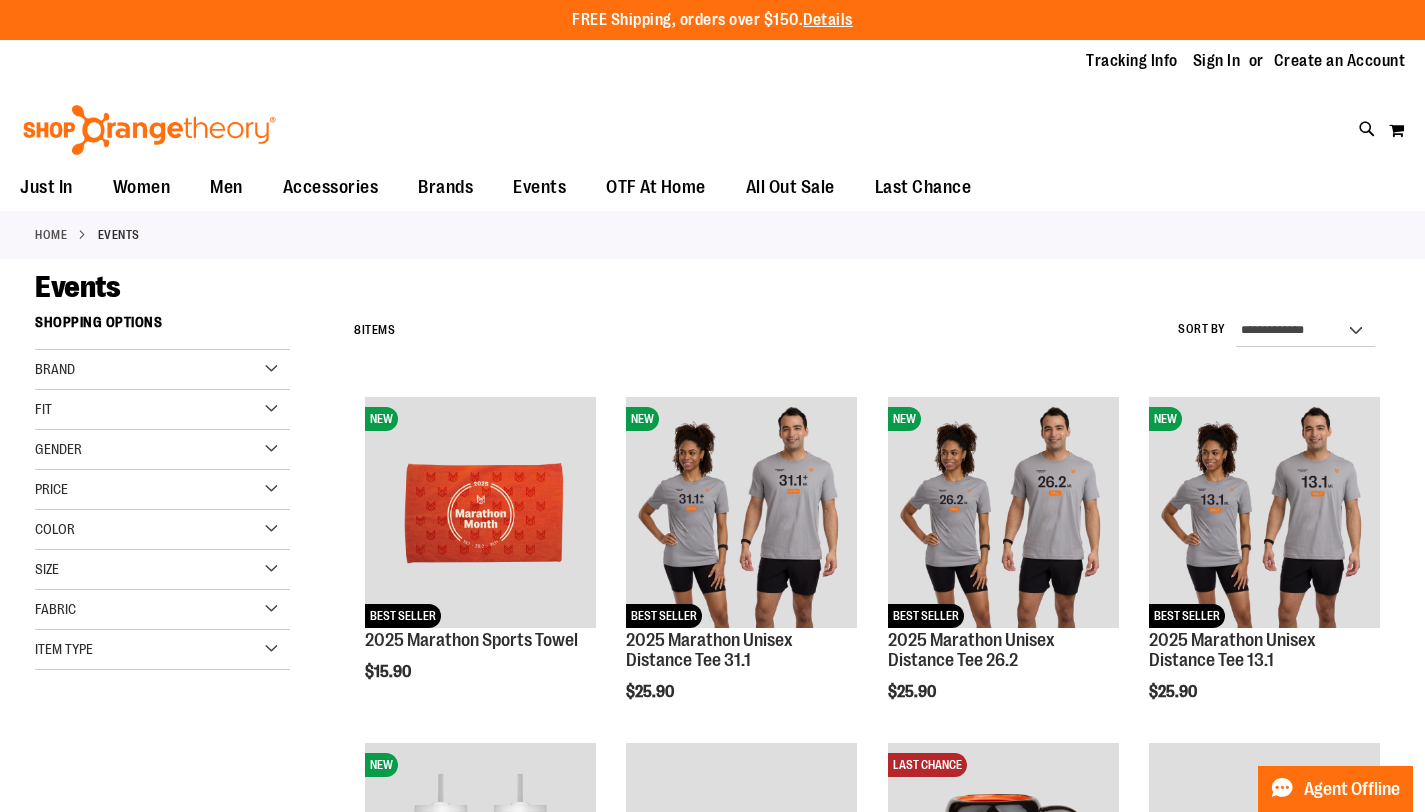 type on "**********" 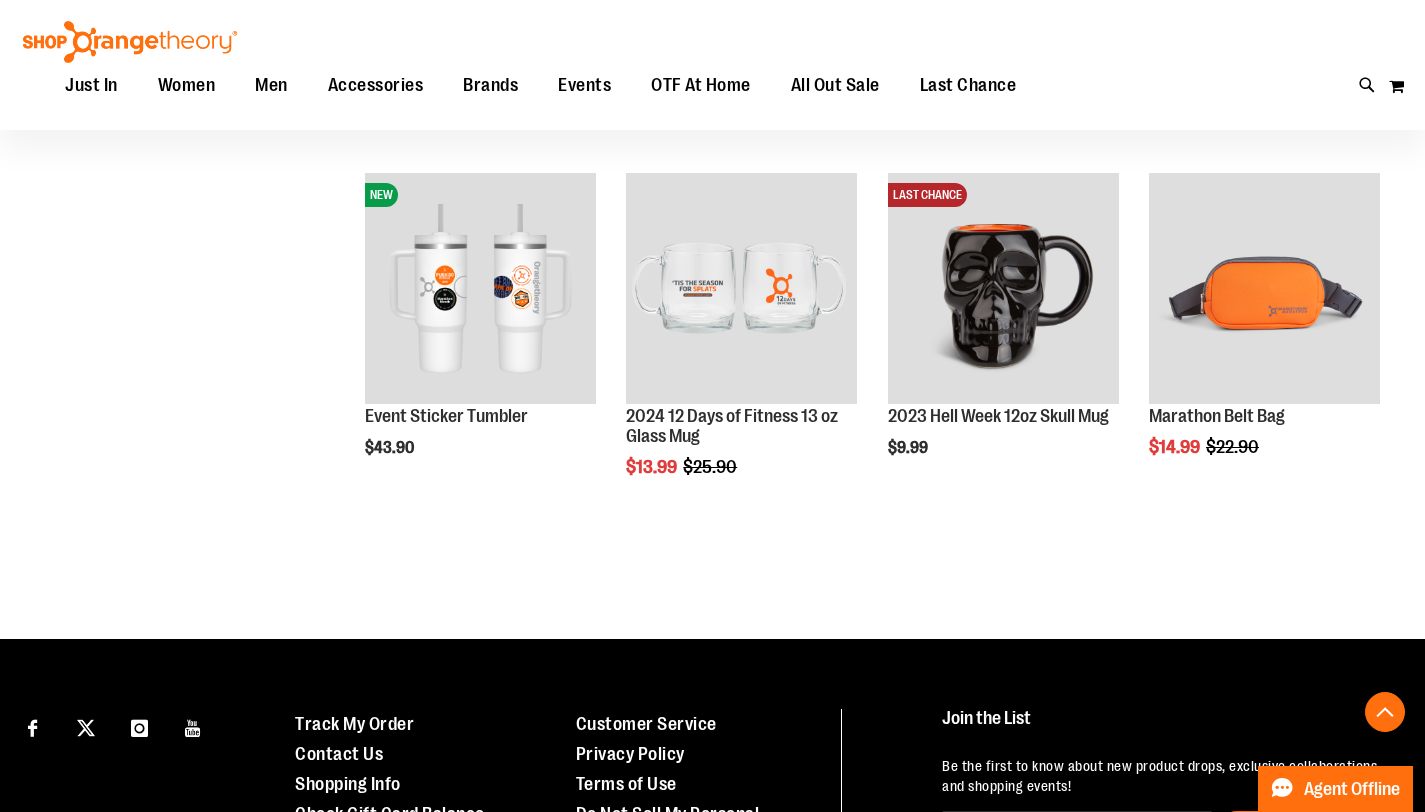 scroll, scrollTop: 0, scrollLeft: 0, axis: both 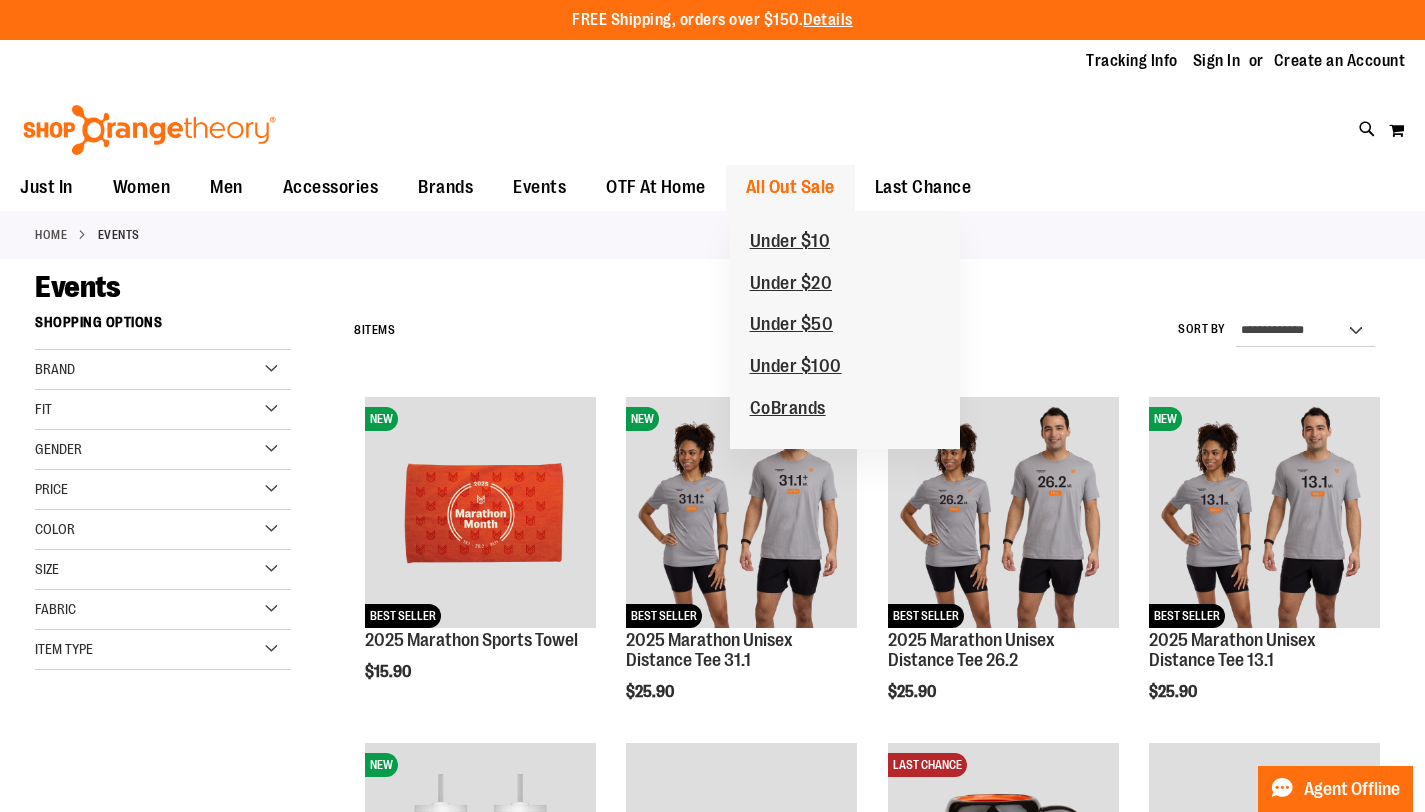 click on "All Out Sale" at bounding box center [790, 187] 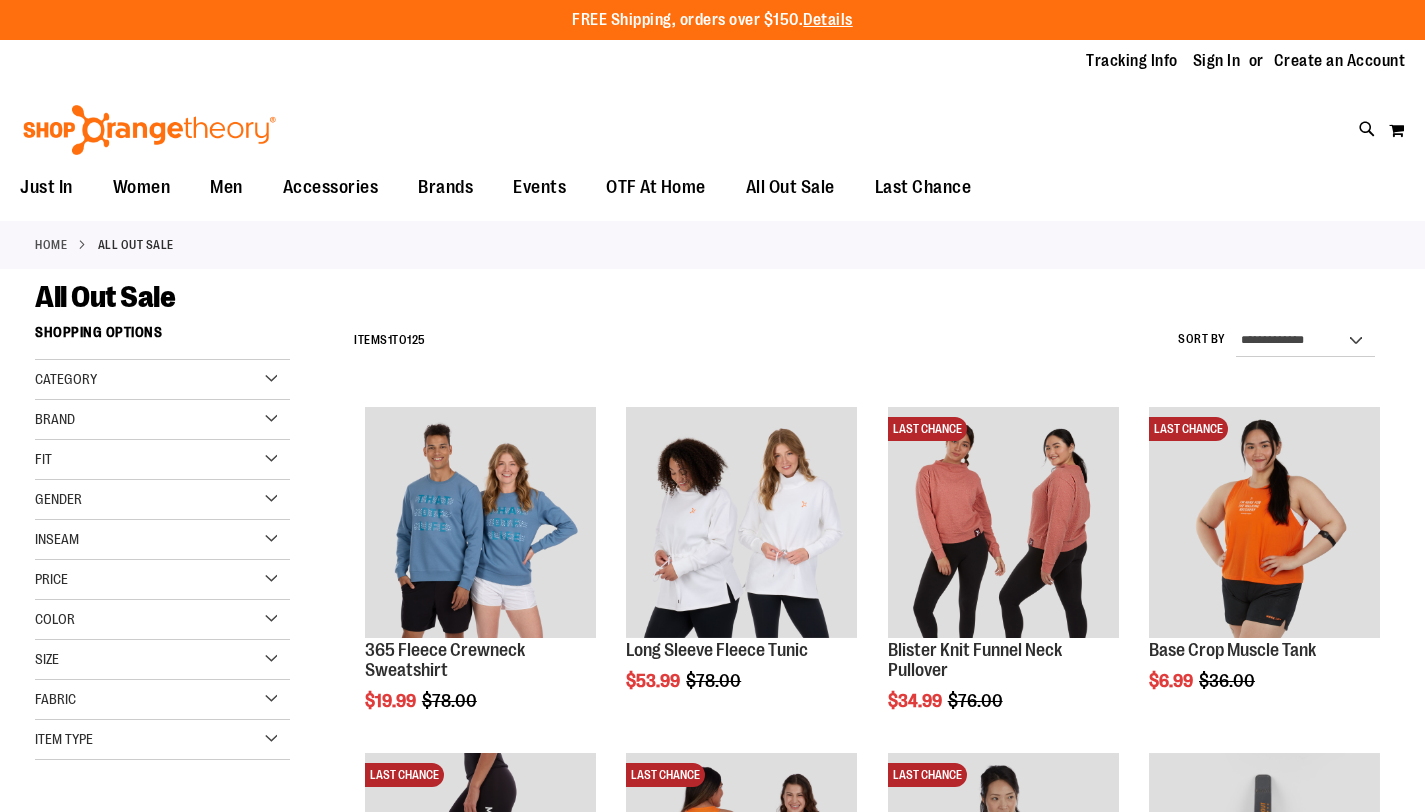 scroll, scrollTop: 0, scrollLeft: 0, axis: both 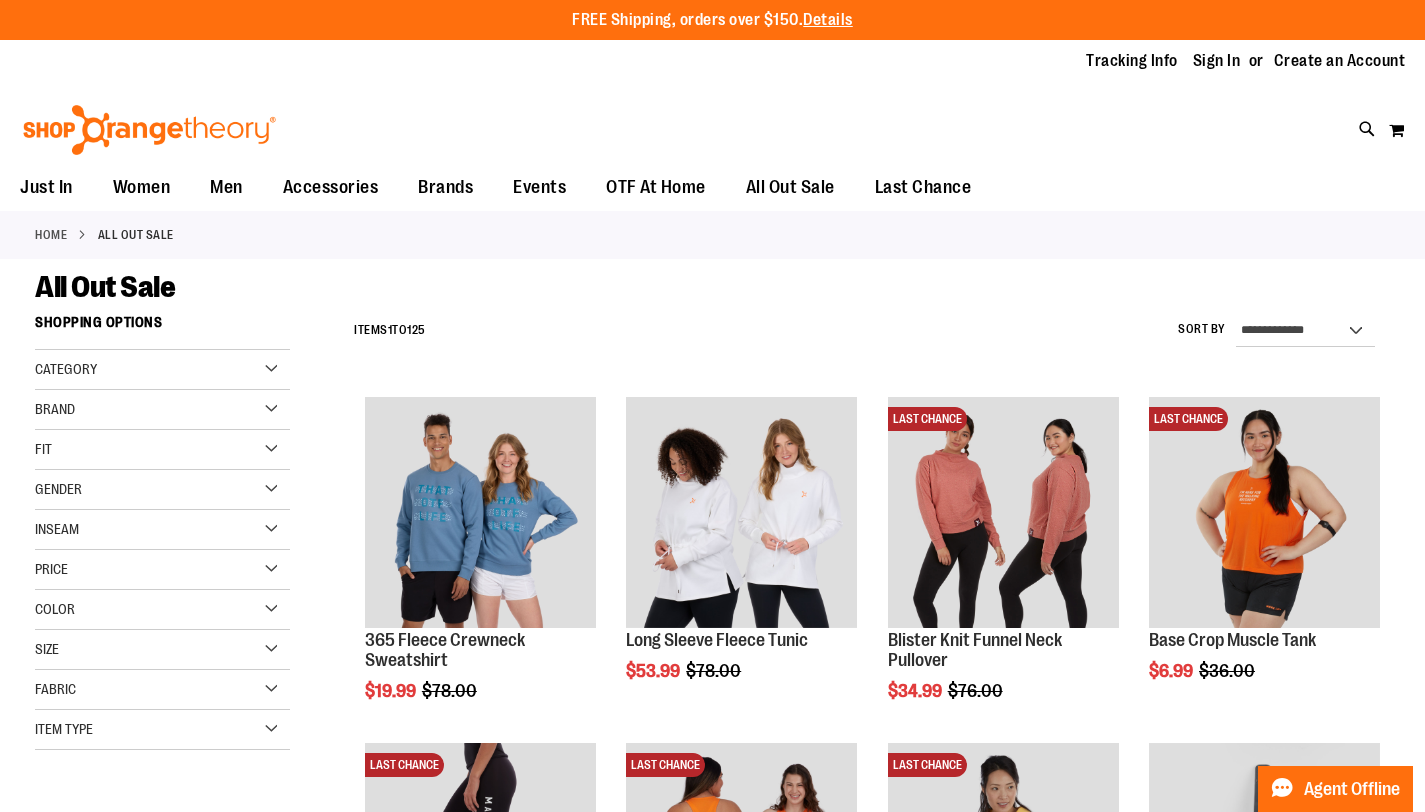 type on "**********" 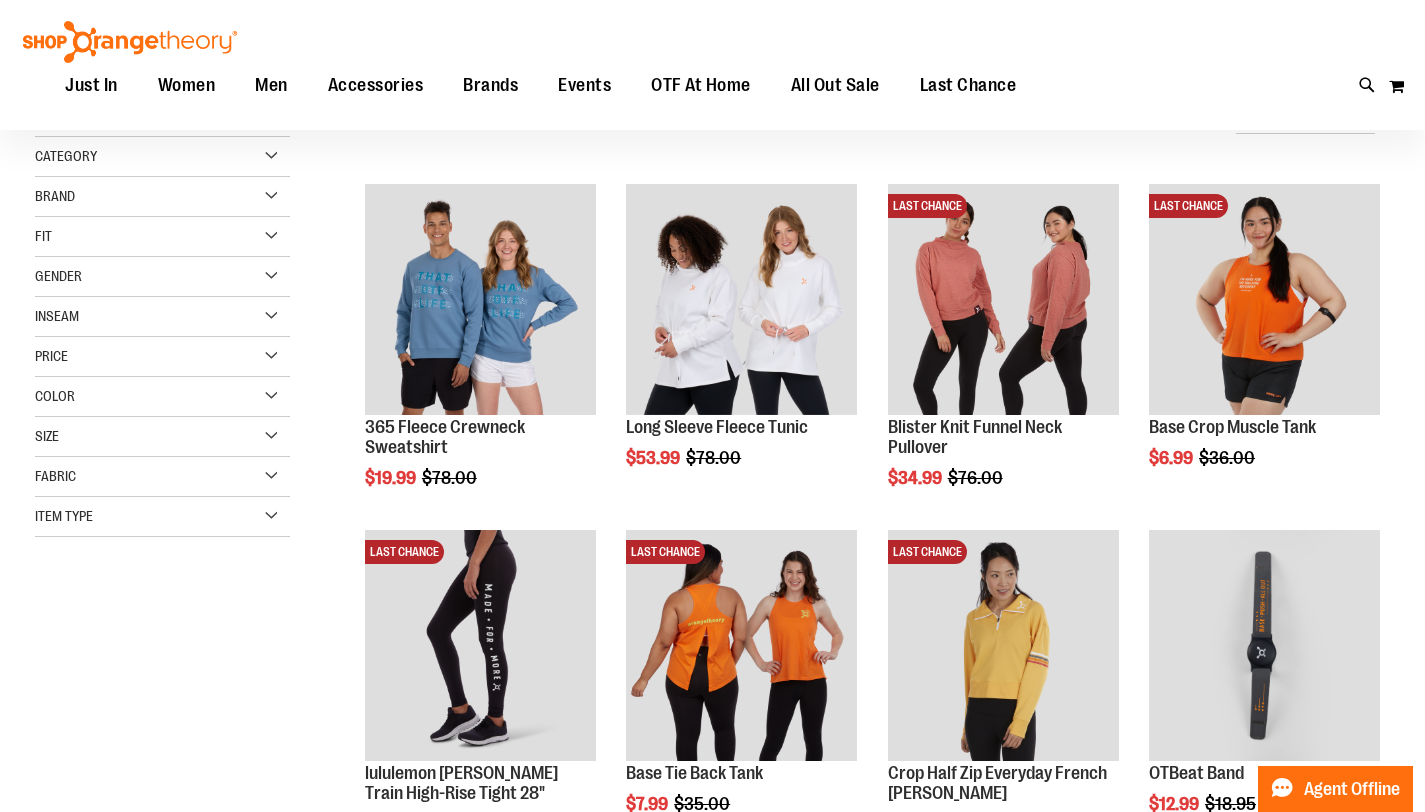 scroll, scrollTop: 430, scrollLeft: 0, axis: vertical 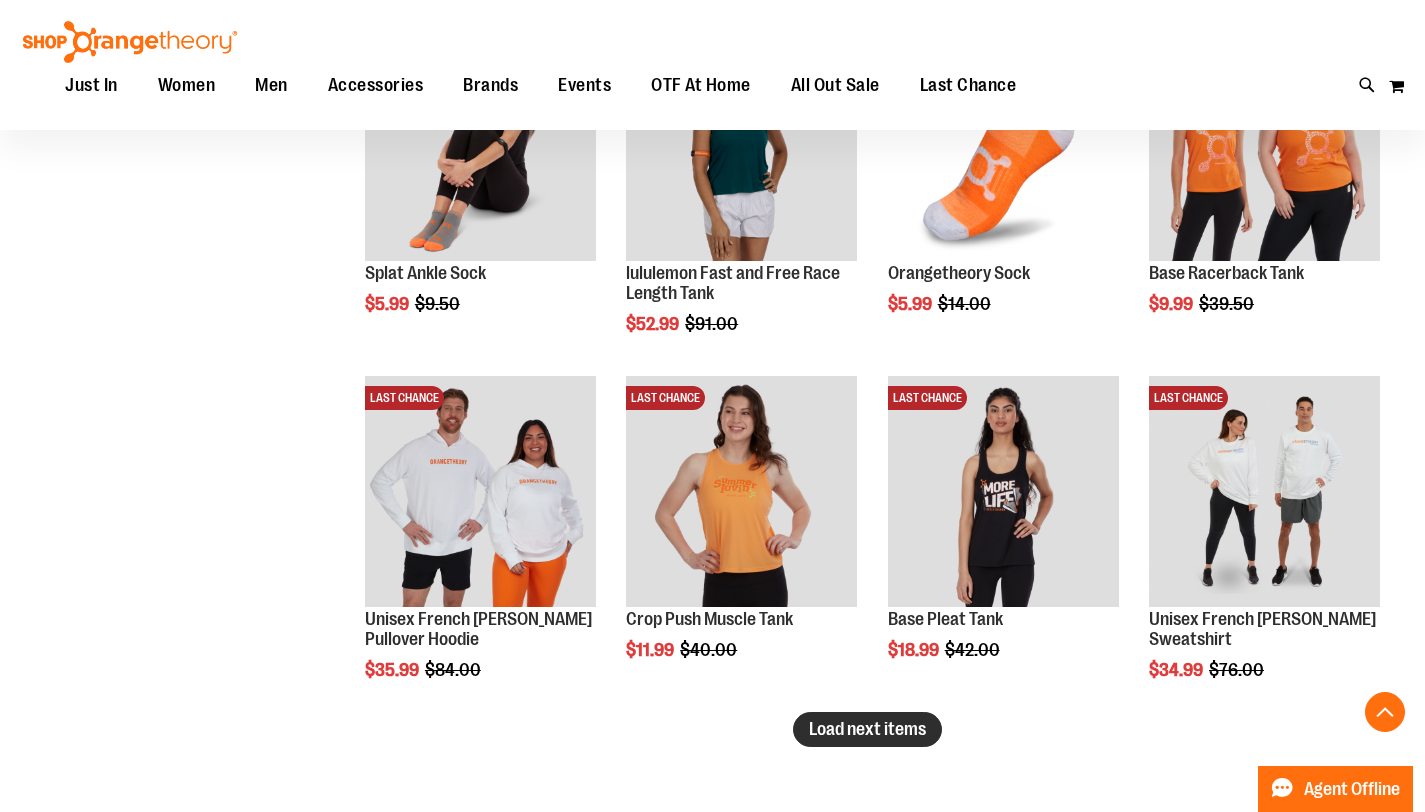 click on "Load next items" at bounding box center [867, 729] 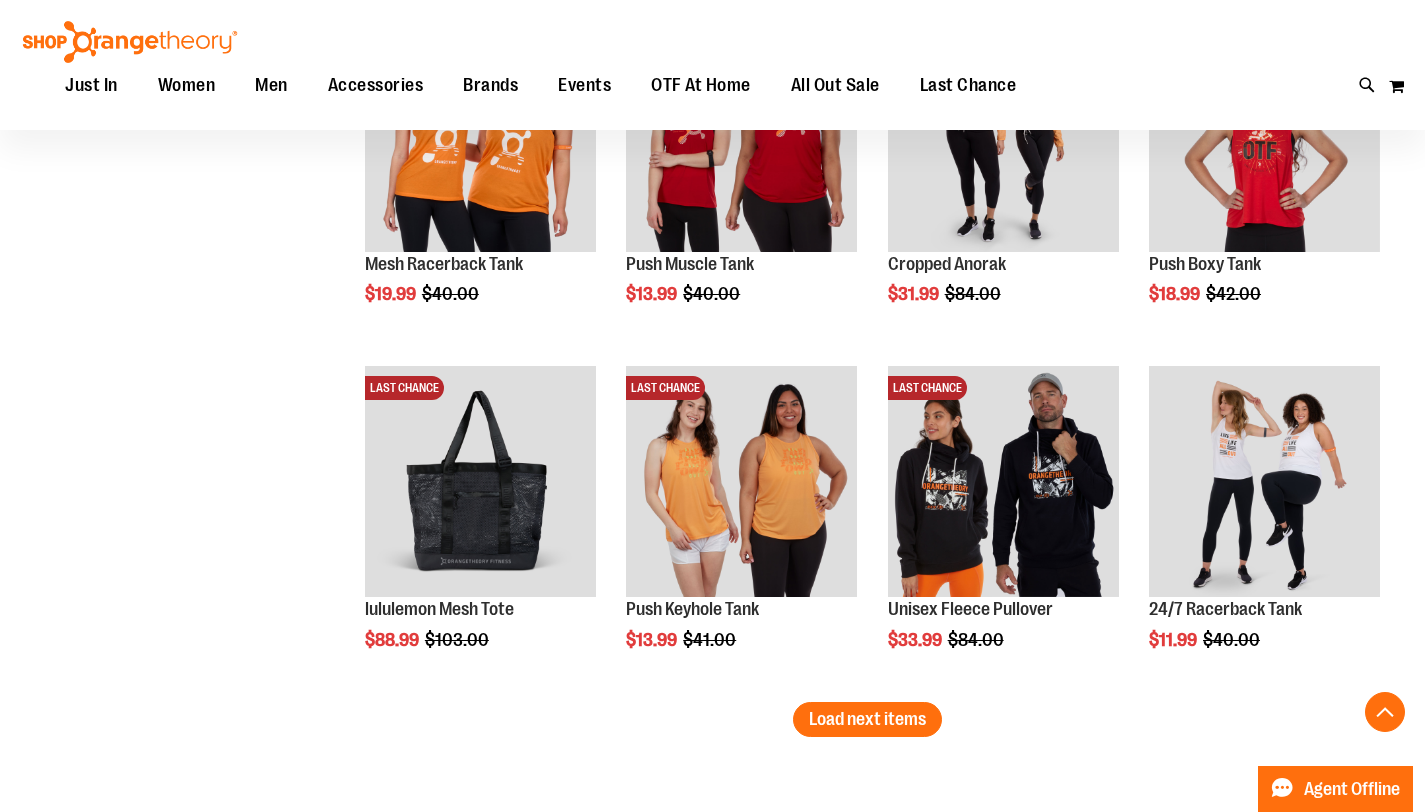 scroll, scrollTop: 3836, scrollLeft: 0, axis: vertical 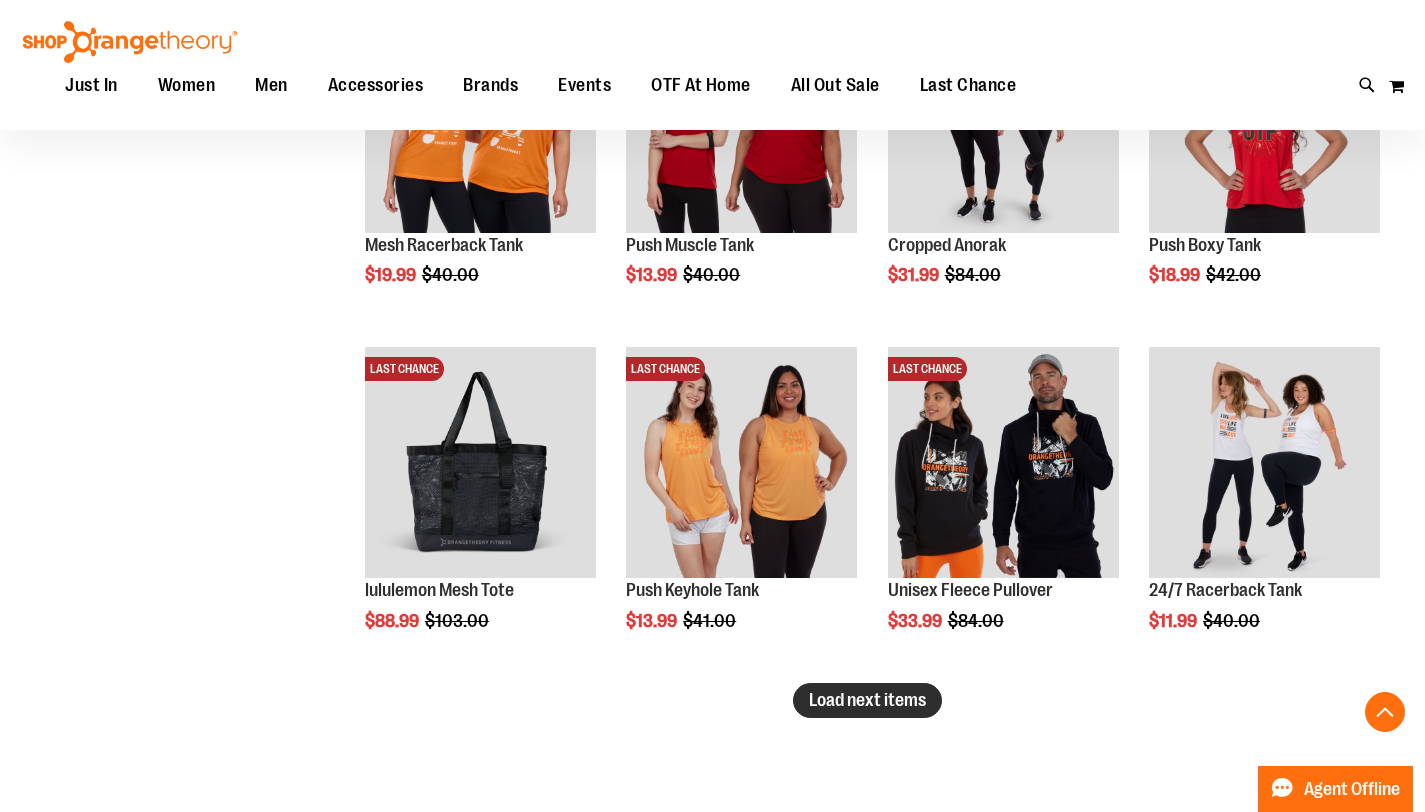 click on "Load next items" at bounding box center [867, 700] 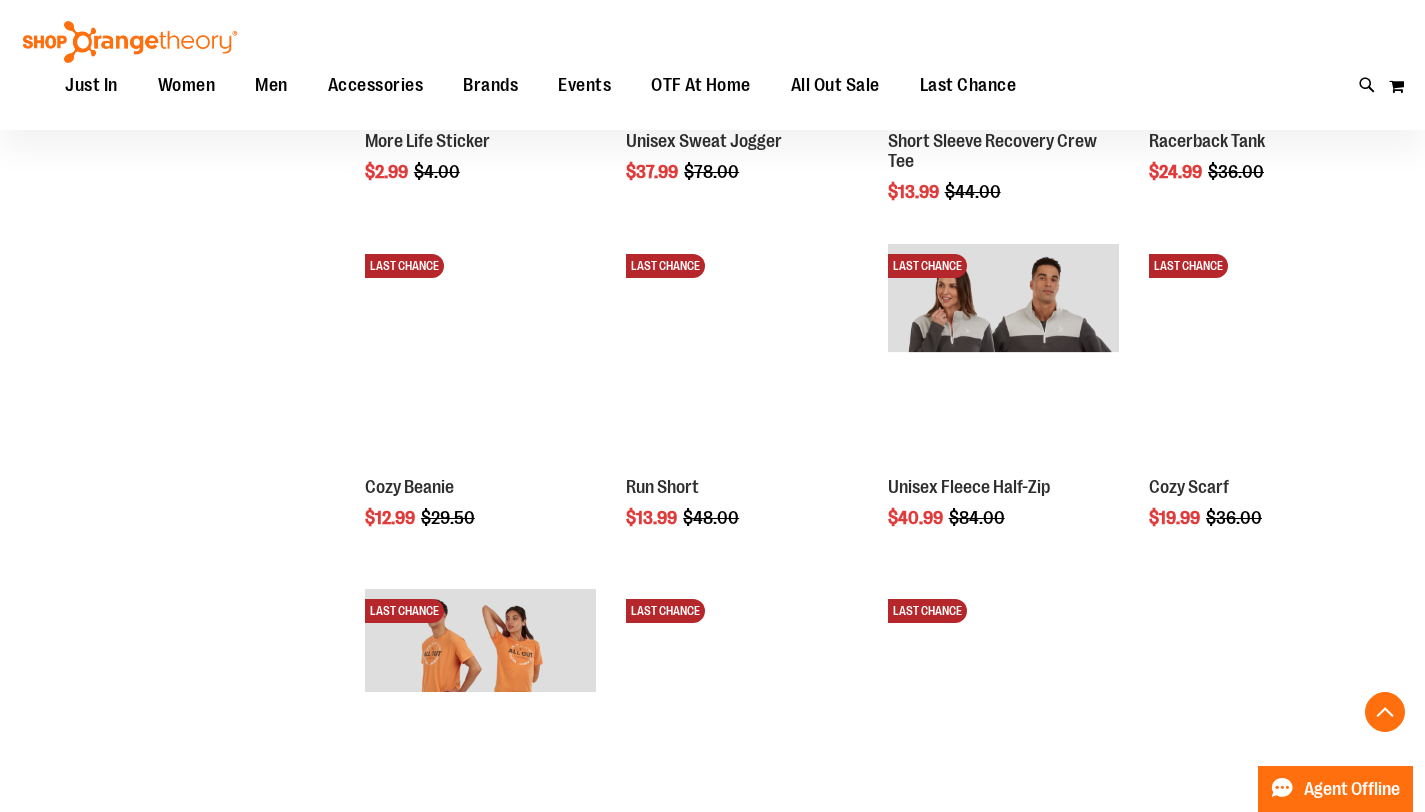 scroll, scrollTop: 4924, scrollLeft: 0, axis: vertical 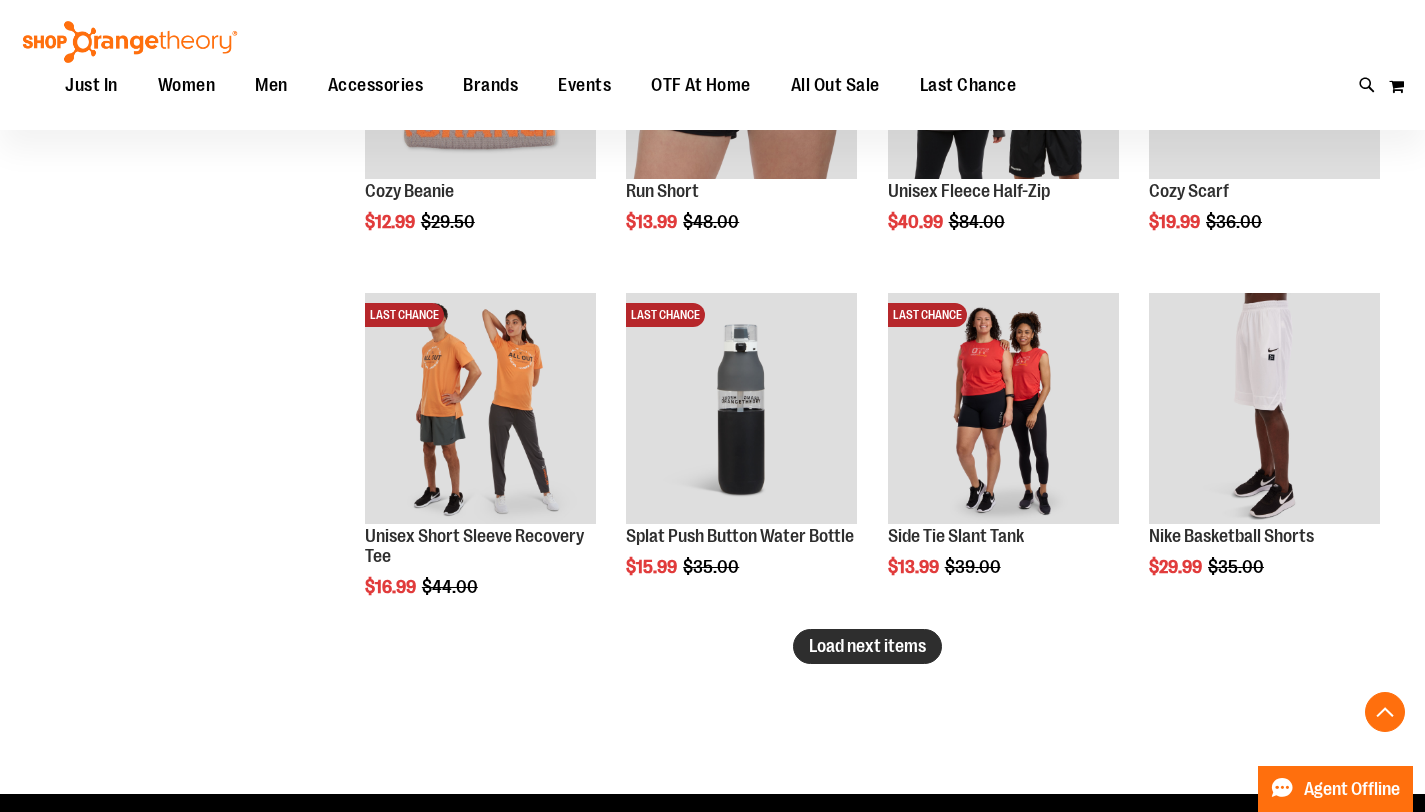 click on "Load next items" at bounding box center (867, 646) 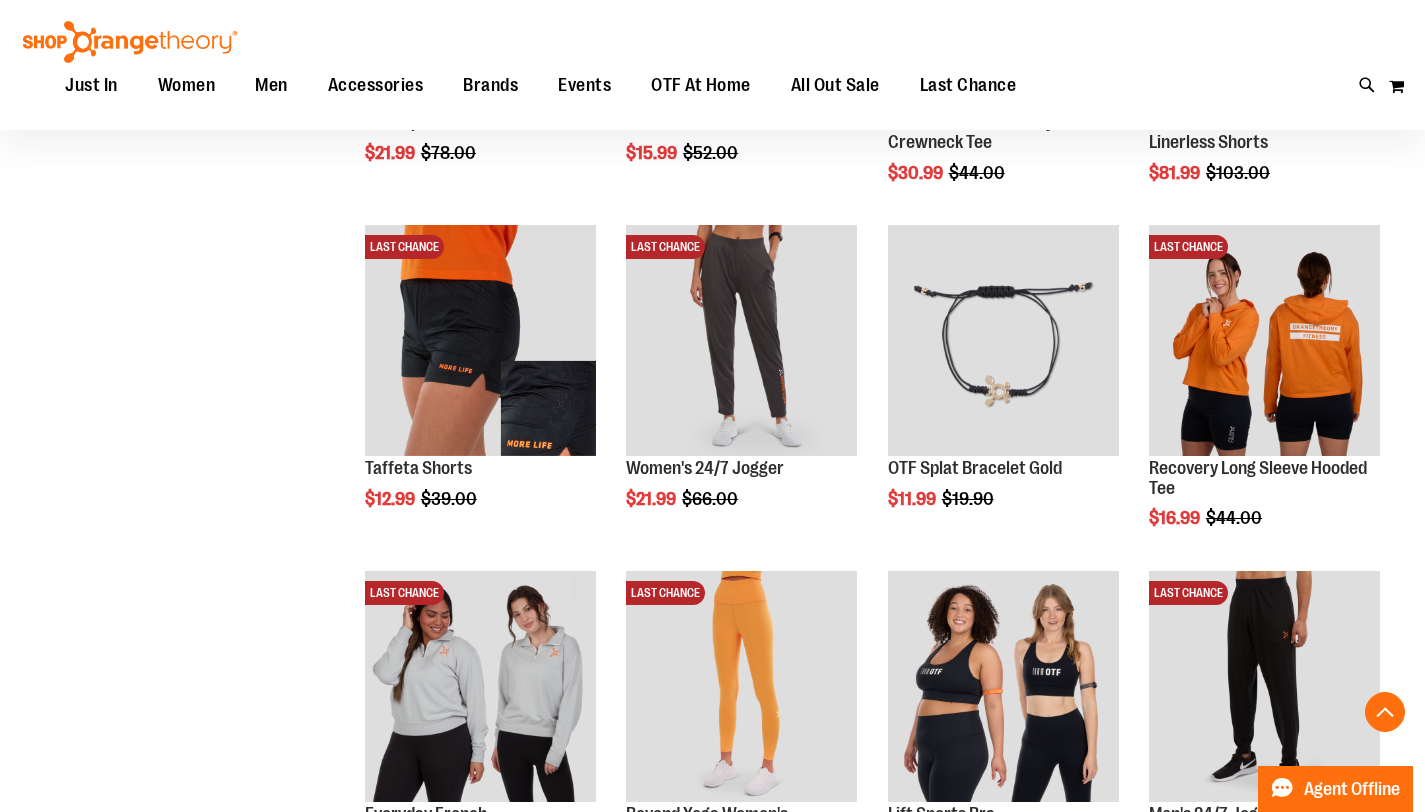 scroll, scrollTop: 6066, scrollLeft: 0, axis: vertical 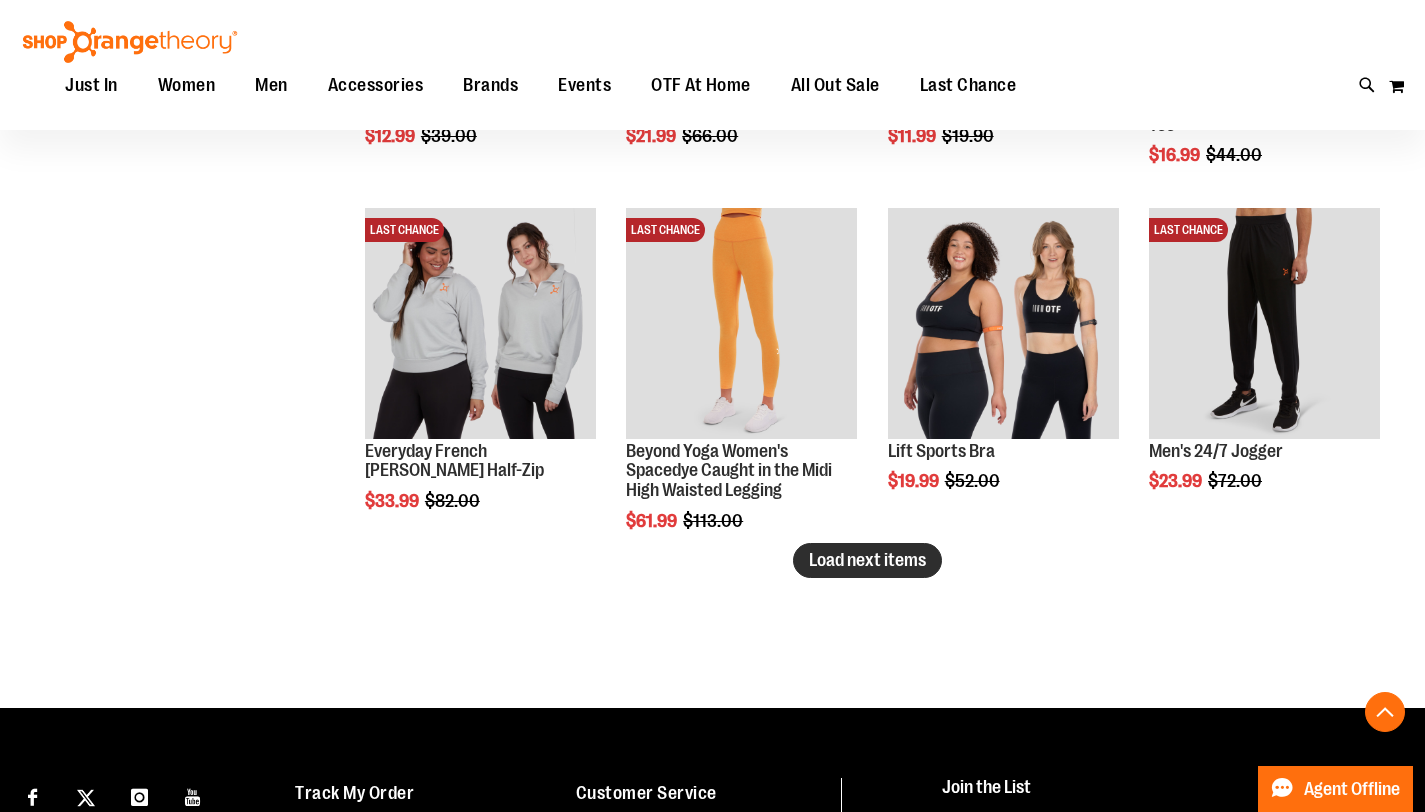 click on "Load next items" at bounding box center (867, 560) 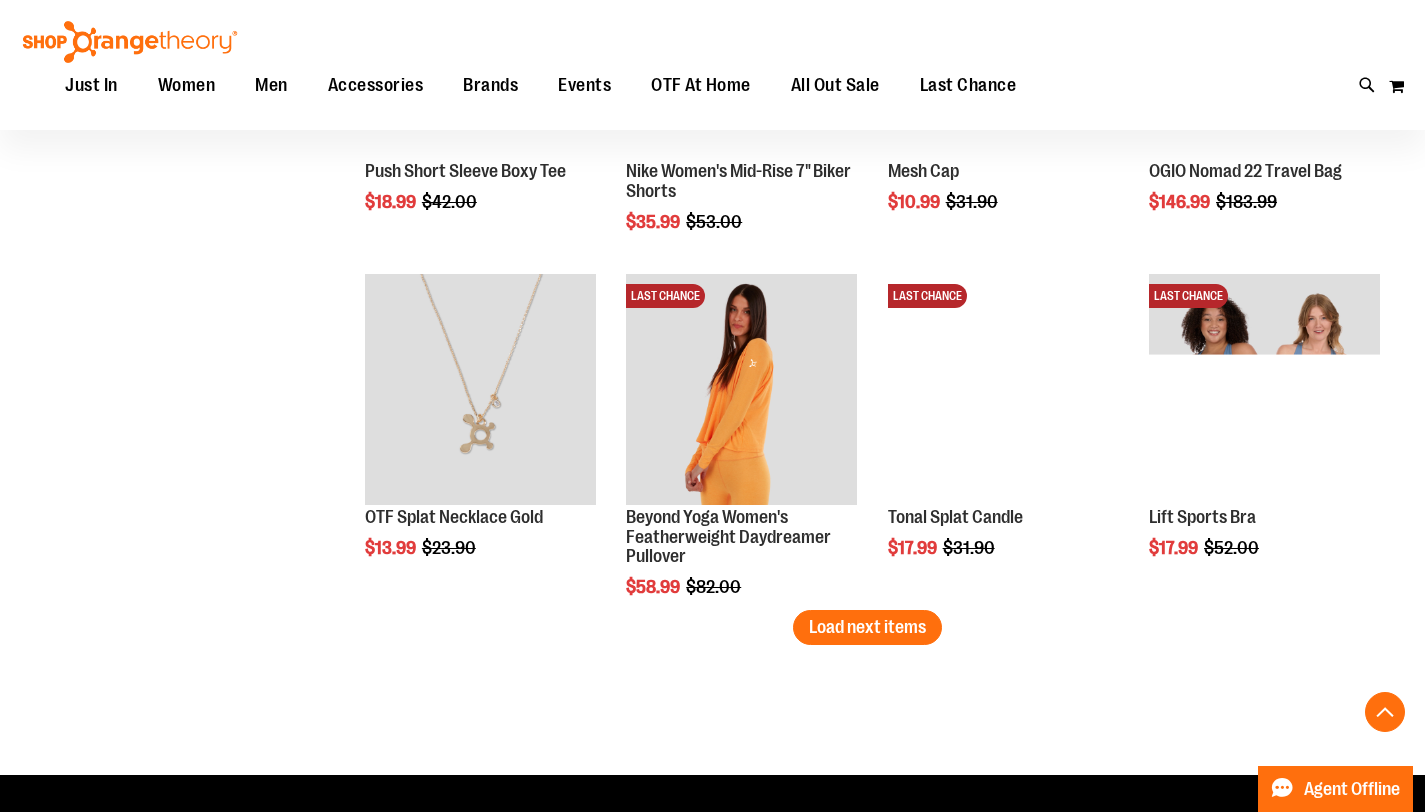 scroll, scrollTop: 7088, scrollLeft: 0, axis: vertical 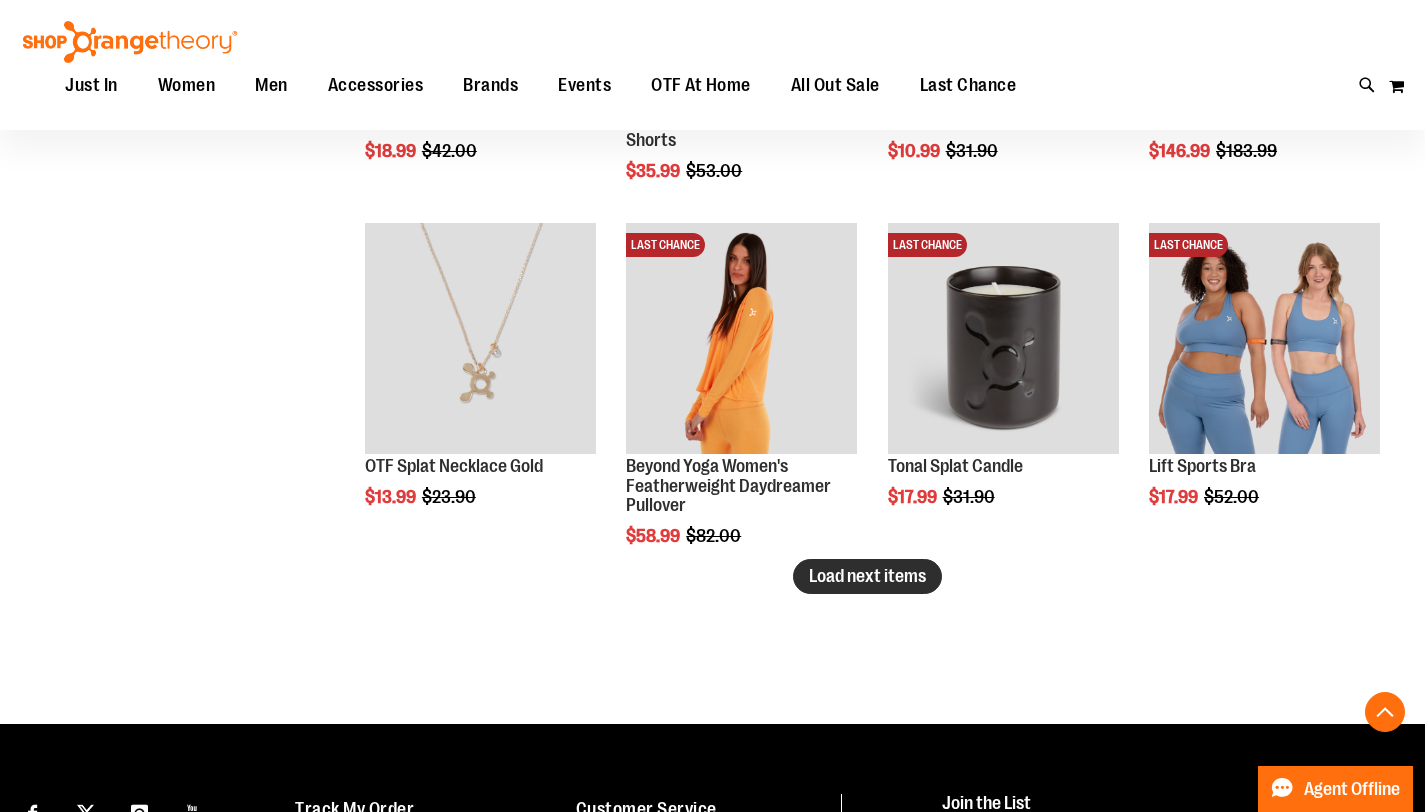 click on "Load next items" at bounding box center [867, 576] 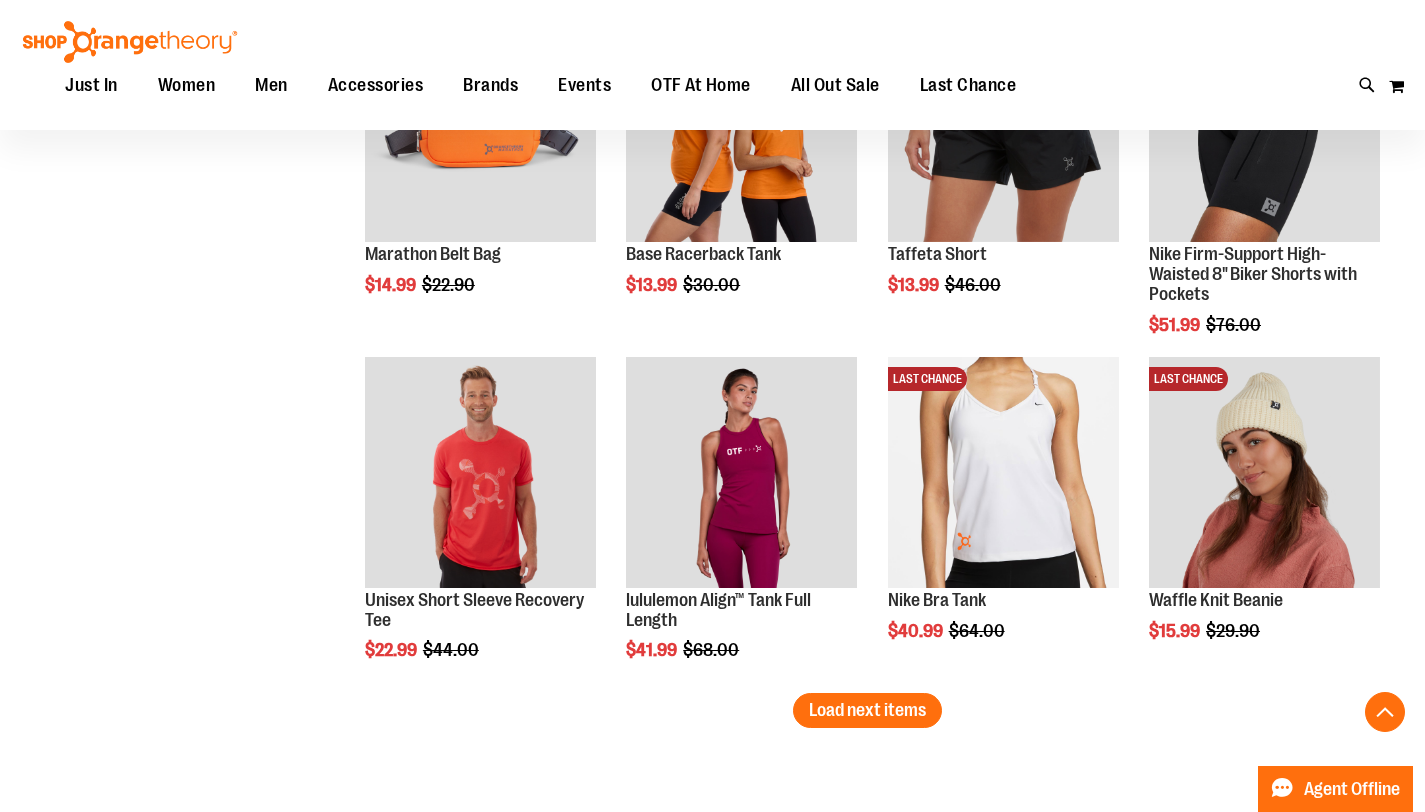 scroll, scrollTop: 8013, scrollLeft: 0, axis: vertical 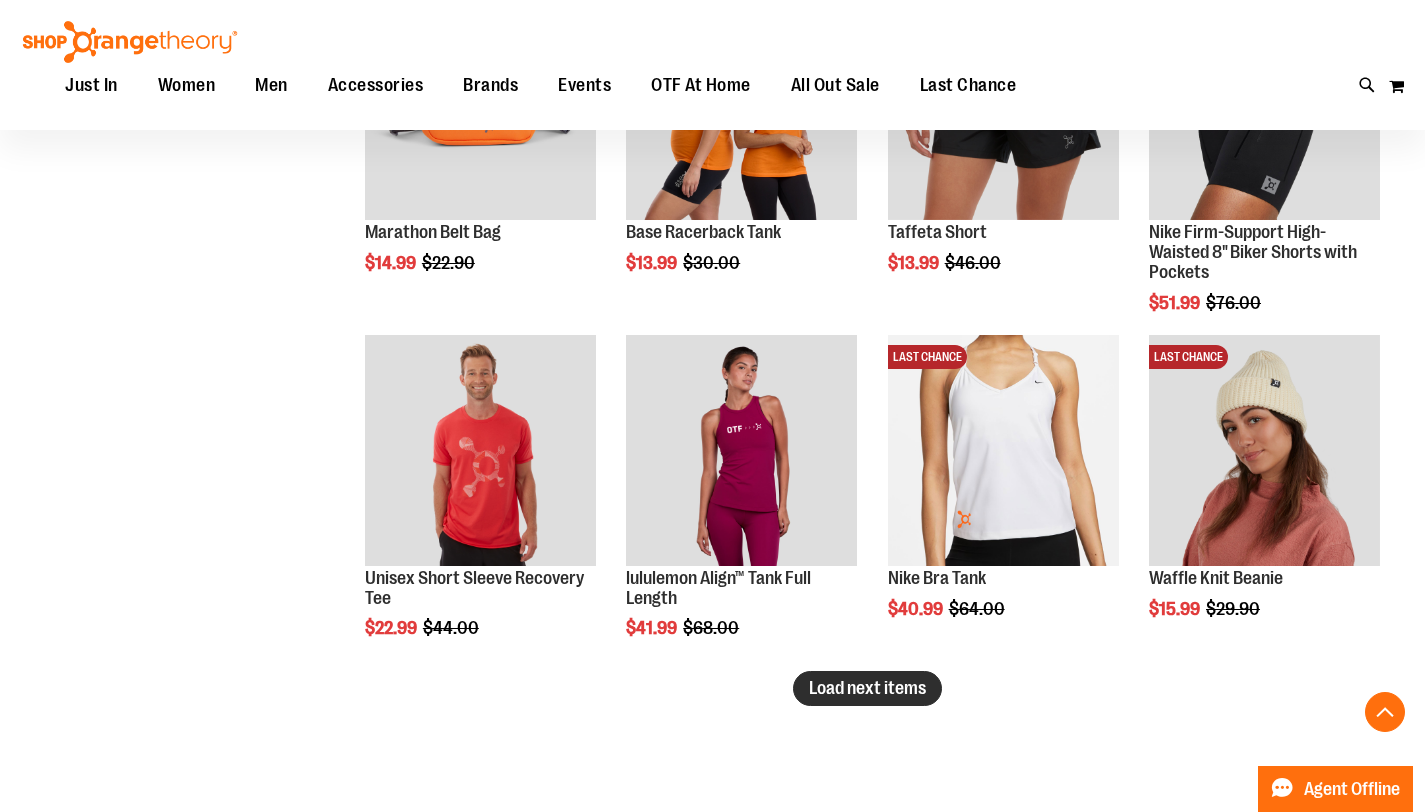 click on "Load next items" at bounding box center (867, 688) 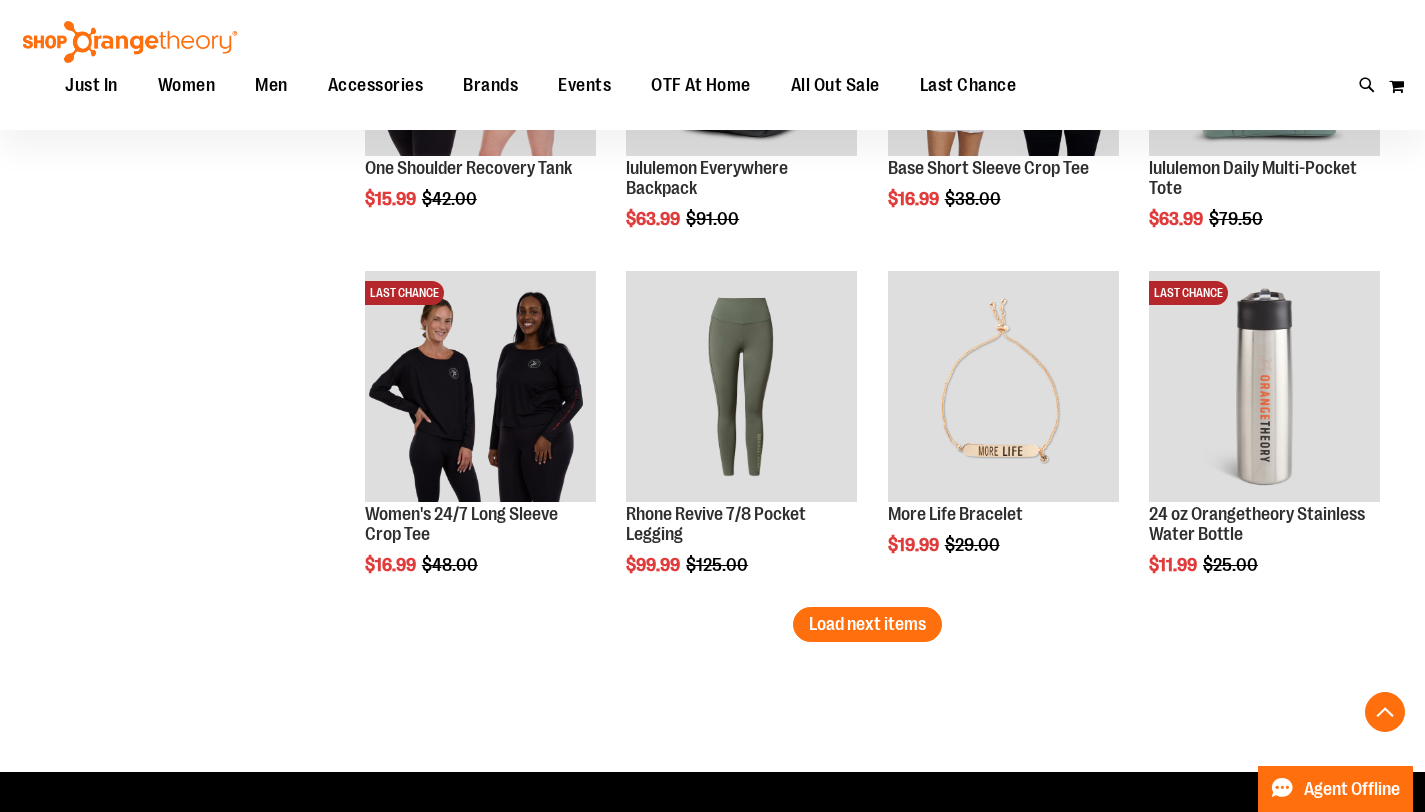 scroll, scrollTop: 9159, scrollLeft: 0, axis: vertical 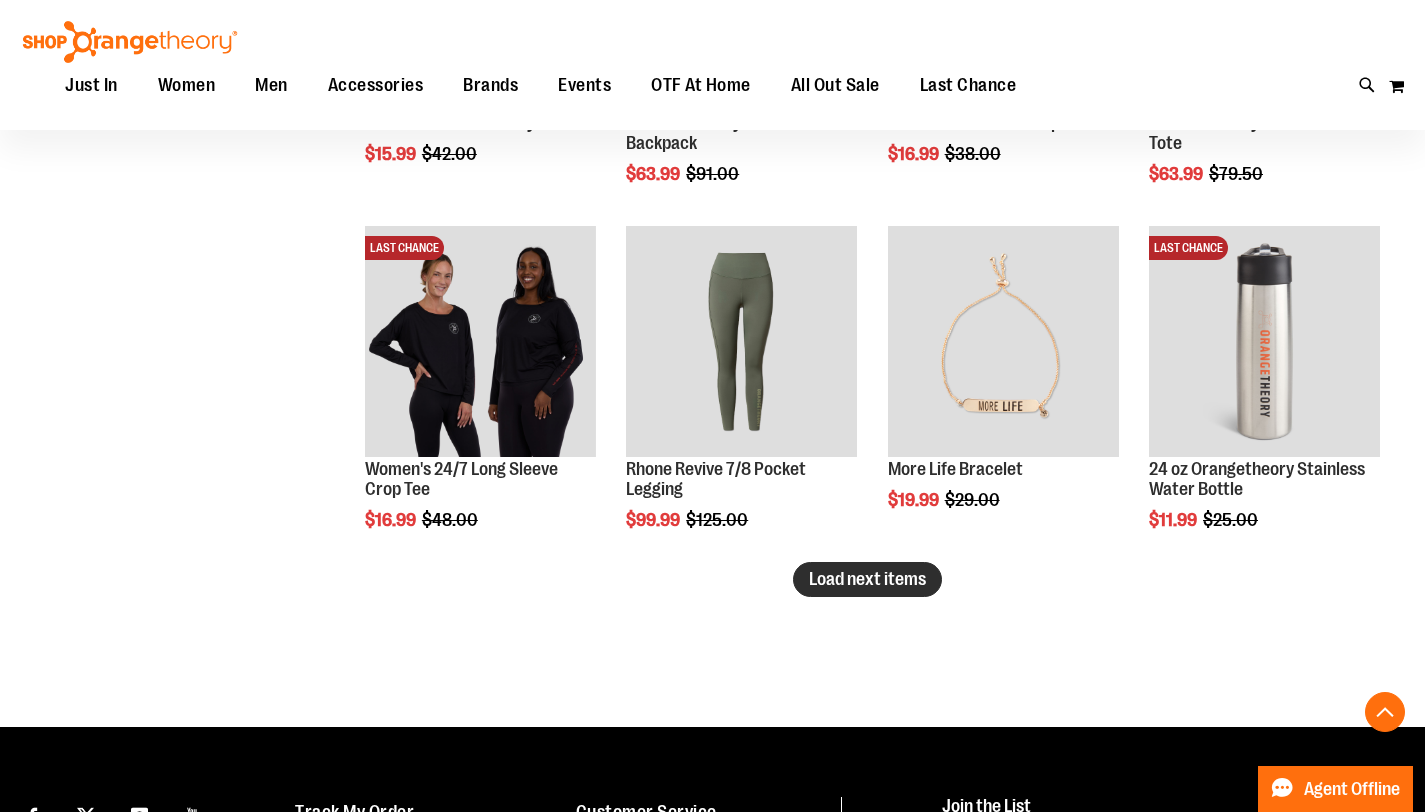 click on "Load next items" at bounding box center (867, 579) 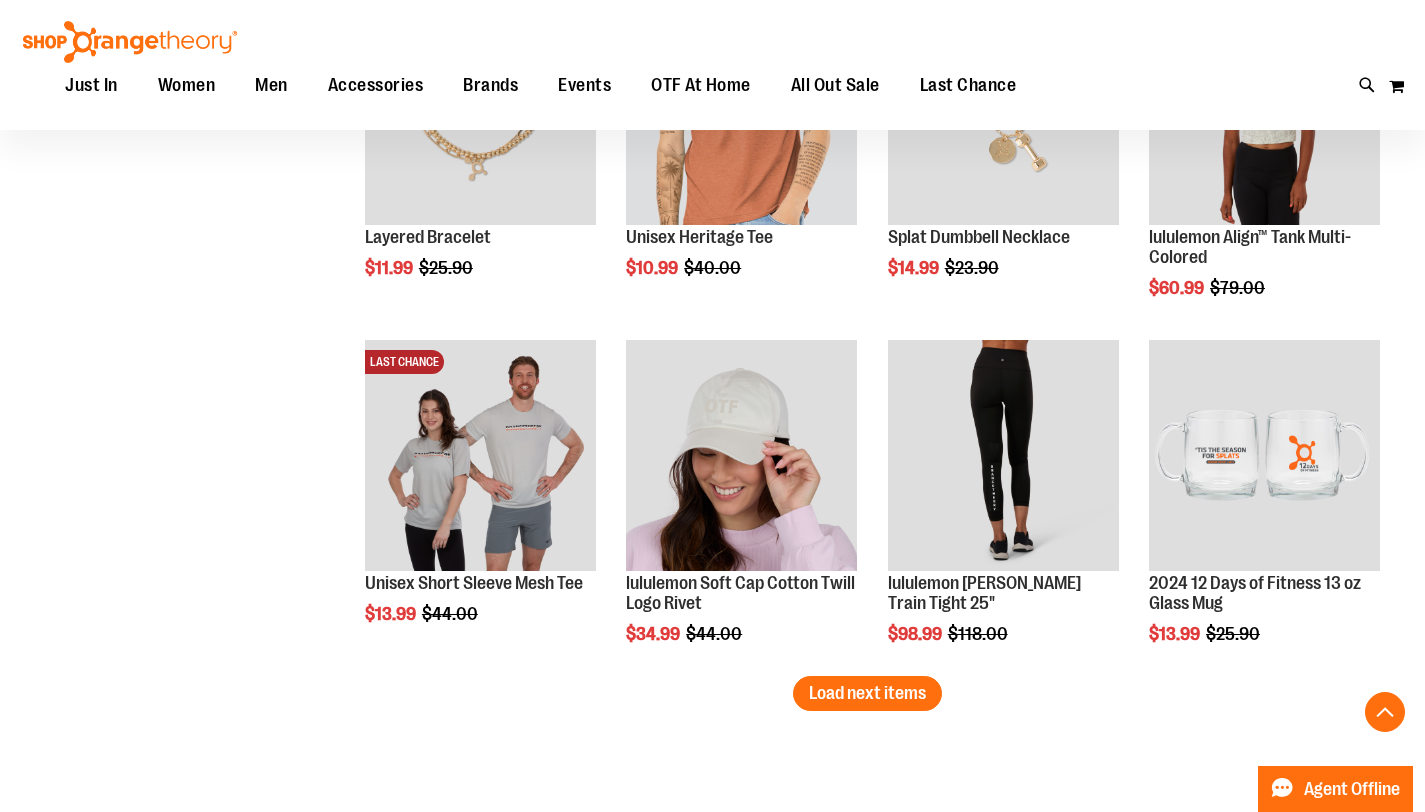 scroll, scrollTop: 10117, scrollLeft: 0, axis: vertical 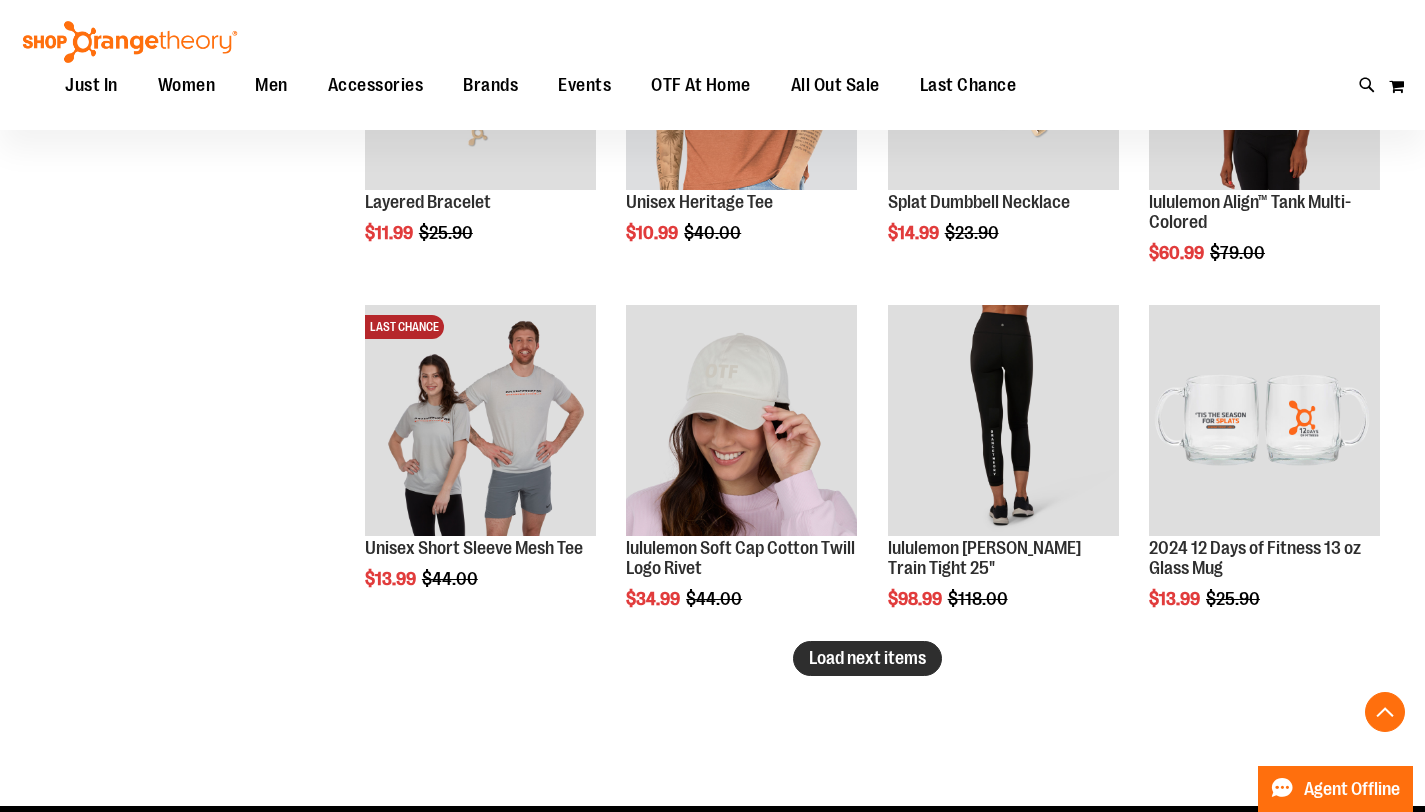 click on "Load next items" at bounding box center (867, 658) 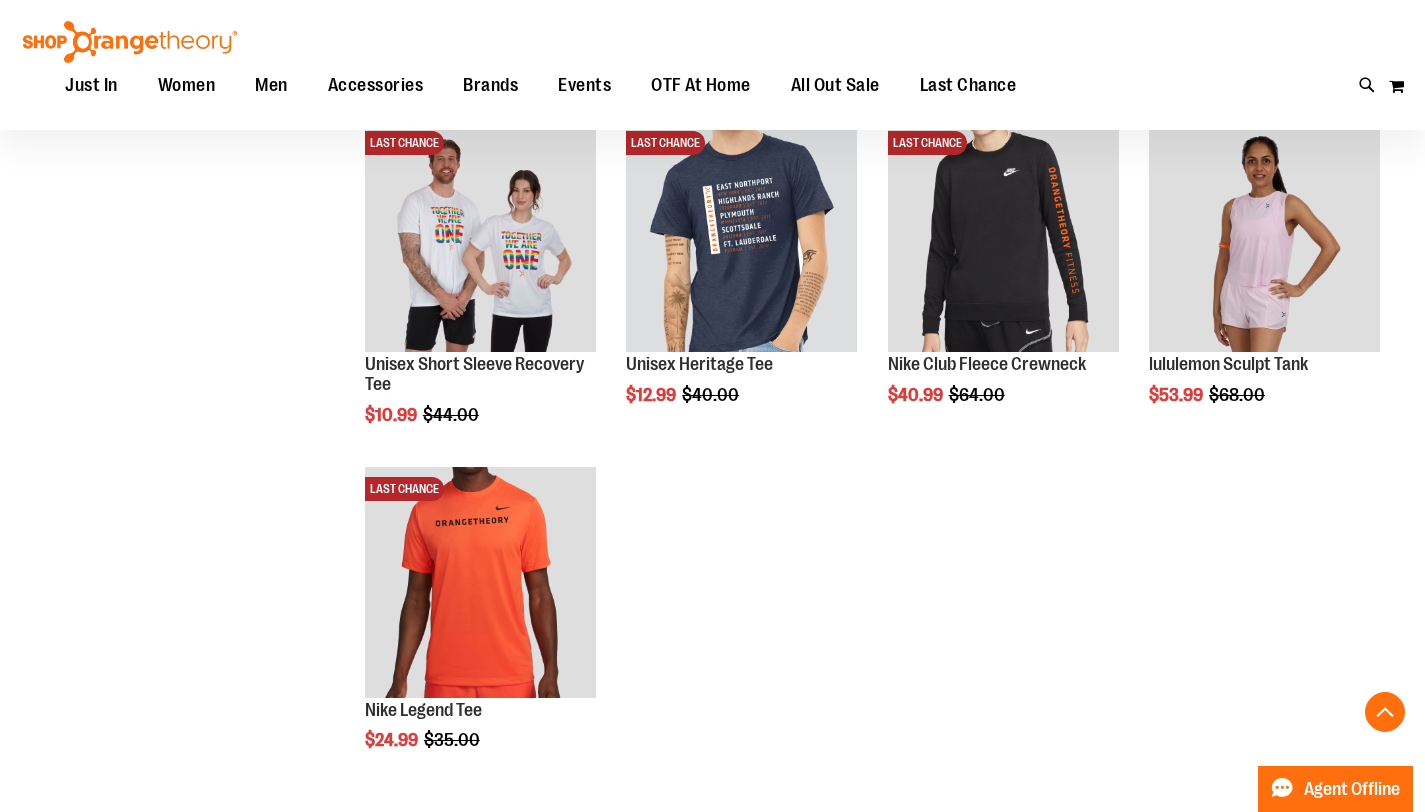 scroll, scrollTop: 10854, scrollLeft: 0, axis: vertical 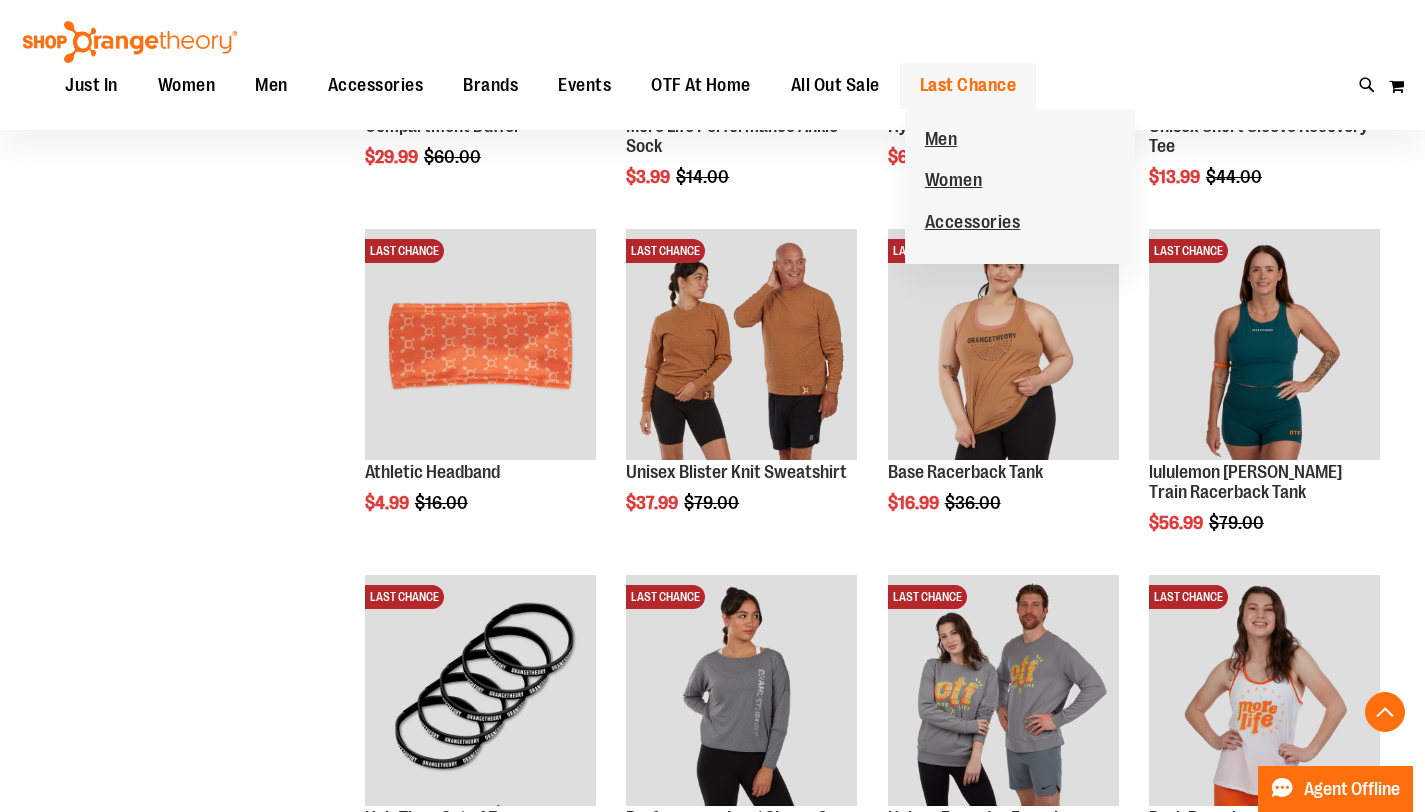 click on "Last Chance" at bounding box center (968, 85) 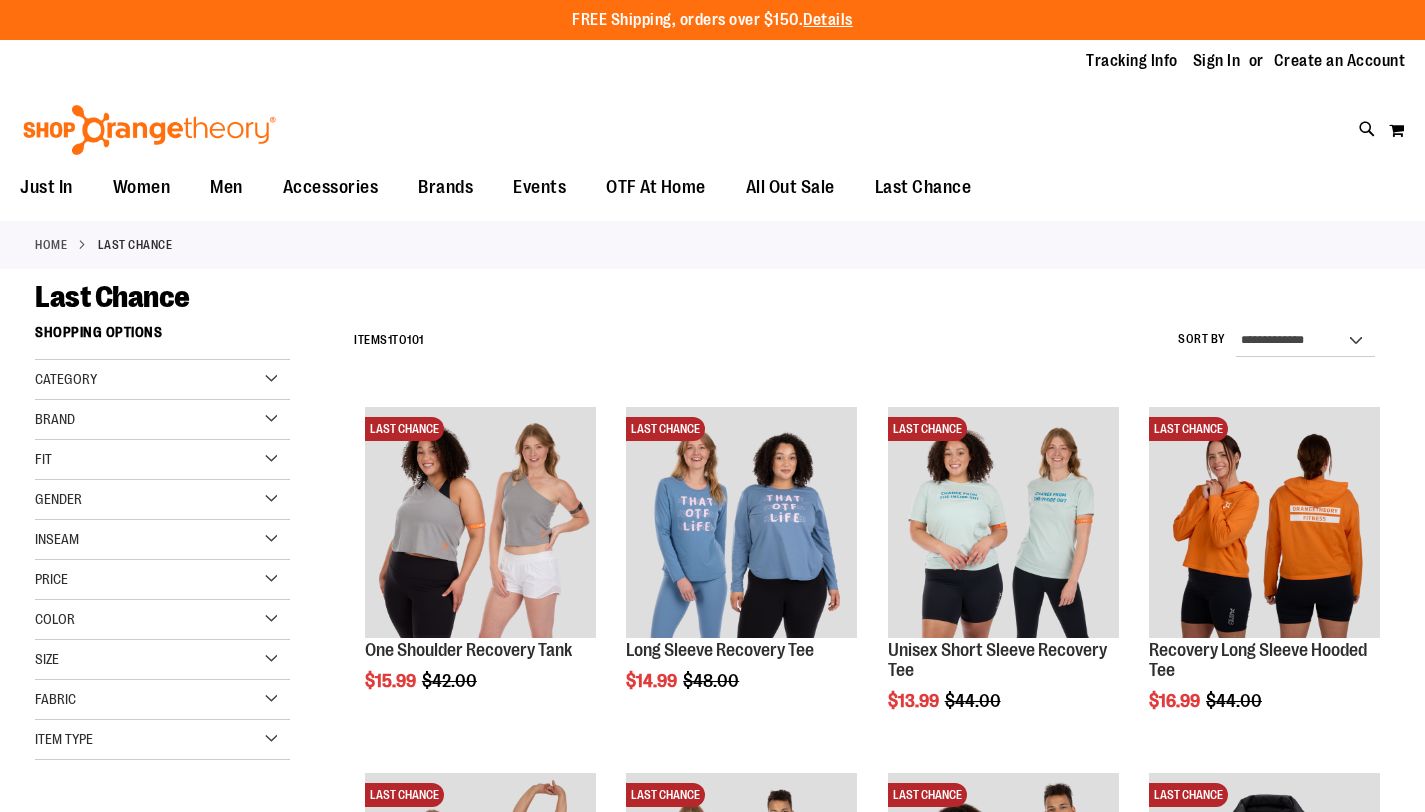 scroll, scrollTop: 0, scrollLeft: 0, axis: both 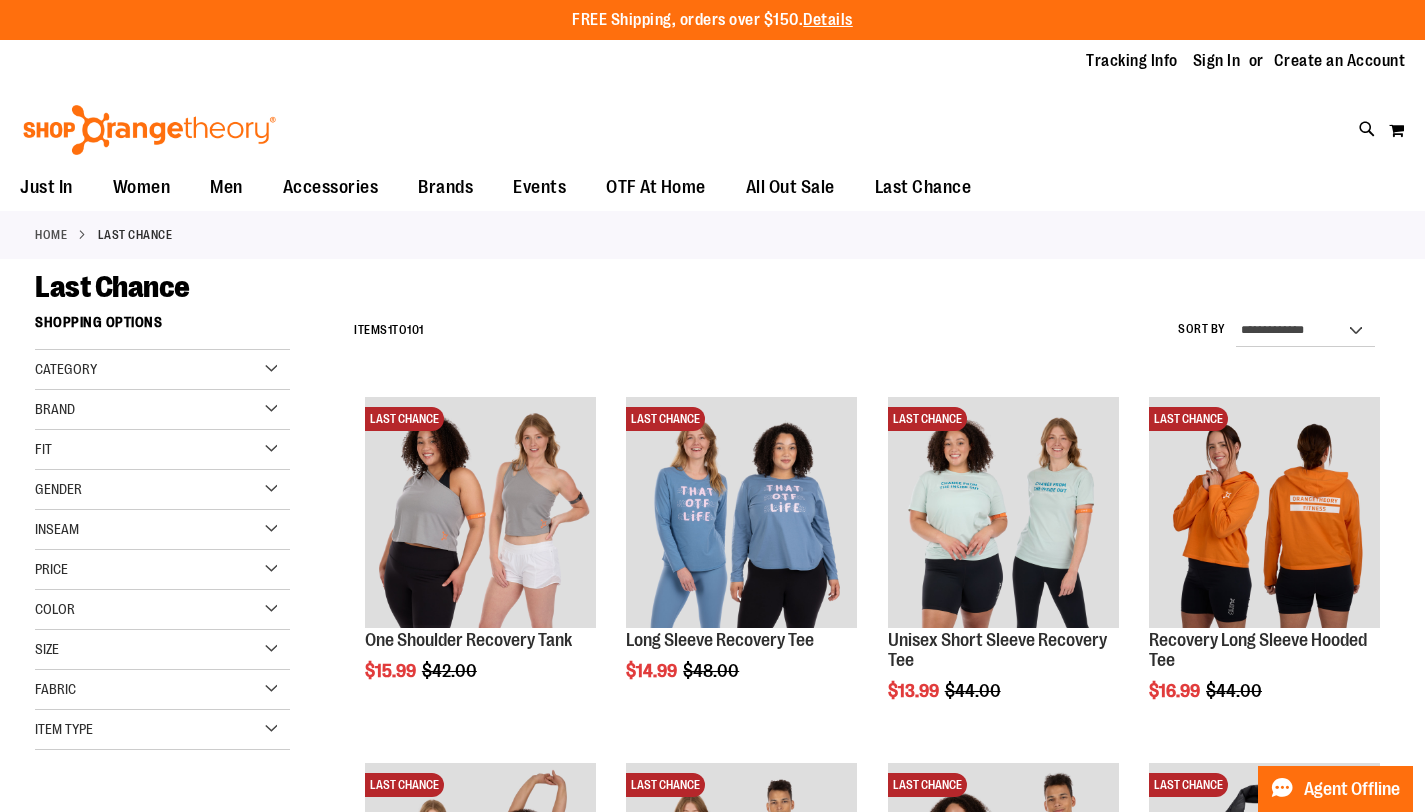 type on "**********" 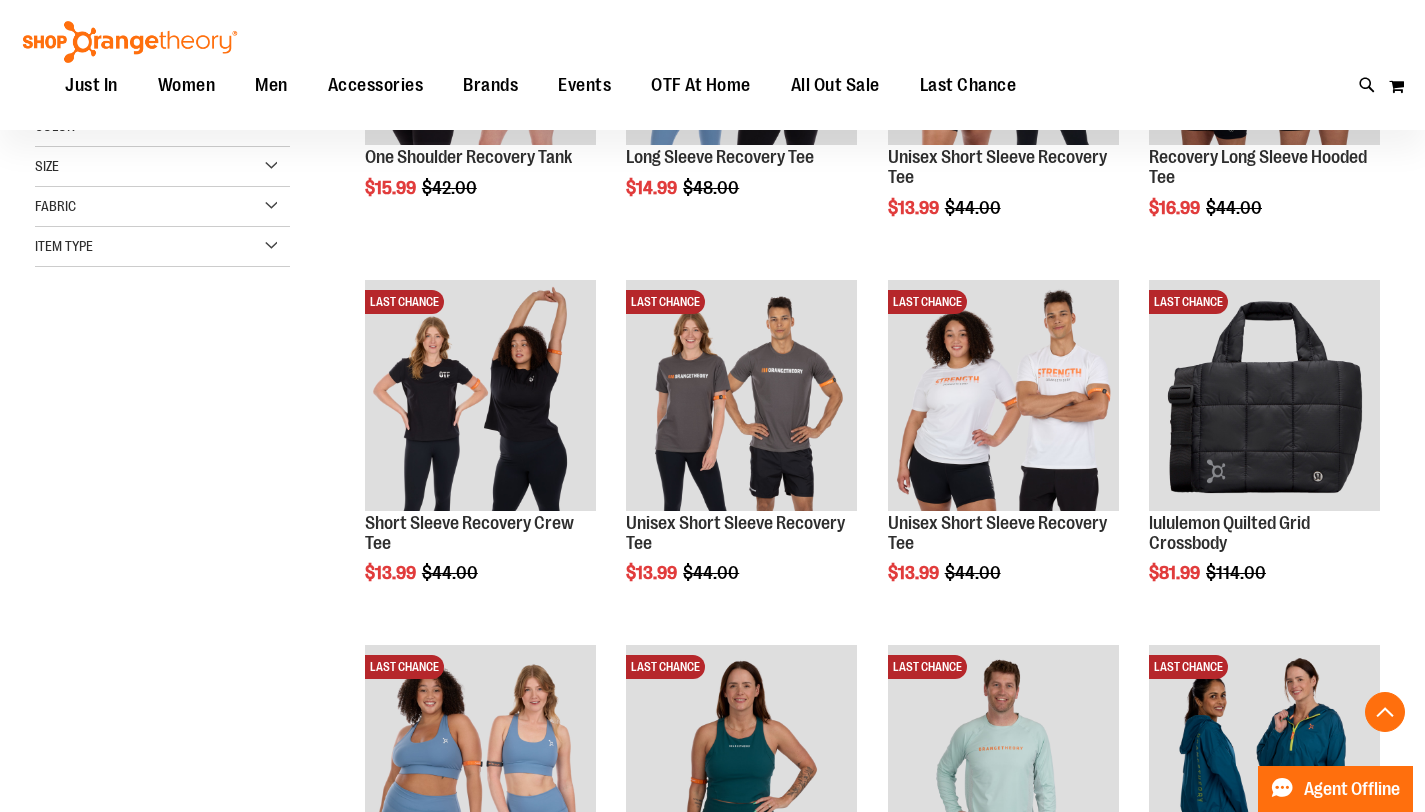scroll, scrollTop: 522, scrollLeft: 0, axis: vertical 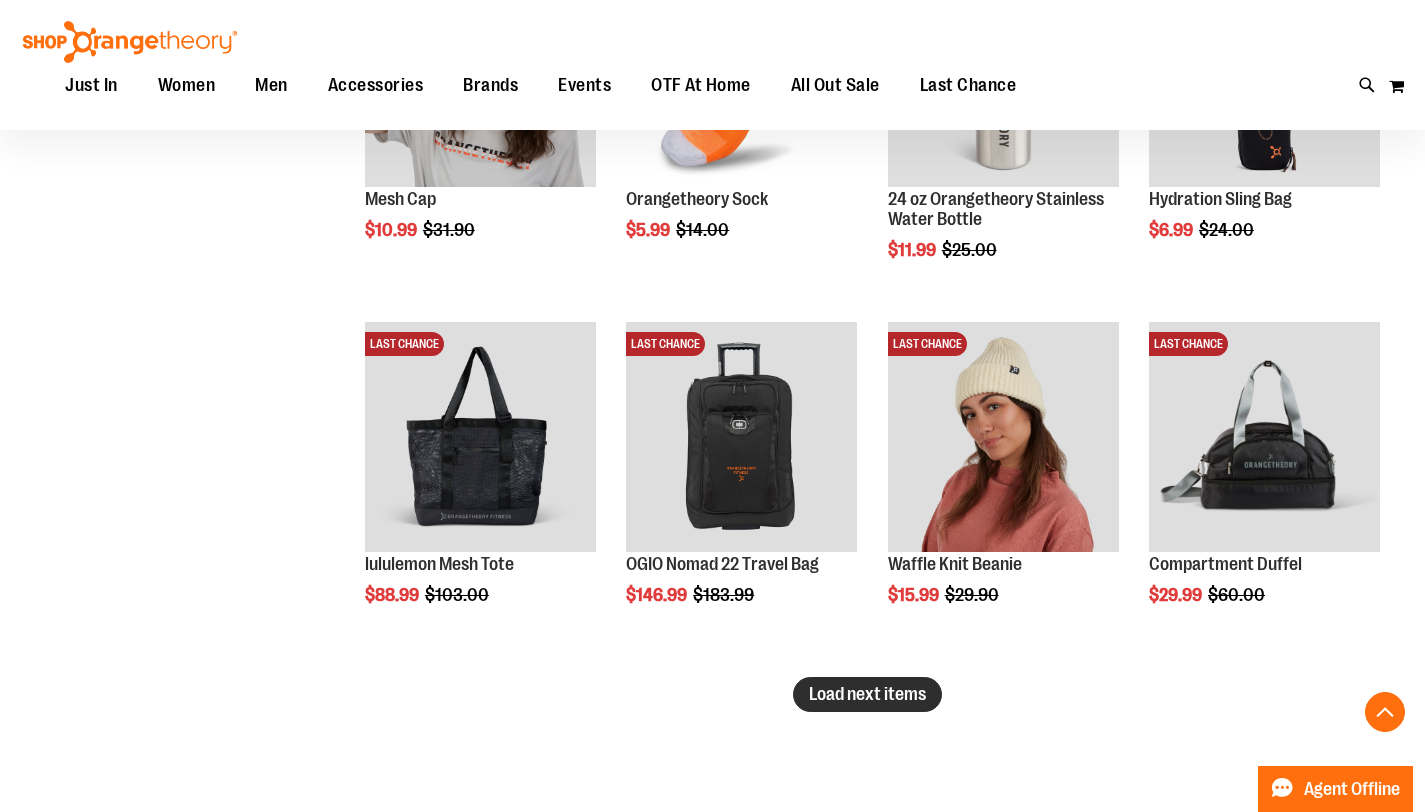 click on "Load next items" at bounding box center (867, 694) 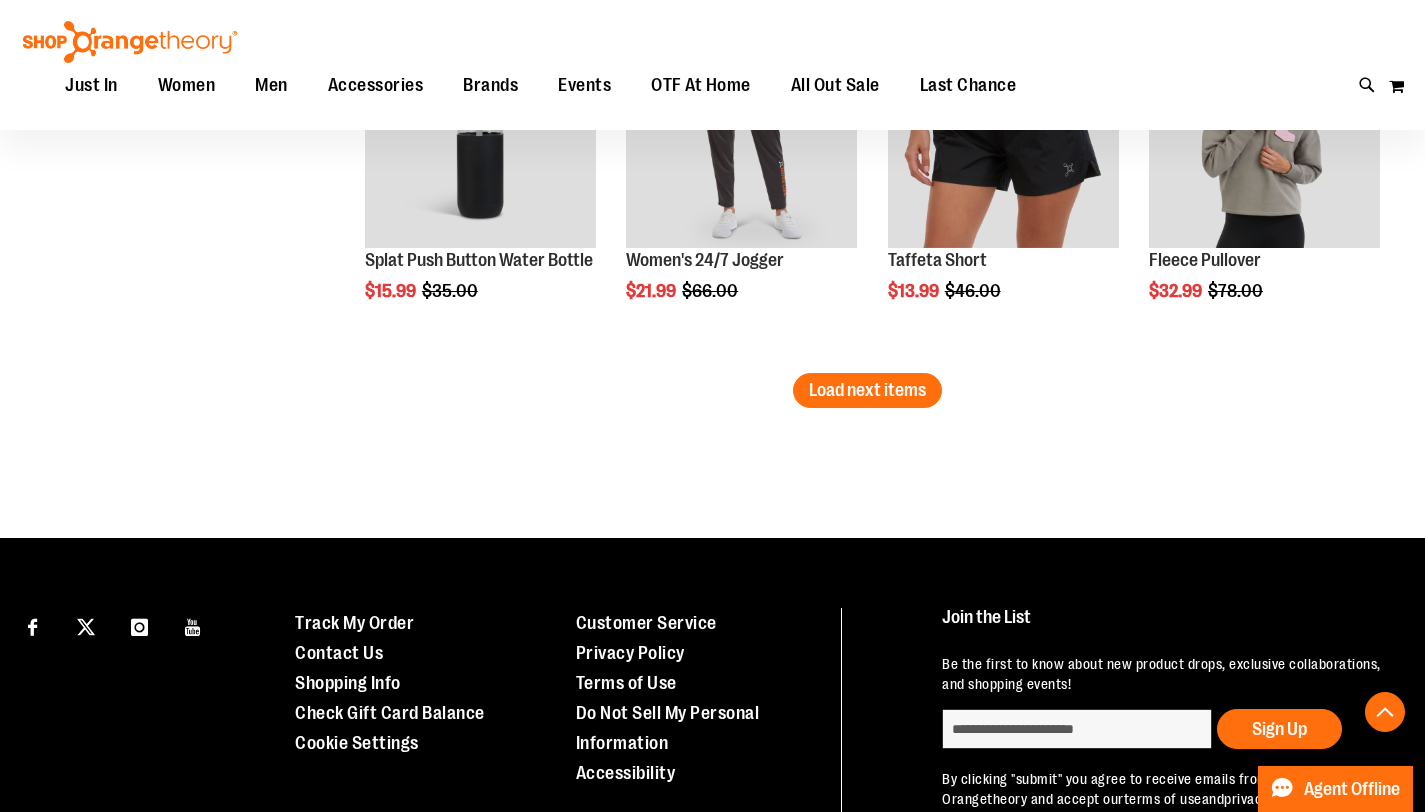 scroll, scrollTop: 4400, scrollLeft: 0, axis: vertical 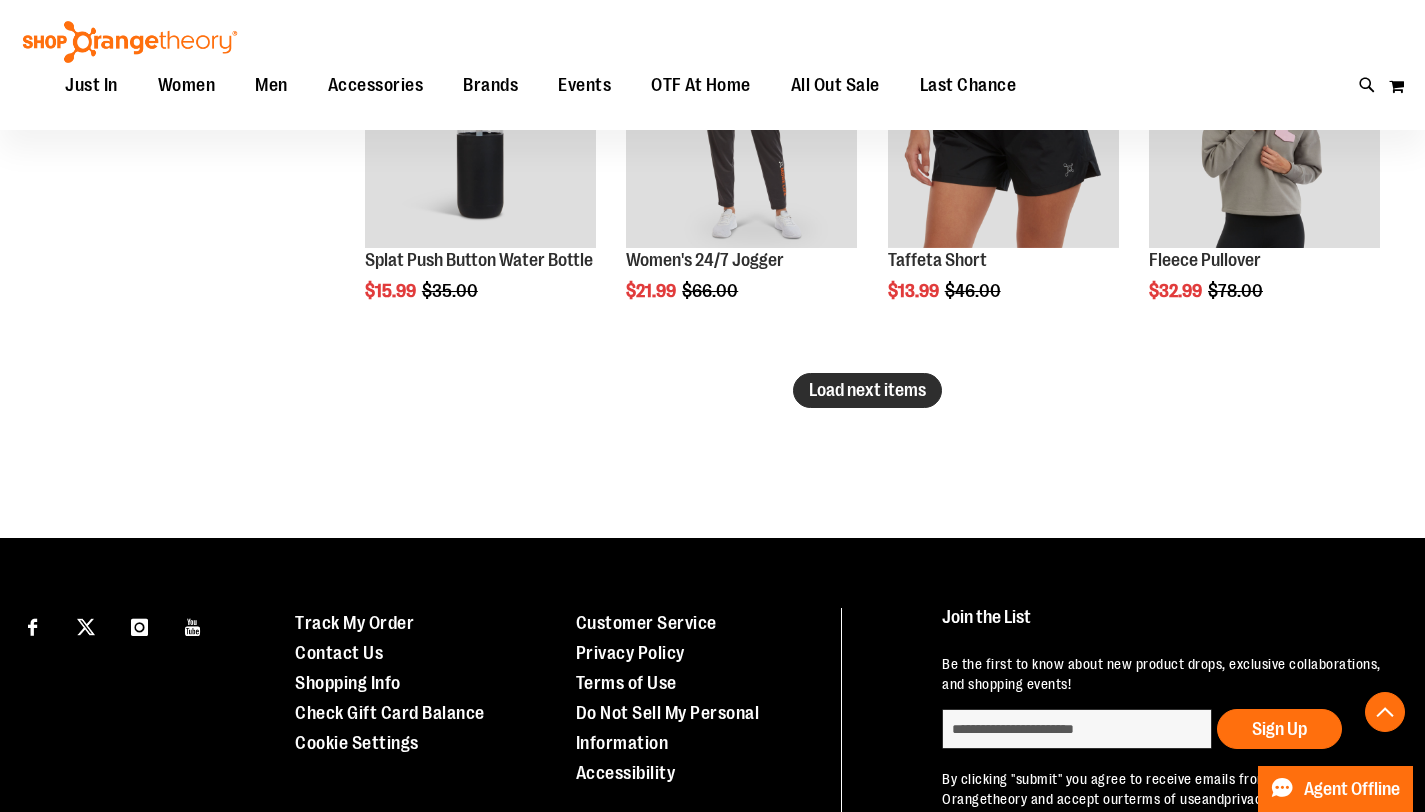 click on "Load next items" at bounding box center (867, 390) 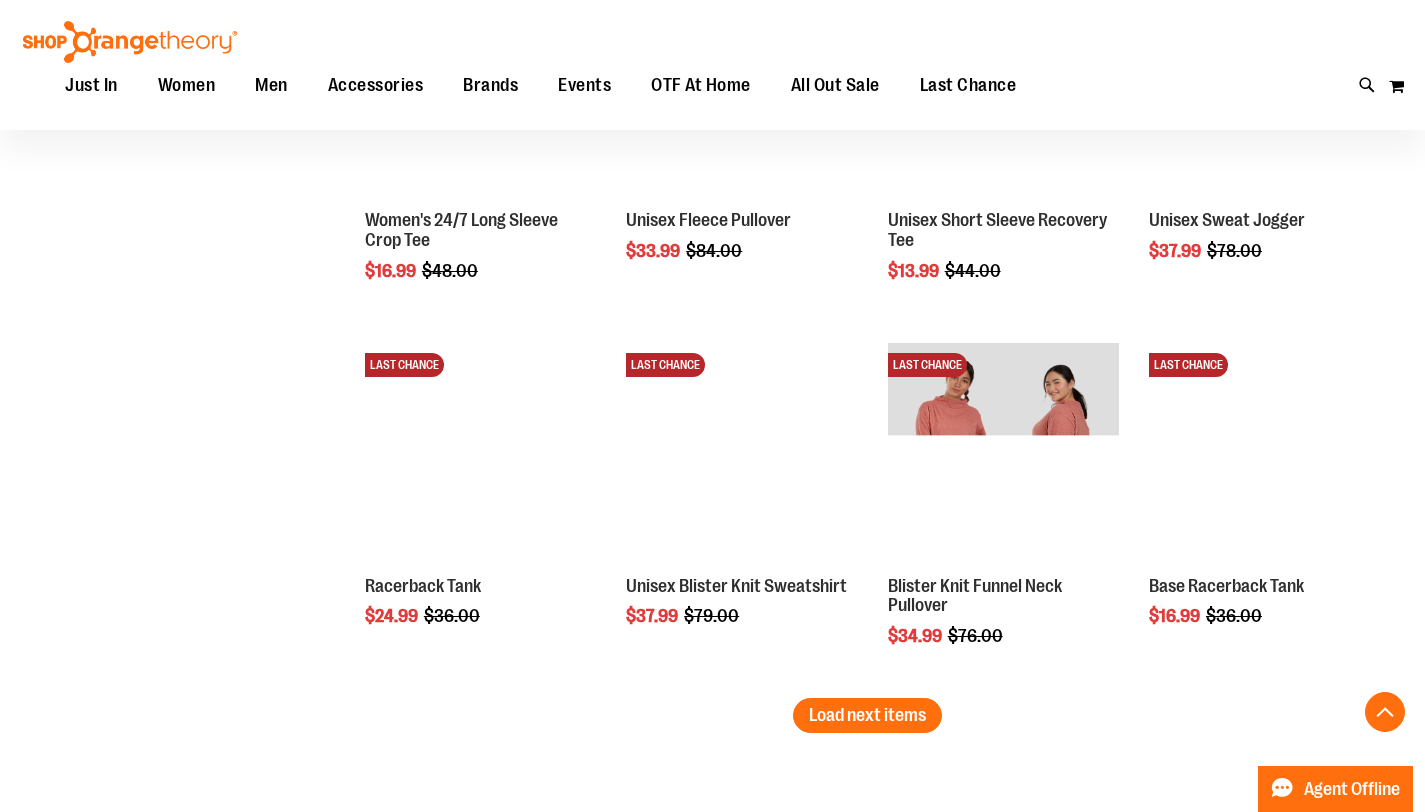 scroll, scrollTop: 5179, scrollLeft: 0, axis: vertical 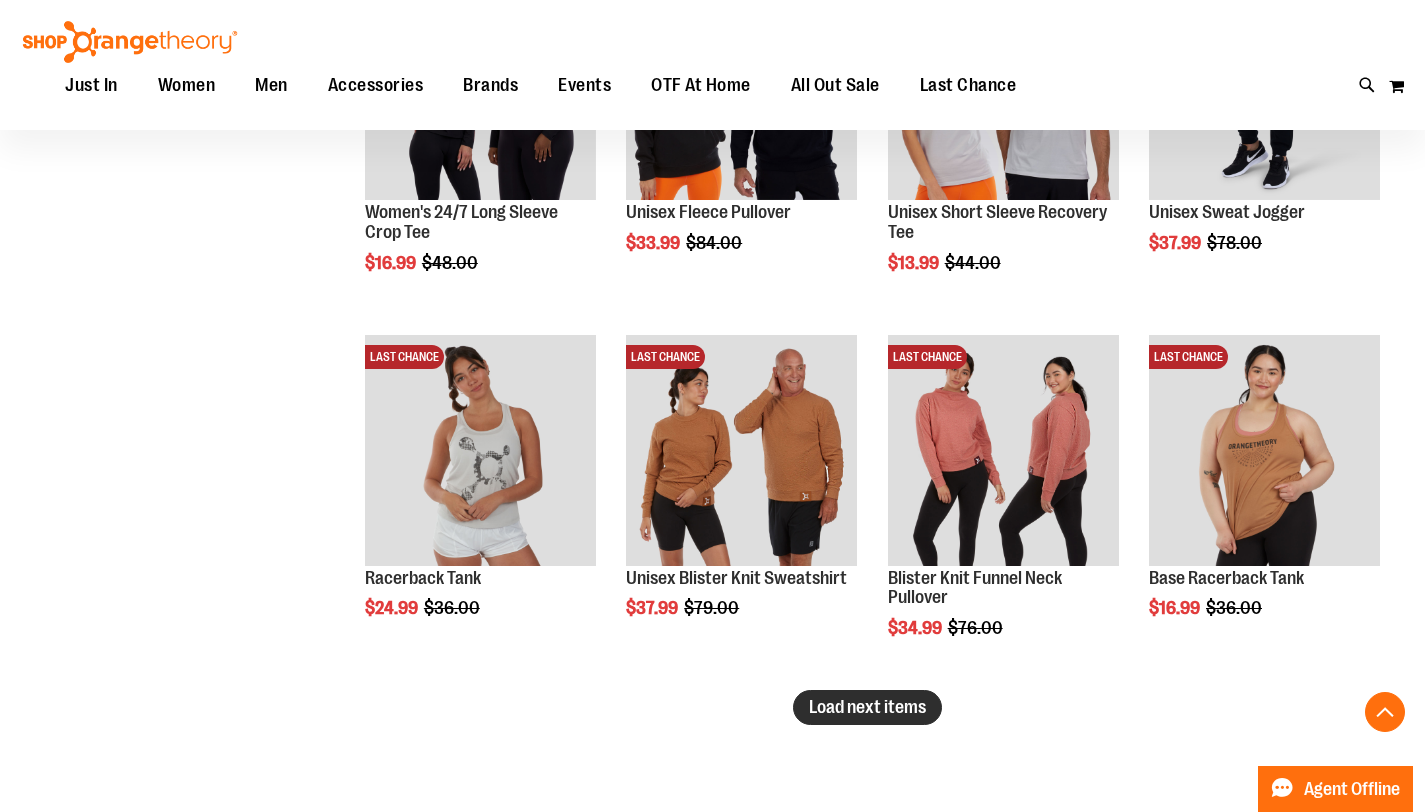 click on "Load next items" at bounding box center [867, 707] 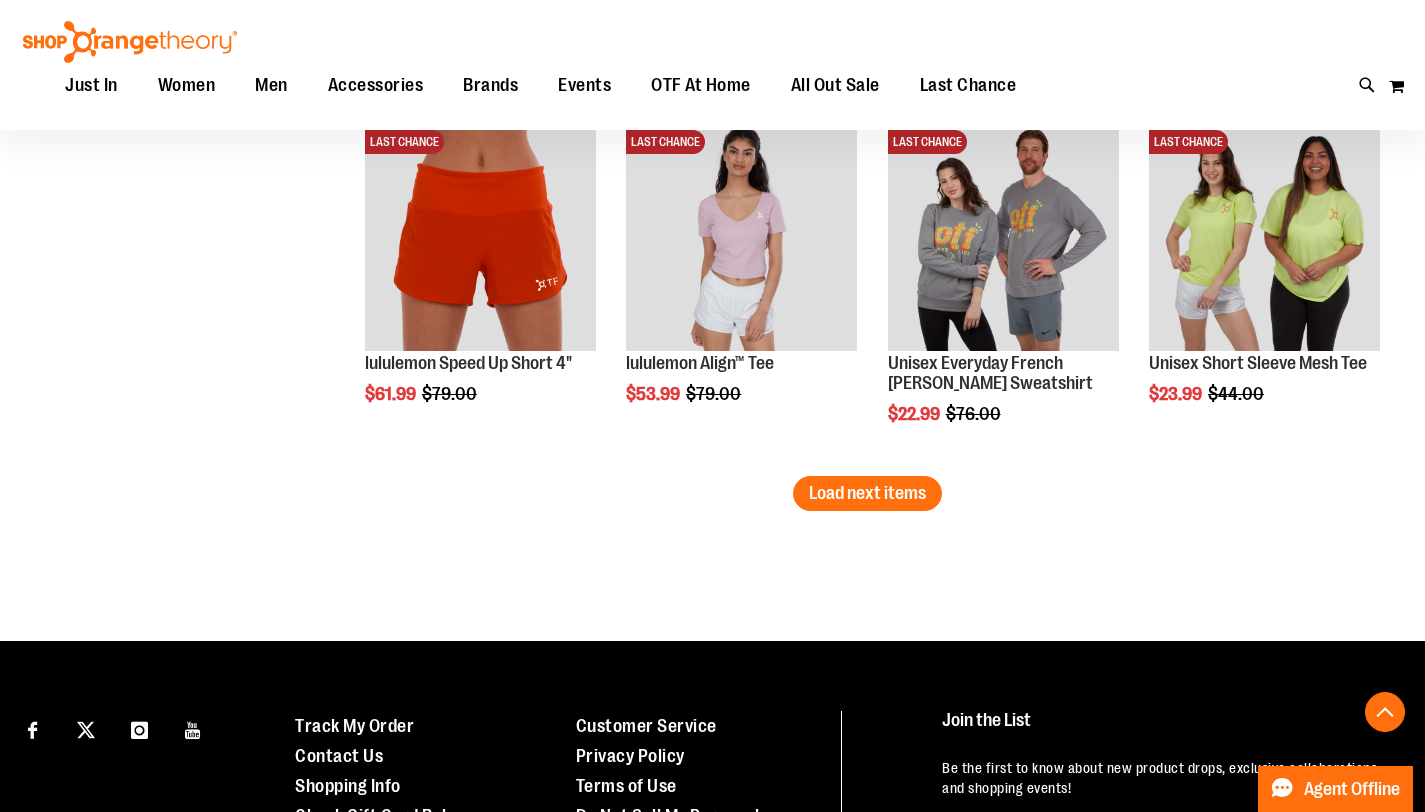 scroll, scrollTop: 6504, scrollLeft: 0, axis: vertical 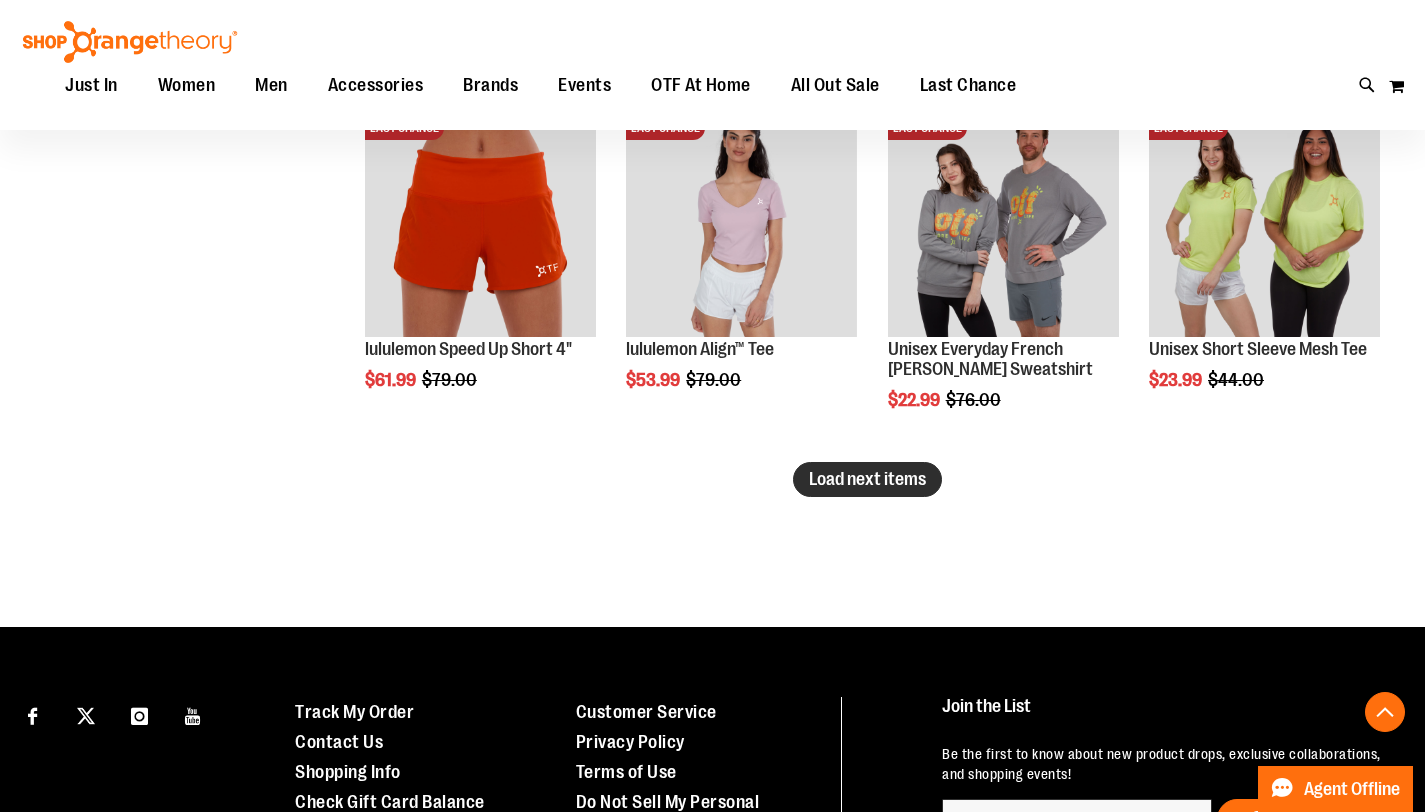 click on "Load next items" at bounding box center [867, 479] 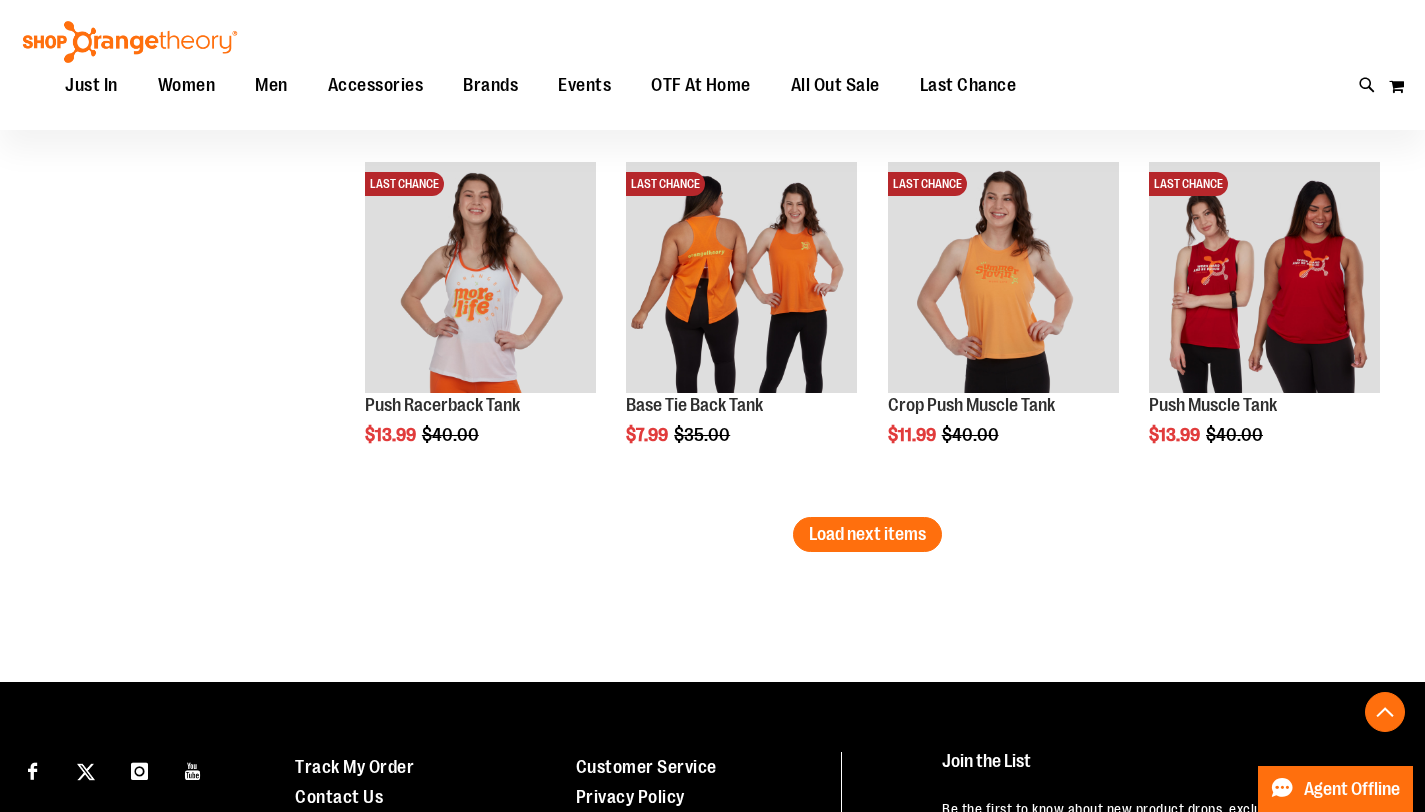 scroll, scrollTop: 7576, scrollLeft: 0, axis: vertical 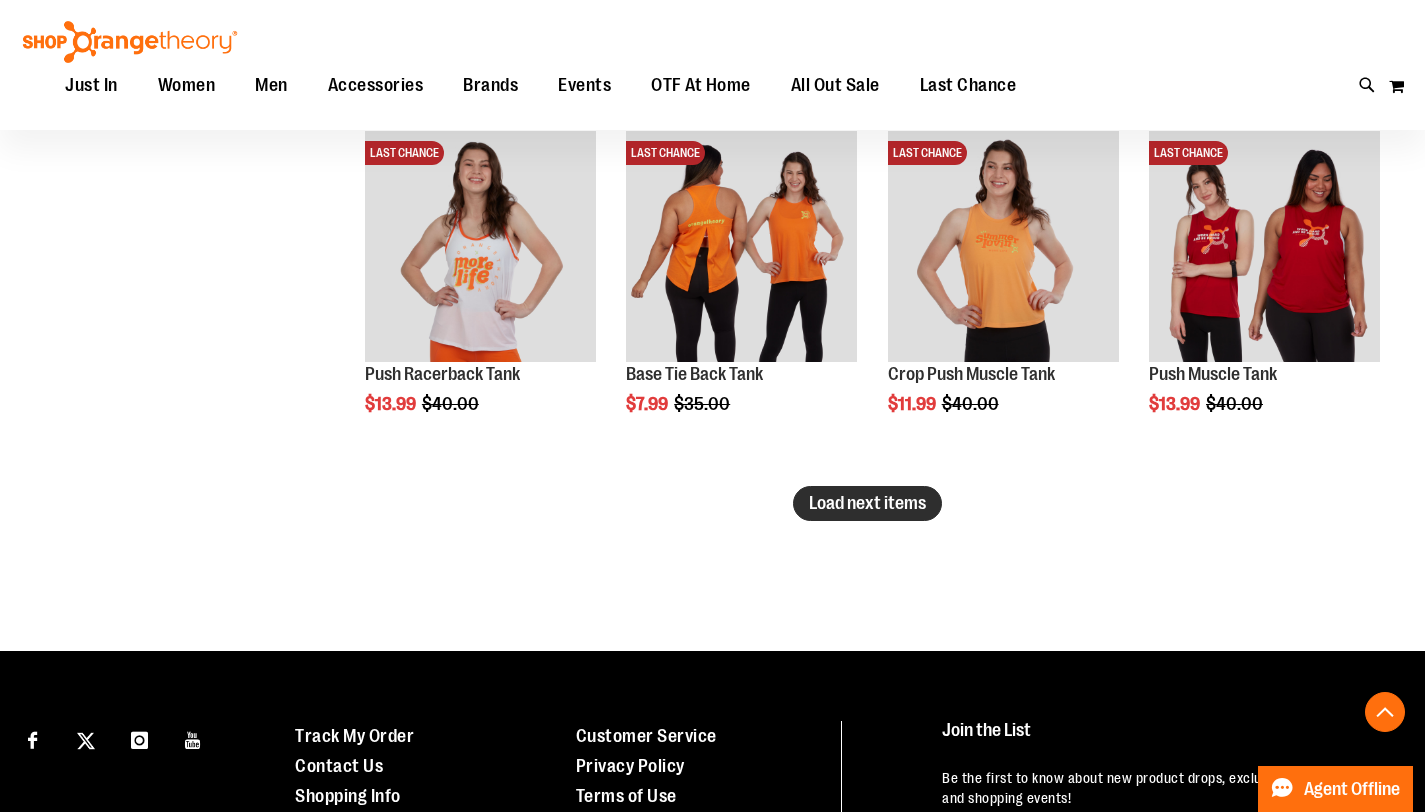click on "Load next items" at bounding box center [867, 503] 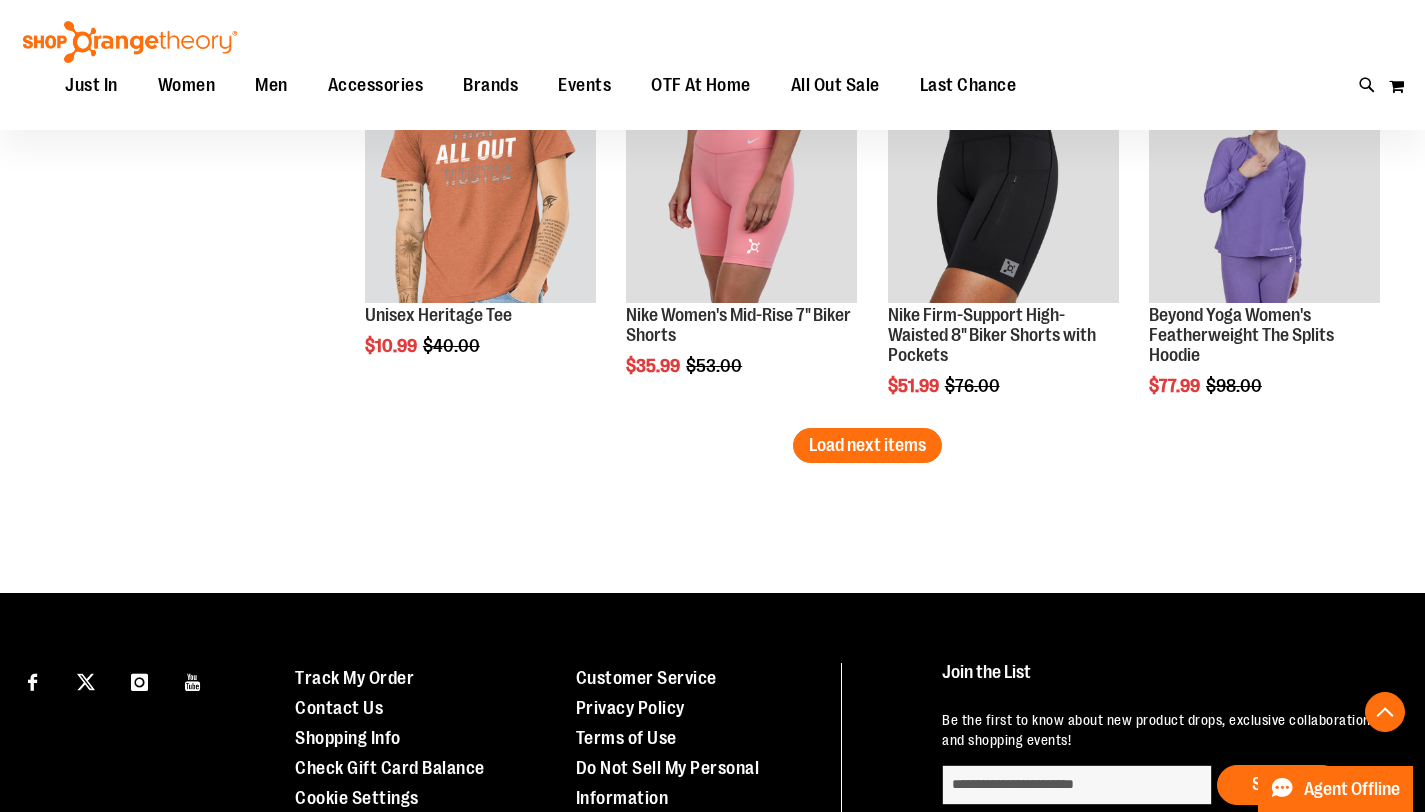 scroll, scrollTop: 8755, scrollLeft: 0, axis: vertical 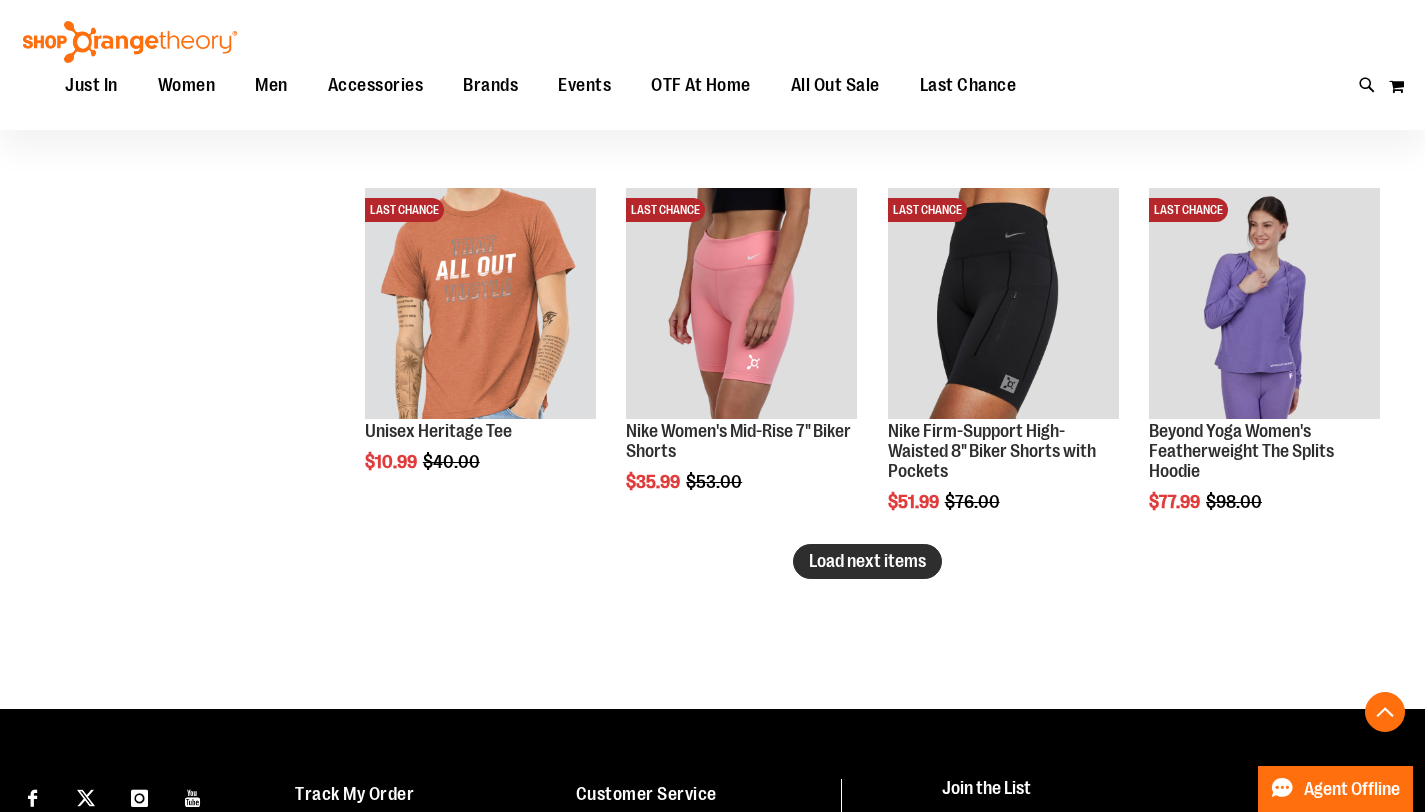 click on "Load next items" at bounding box center [867, 561] 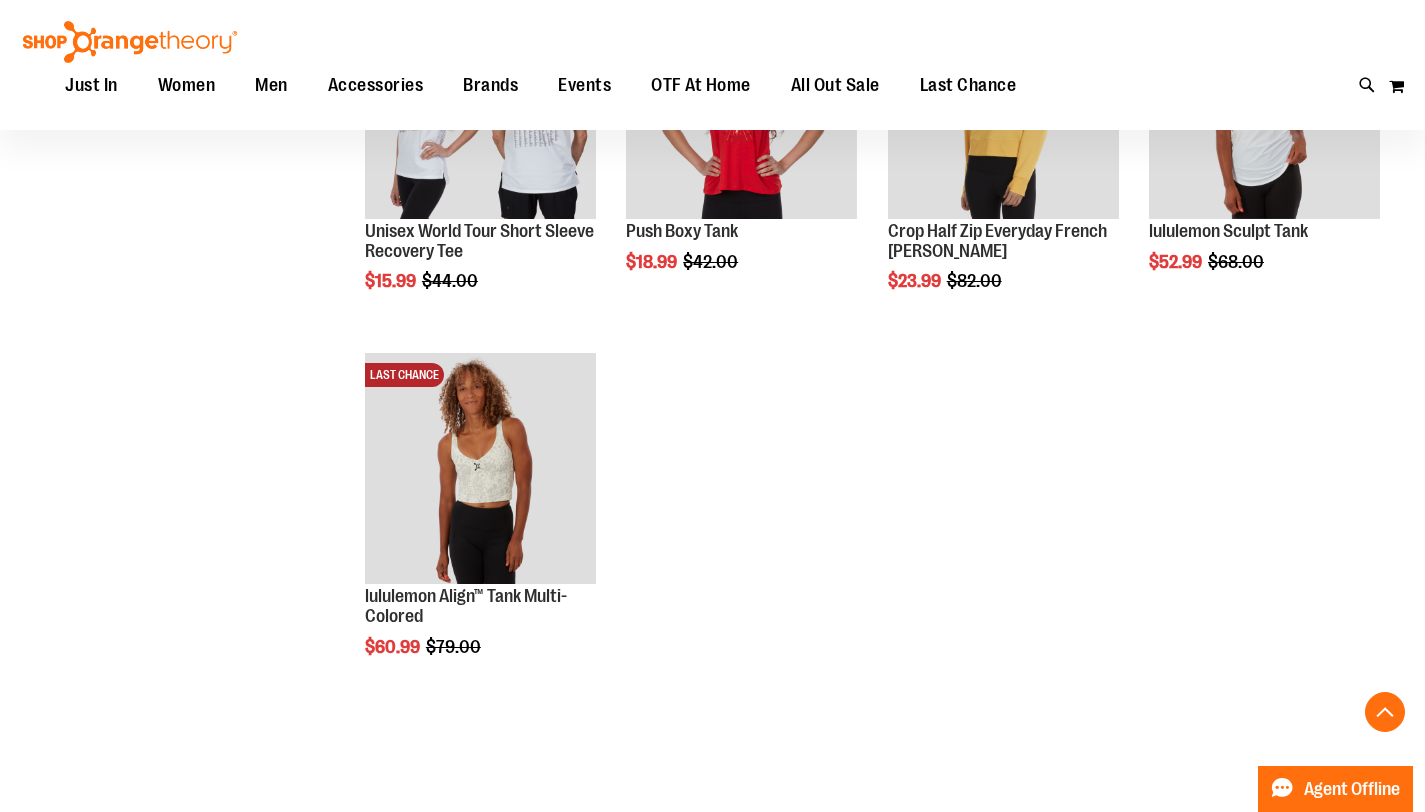 scroll, scrollTop: 9187, scrollLeft: 0, axis: vertical 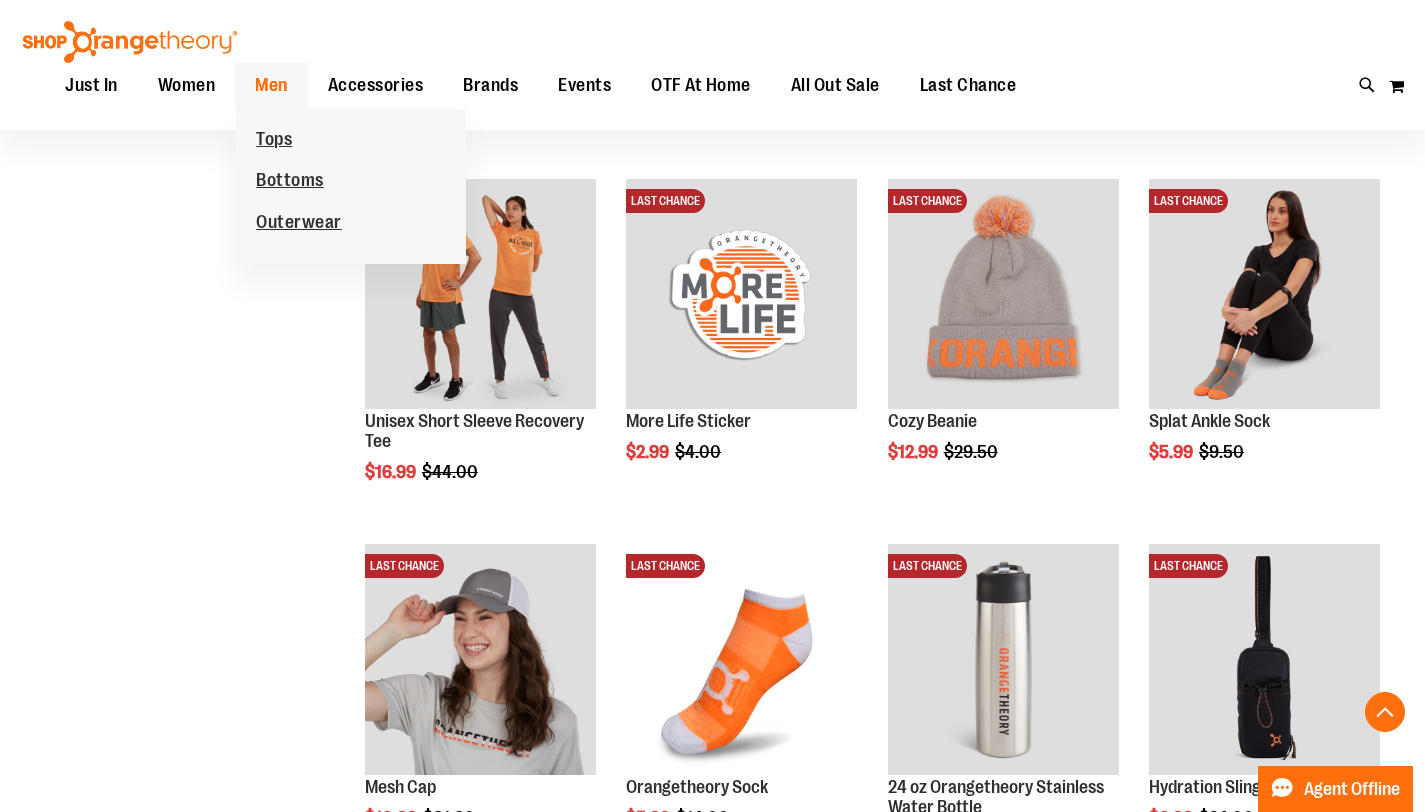 click on "Men" at bounding box center (271, 85) 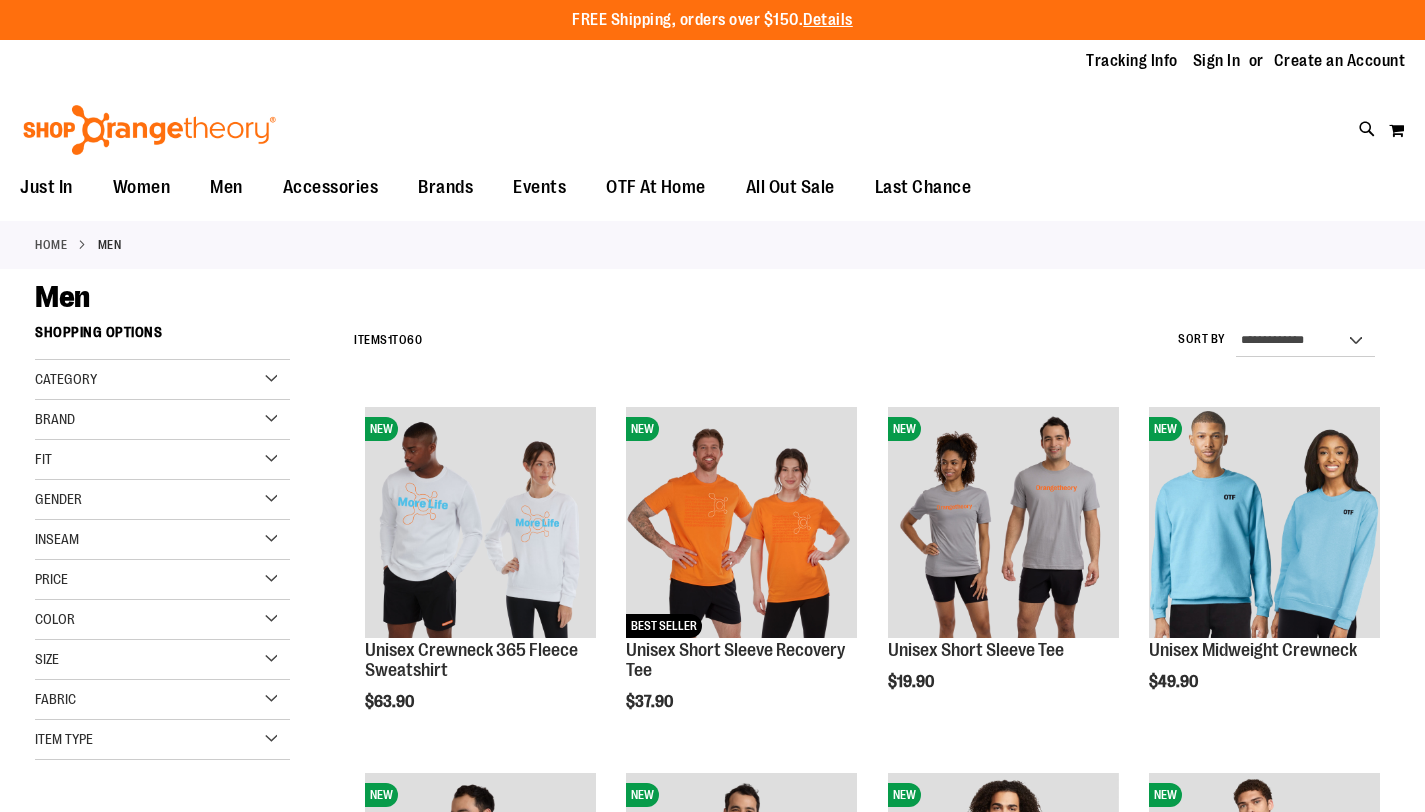 scroll, scrollTop: 0, scrollLeft: 0, axis: both 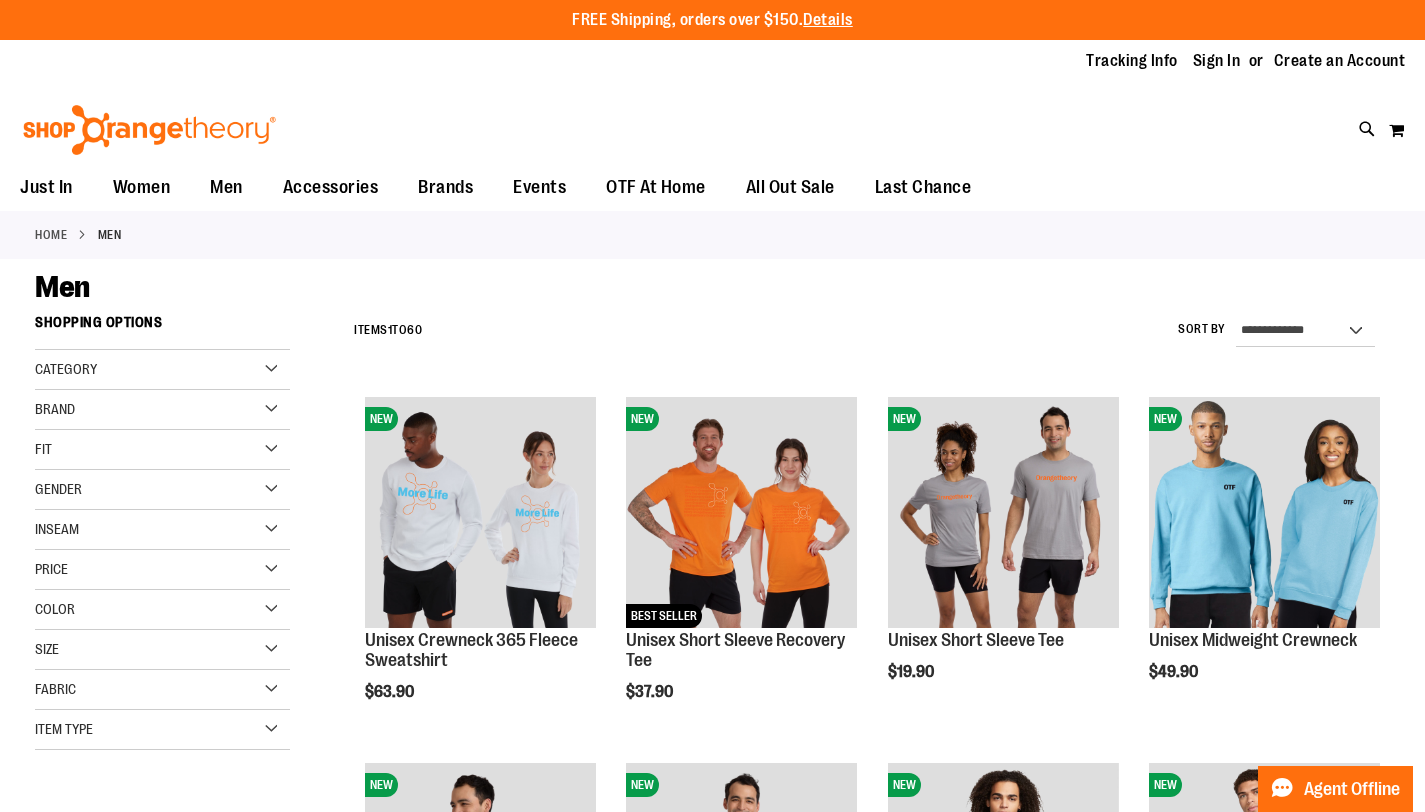 type on "**********" 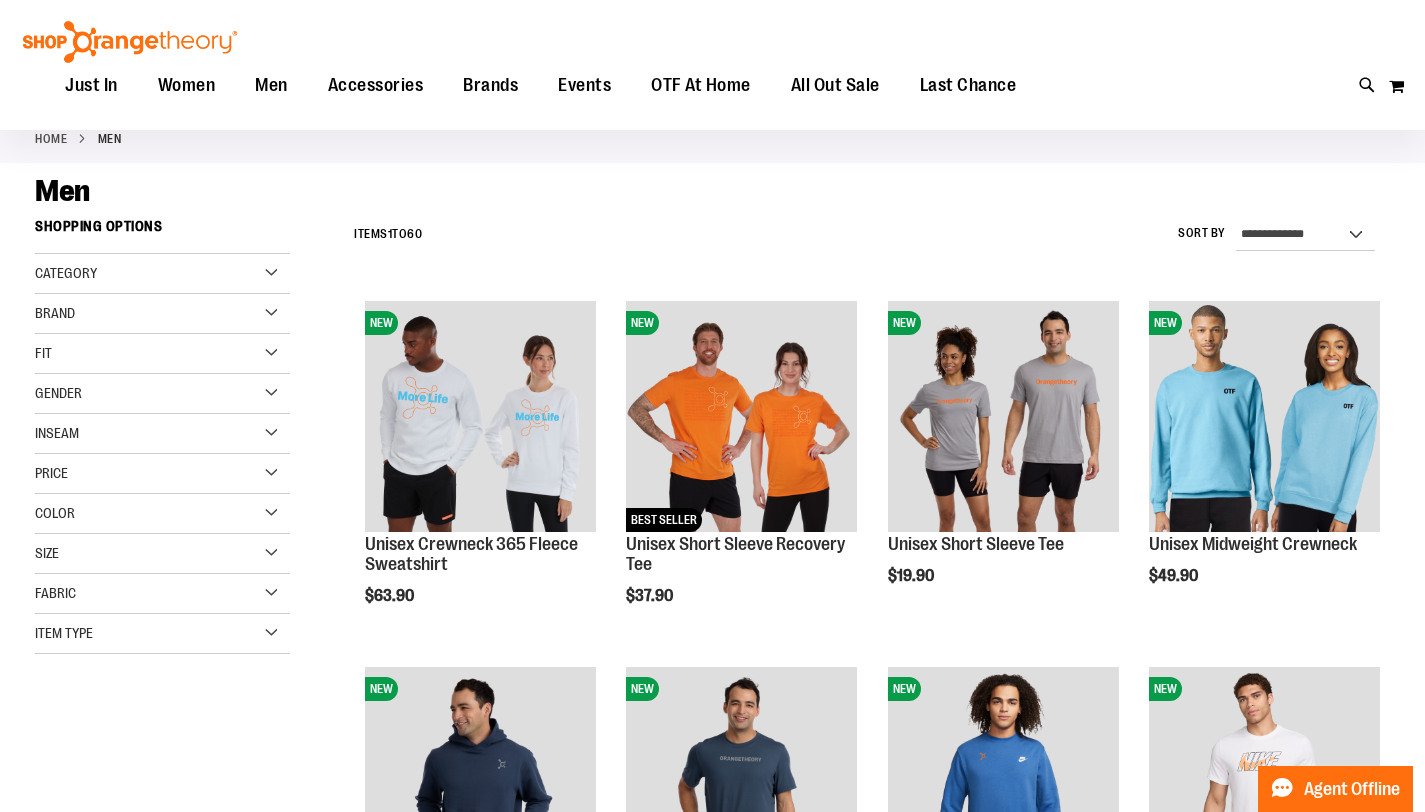 scroll, scrollTop: 112, scrollLeft: 0, axis: vertical 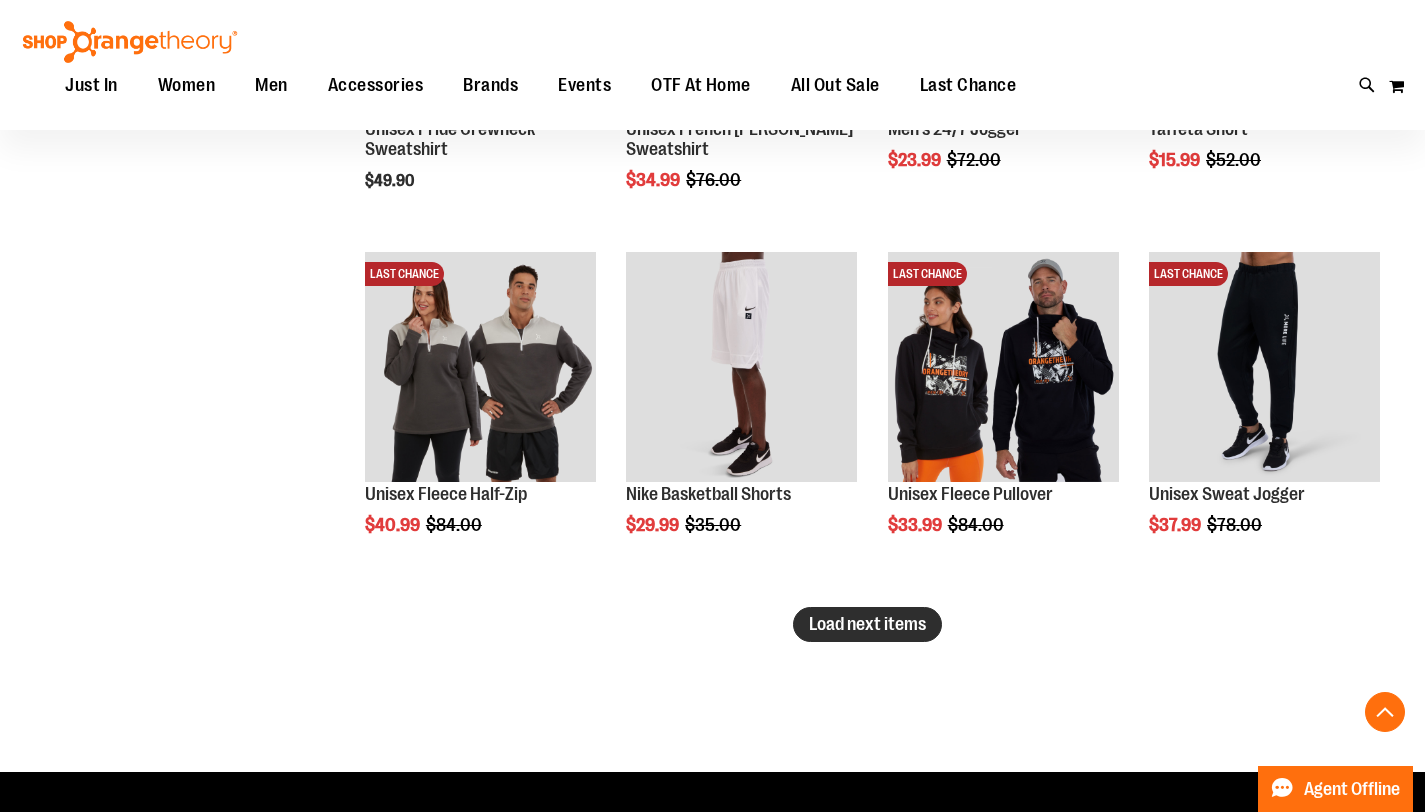 click on "Load next items" at bounding box center [867, 624] 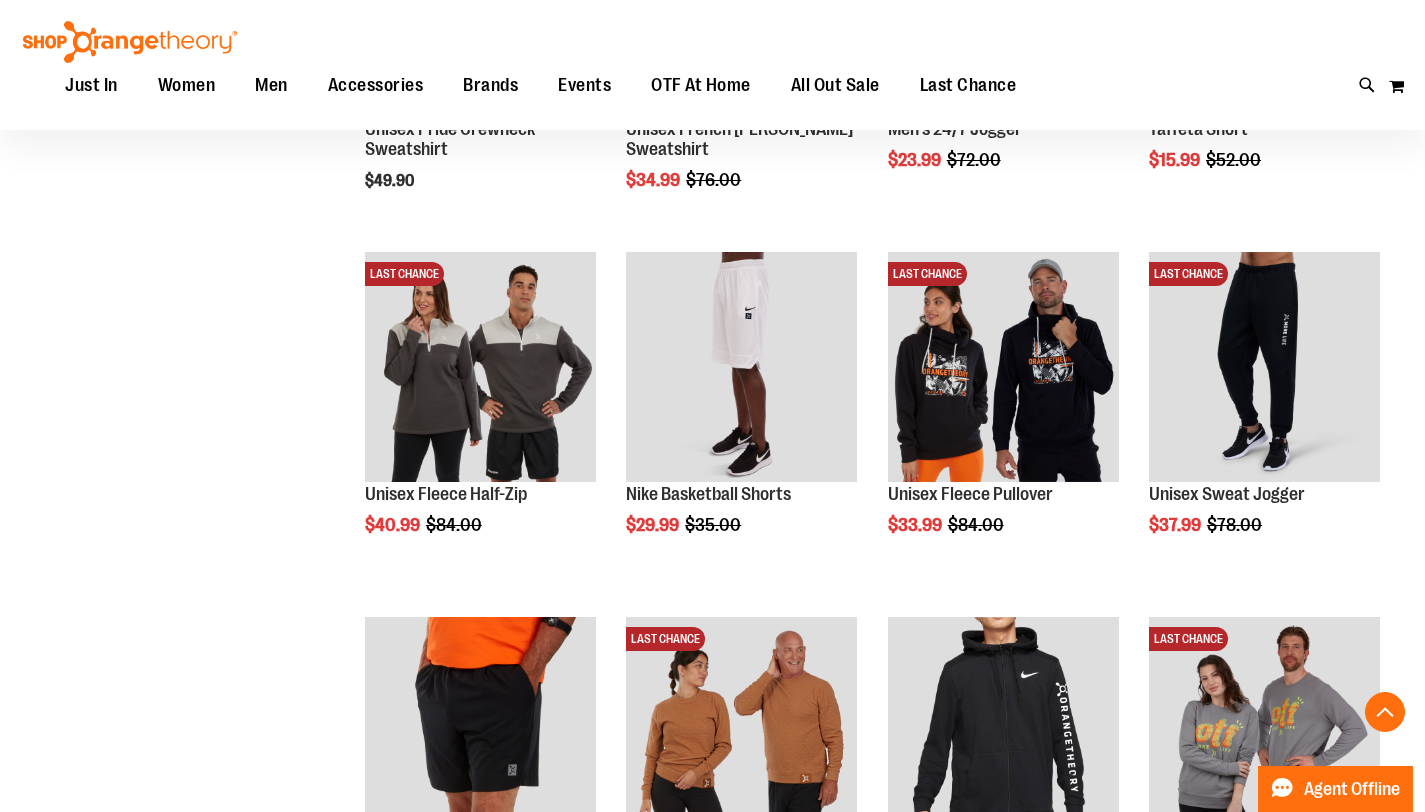 scroll, scrollTop: 3861, scrollLeft: 0, axis: vertical 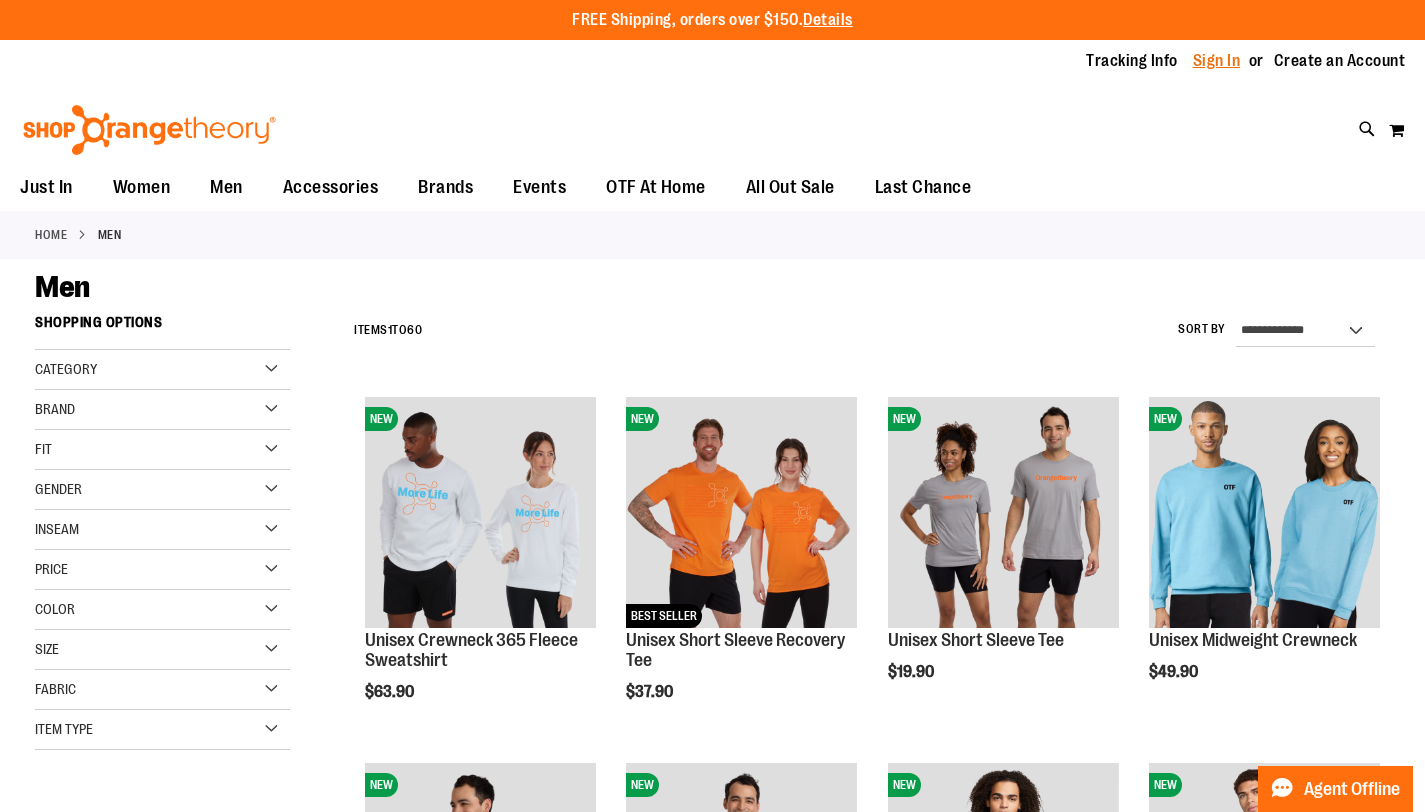 click on "Sign In" at bounding box center (1217, 61) 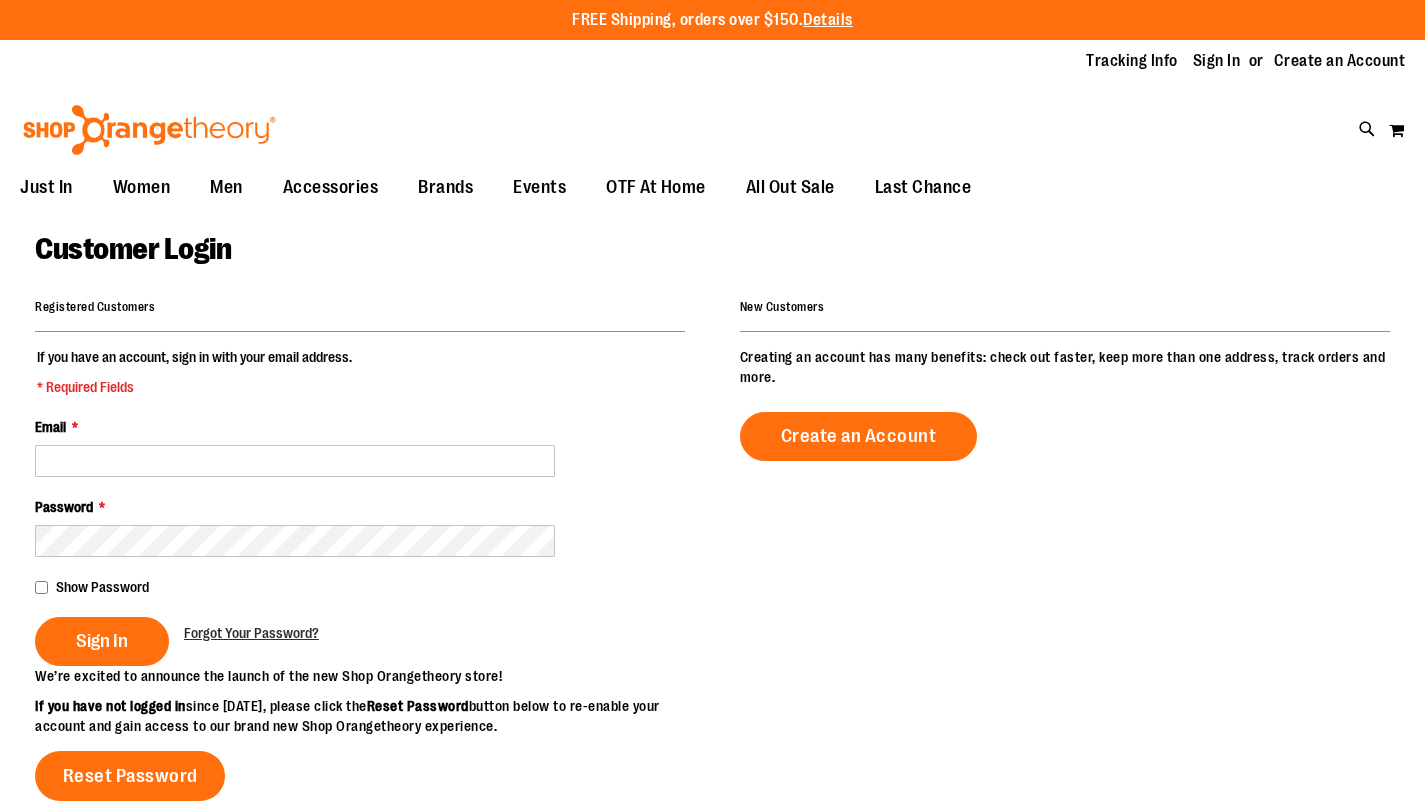 scroll, scrollTop: 0, scrollLeft: 0, axis: both 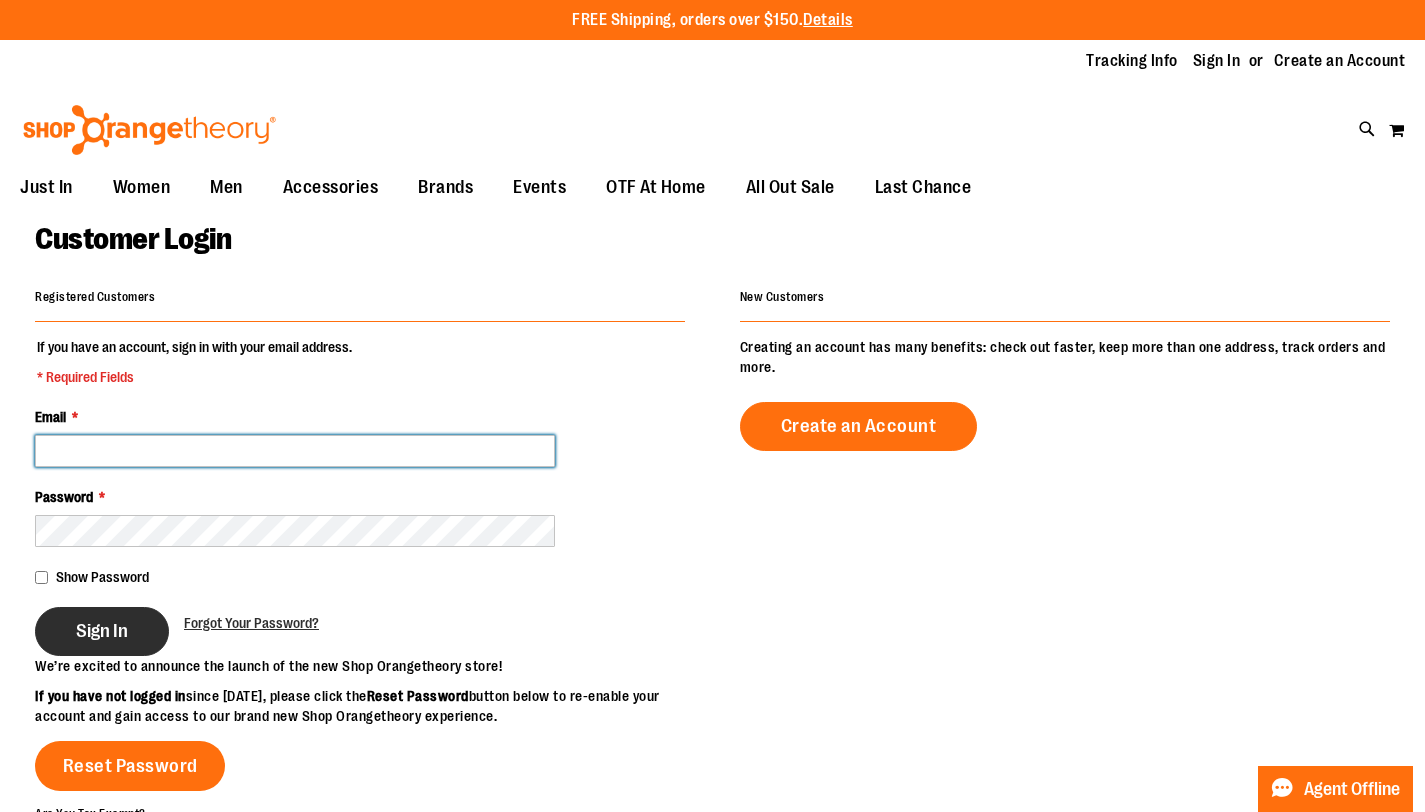 type on "**********" 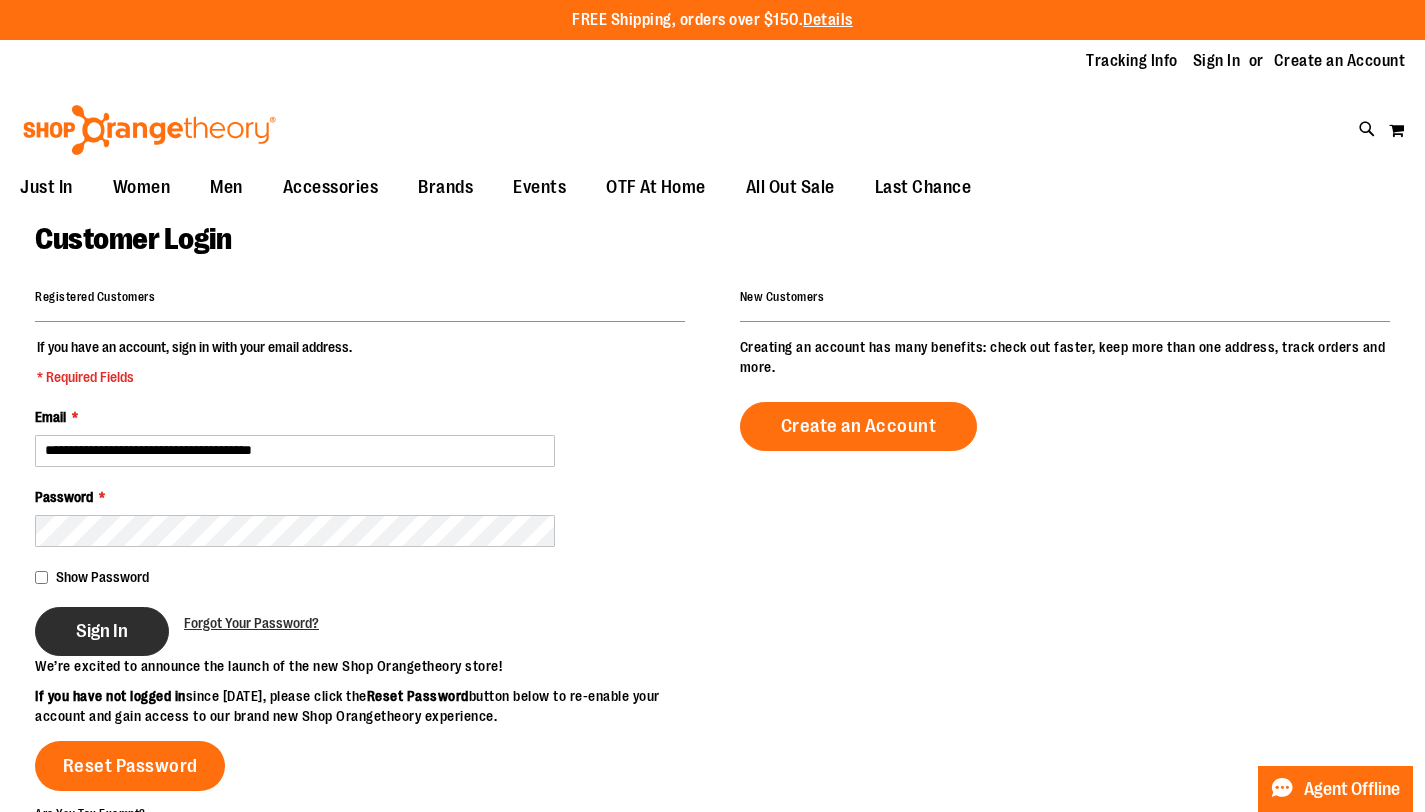 type on "**********" 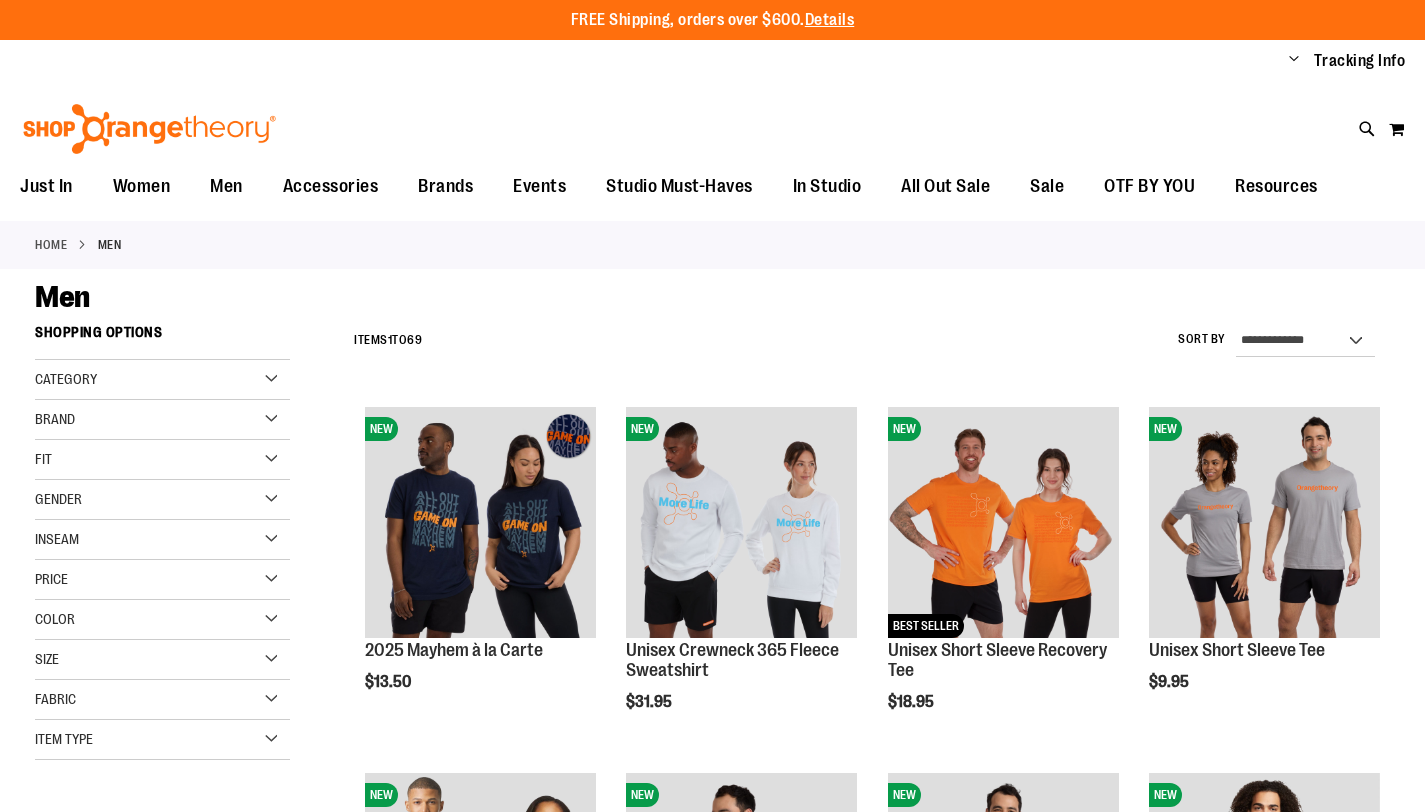 scroll, scrollTop: 0, scrollLeft: 0, axis: both 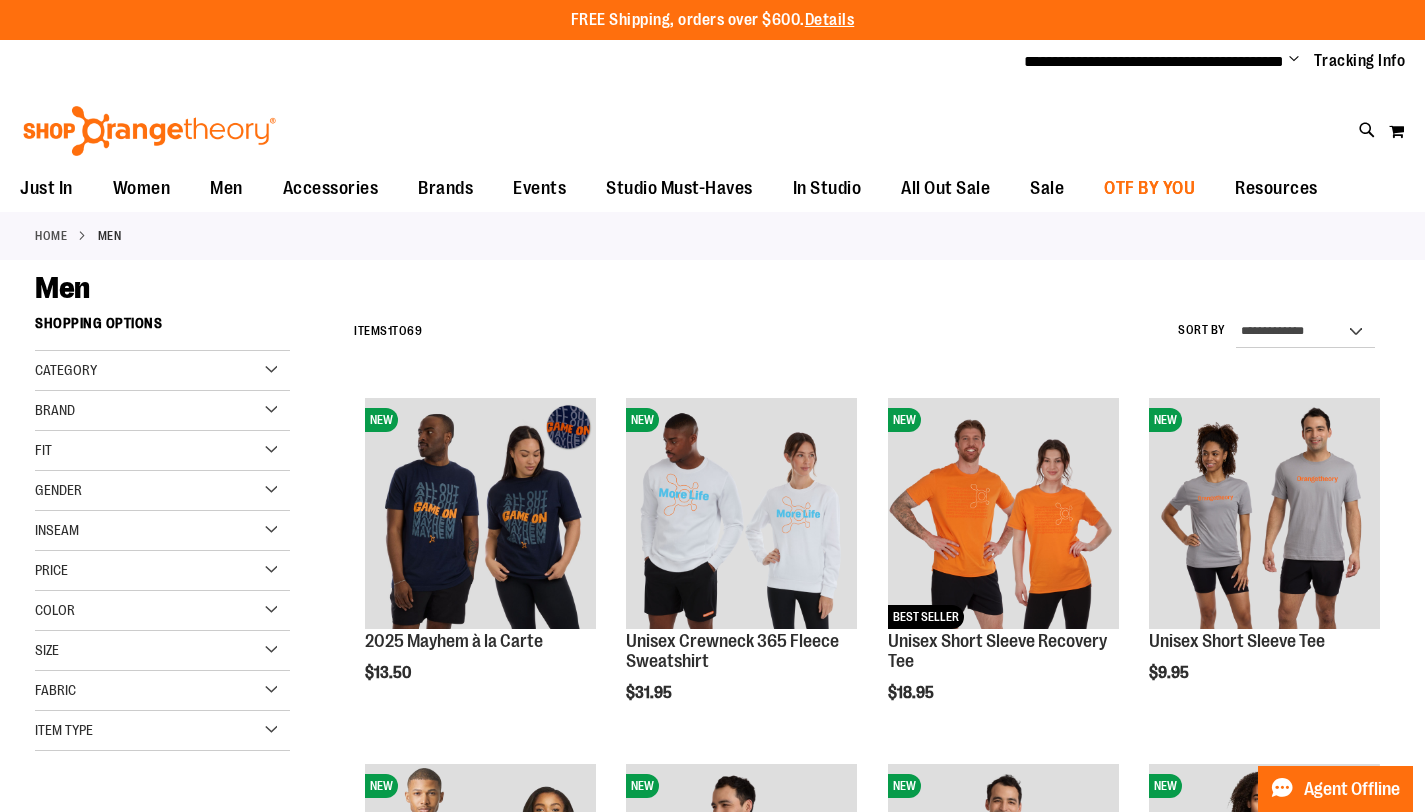 type on "**********" 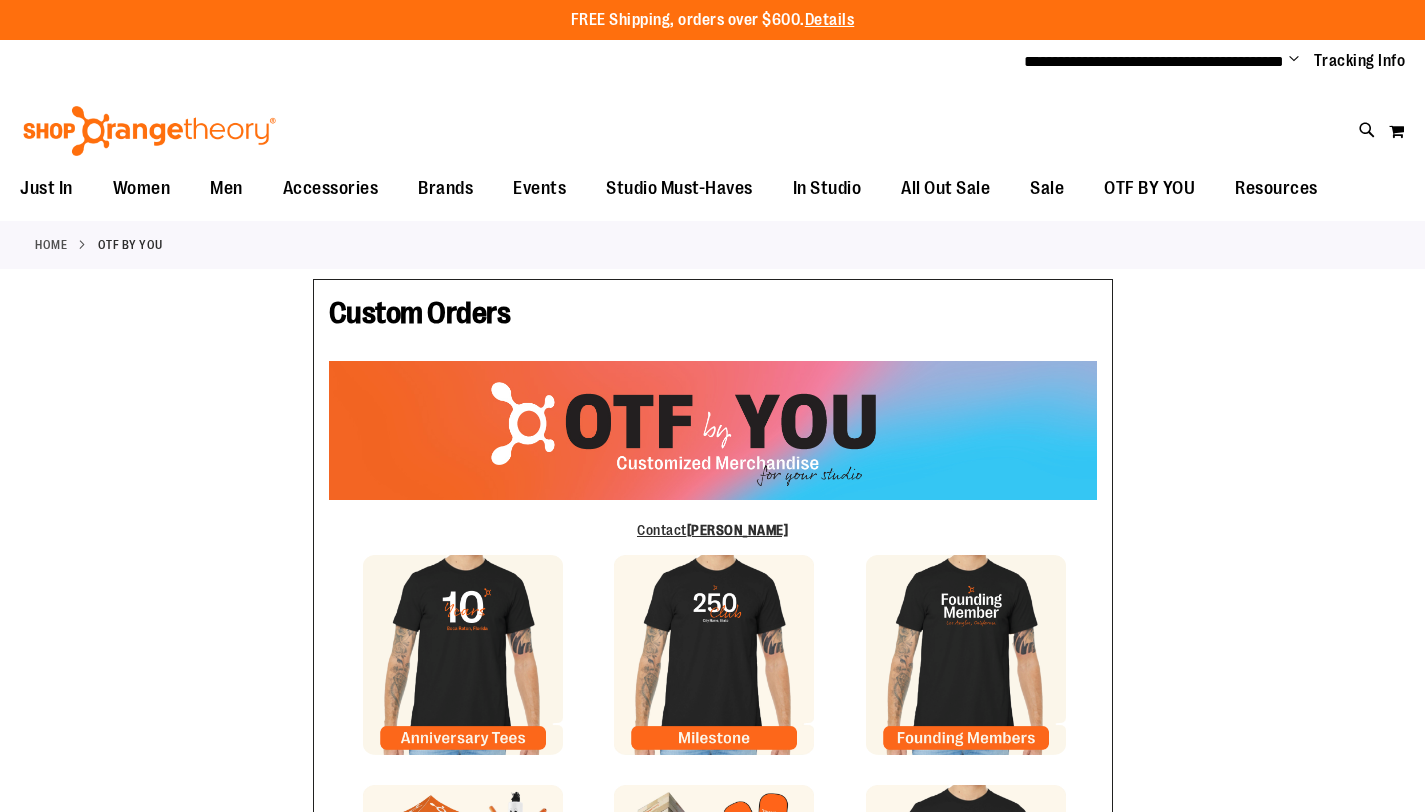 scroll, scrollTop: 0, scrollLeft: 0, axis: both 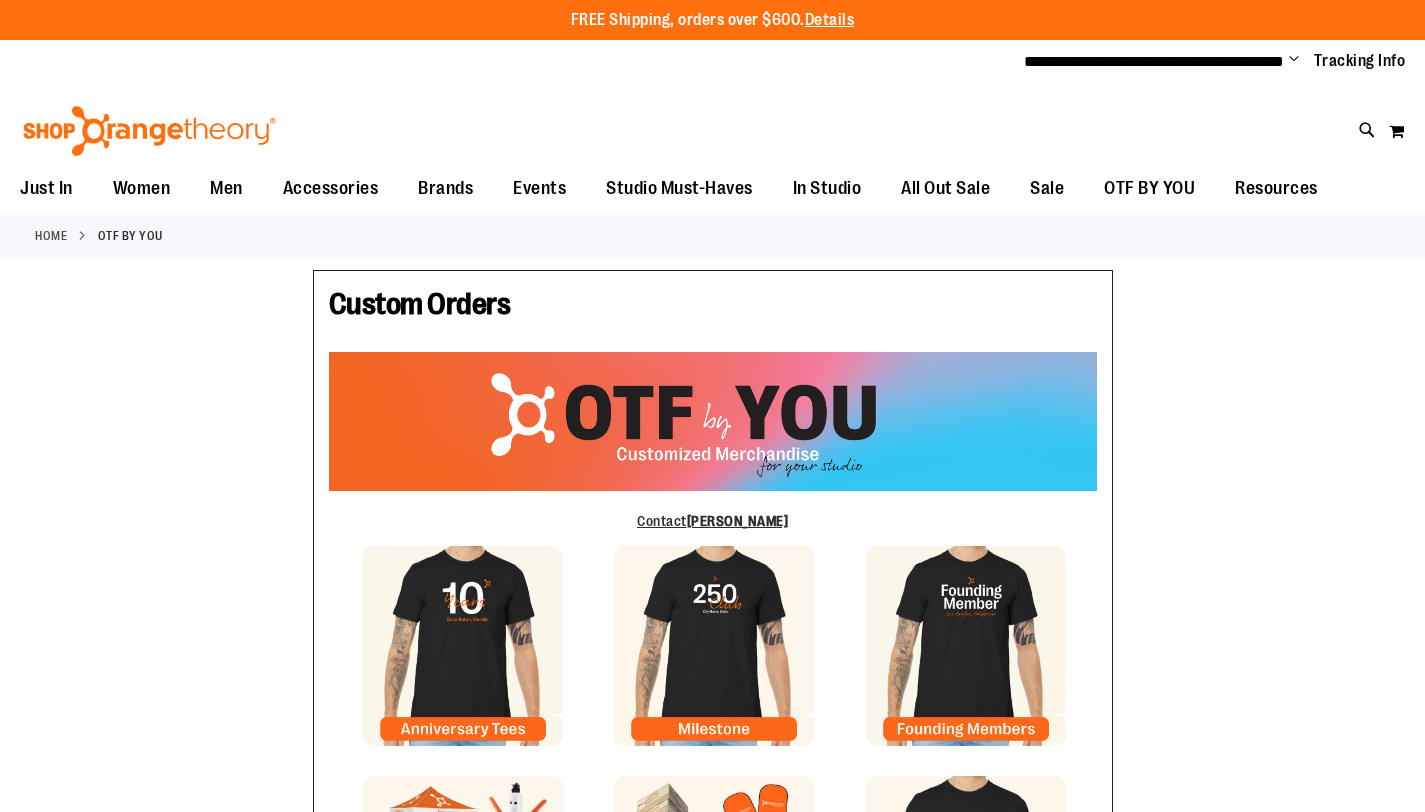type on "**********" 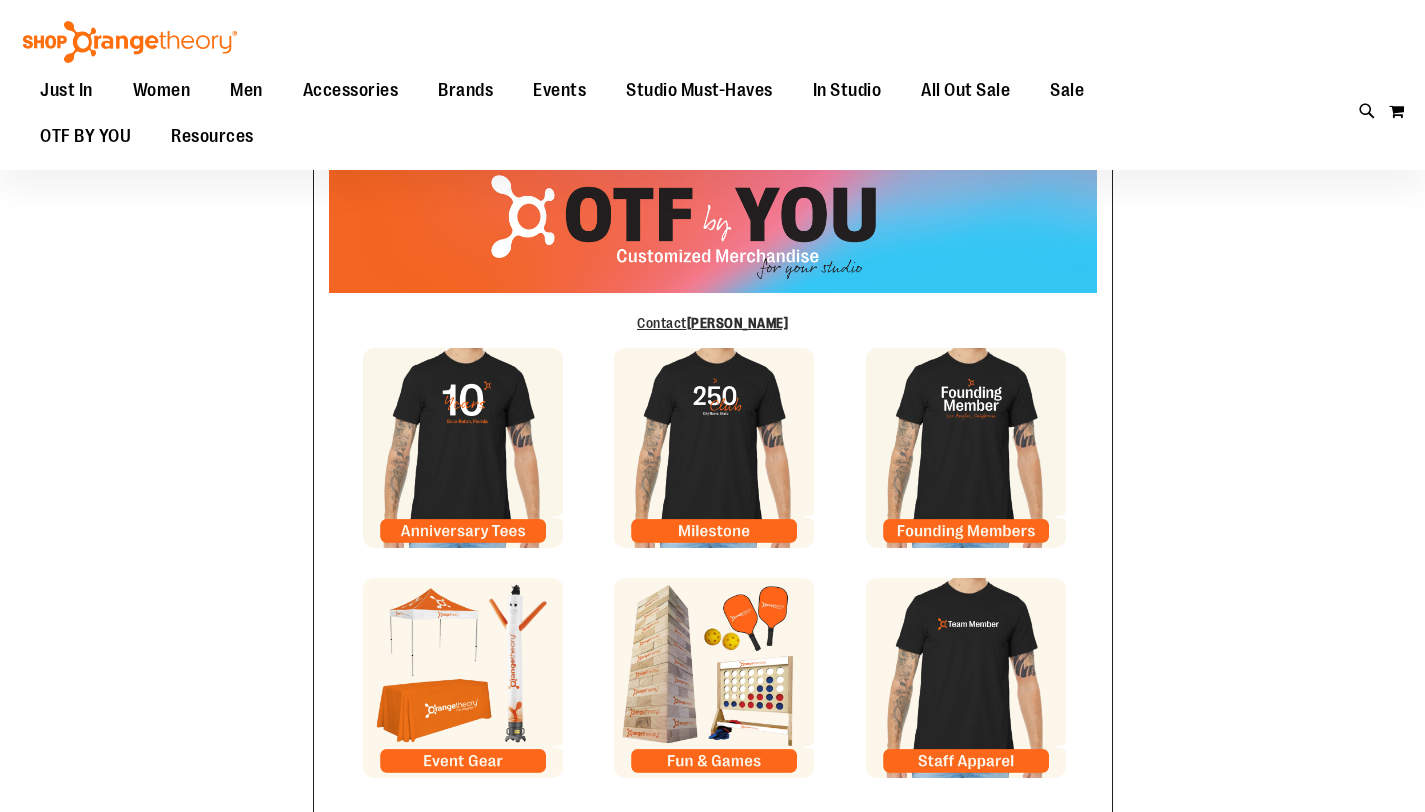 scroll, scrollTop: 340, scrollLeft: 0, axis: vertical 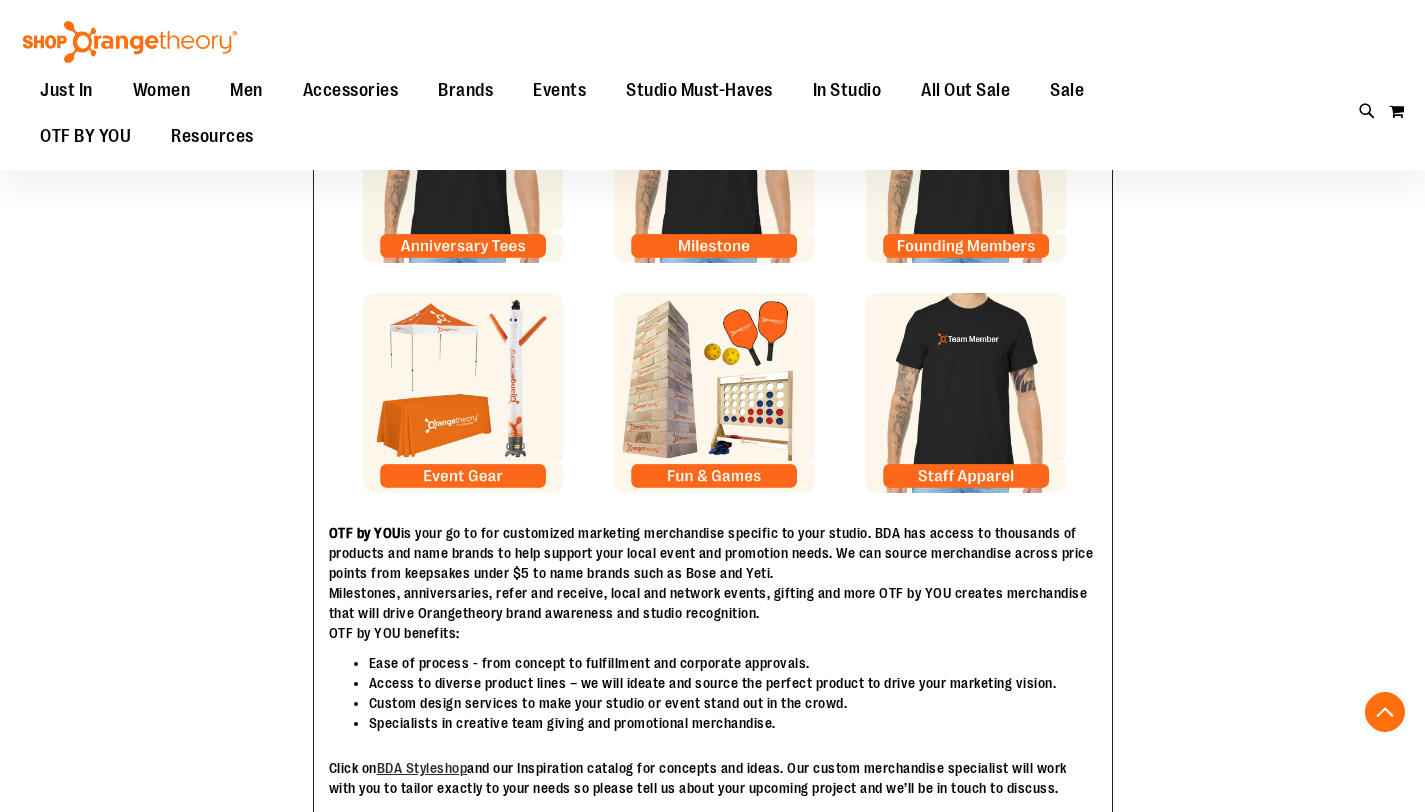 click at bounding box center [714, 393] 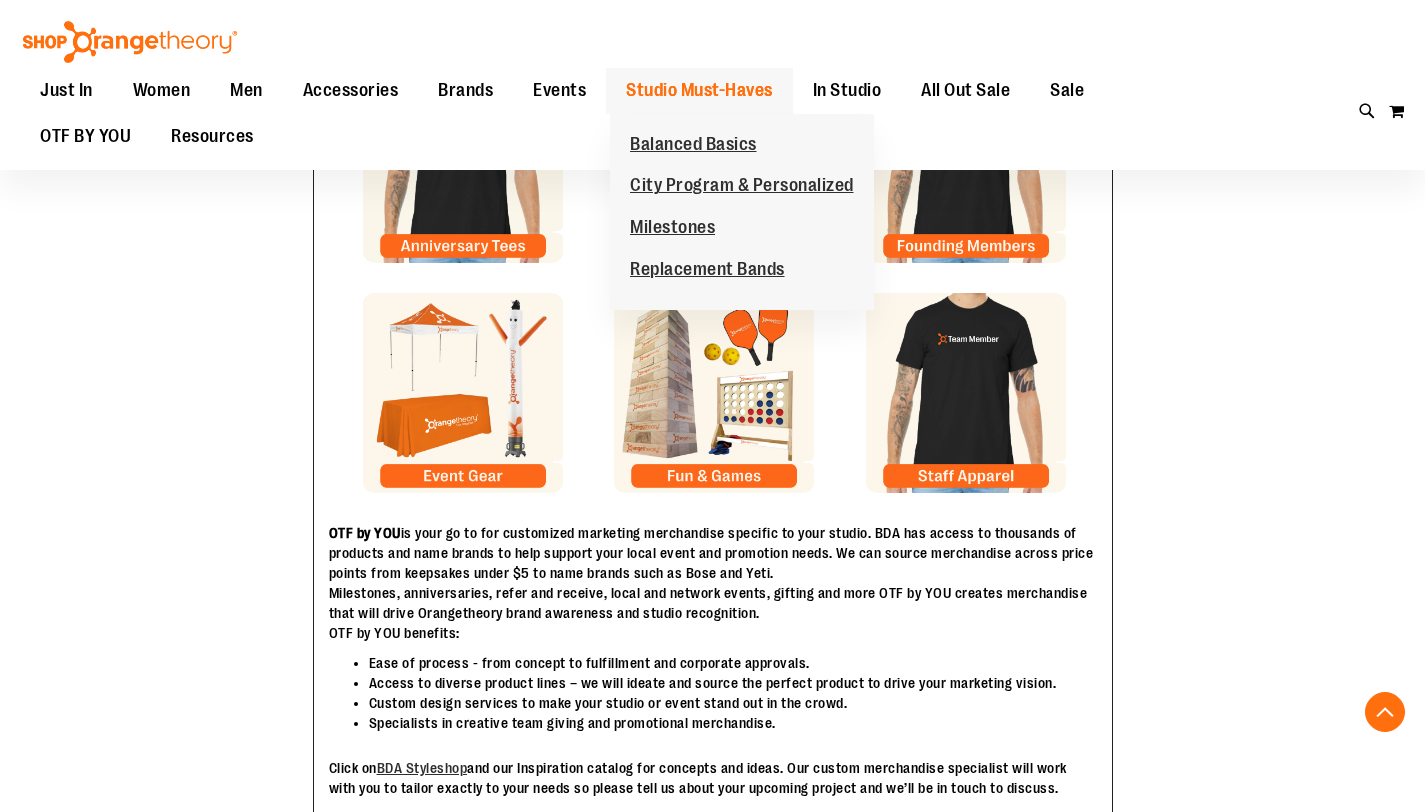 click on "Studio Must-Haves" at bounding box center [699, 90] 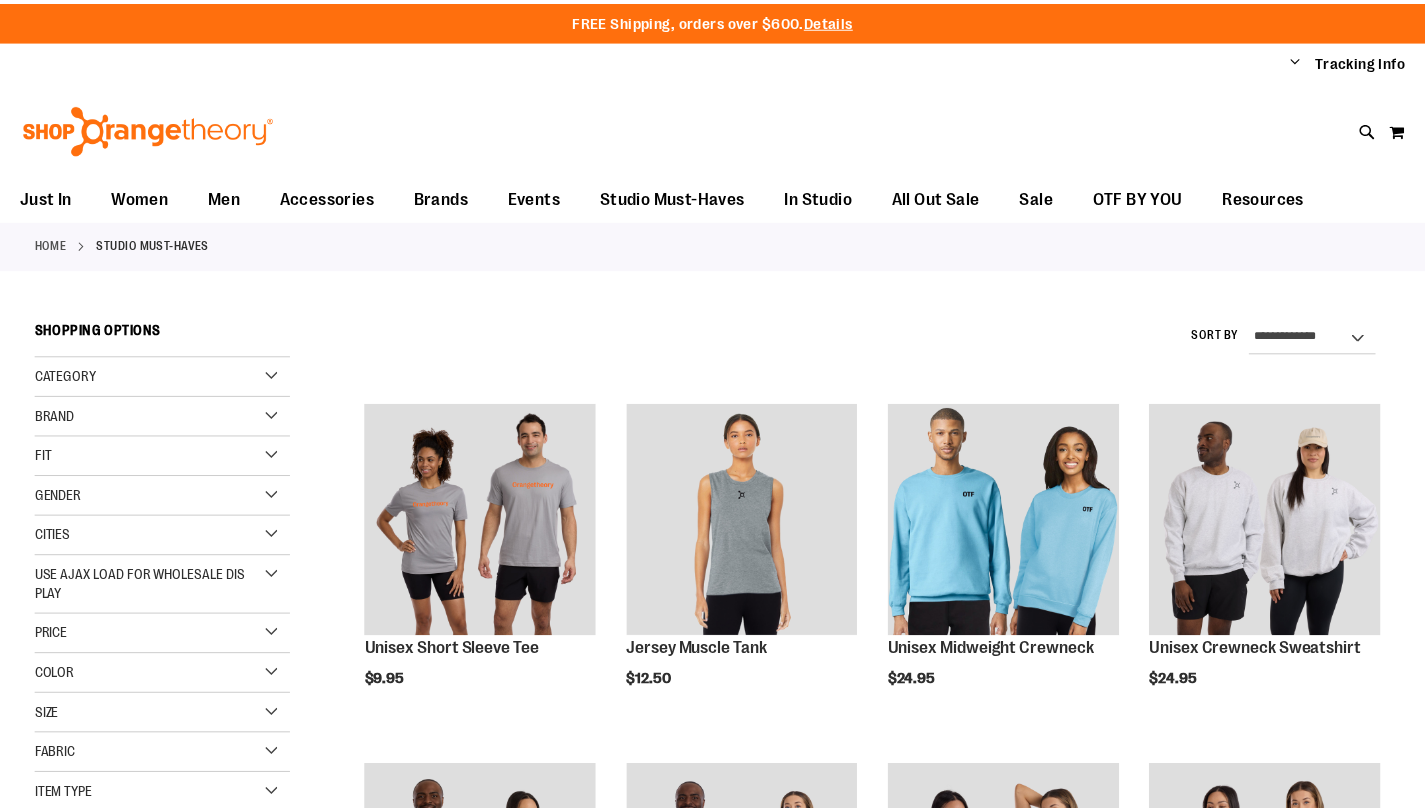 scroll, scrollTop: 0, scrollLeft: 0, axis: both 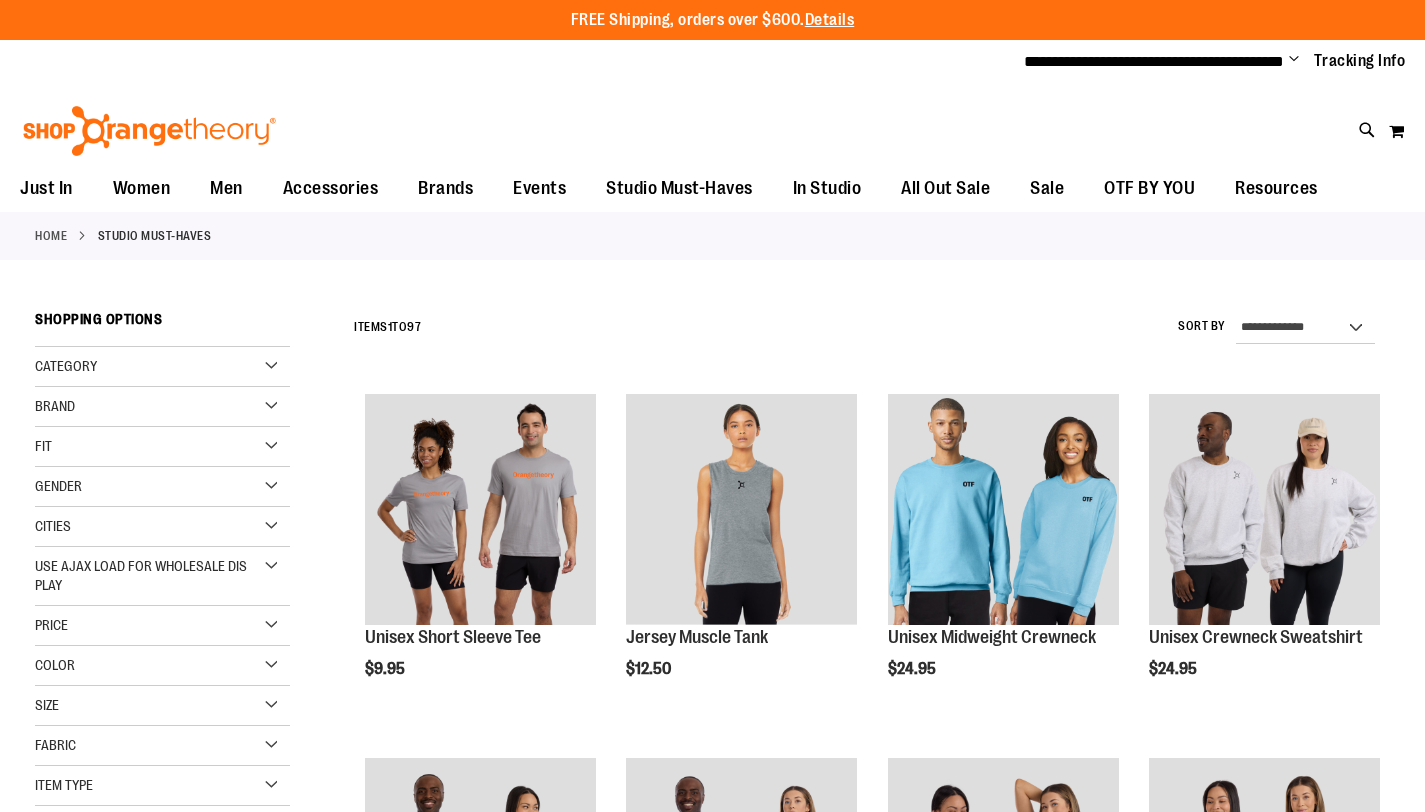 type on "**********" 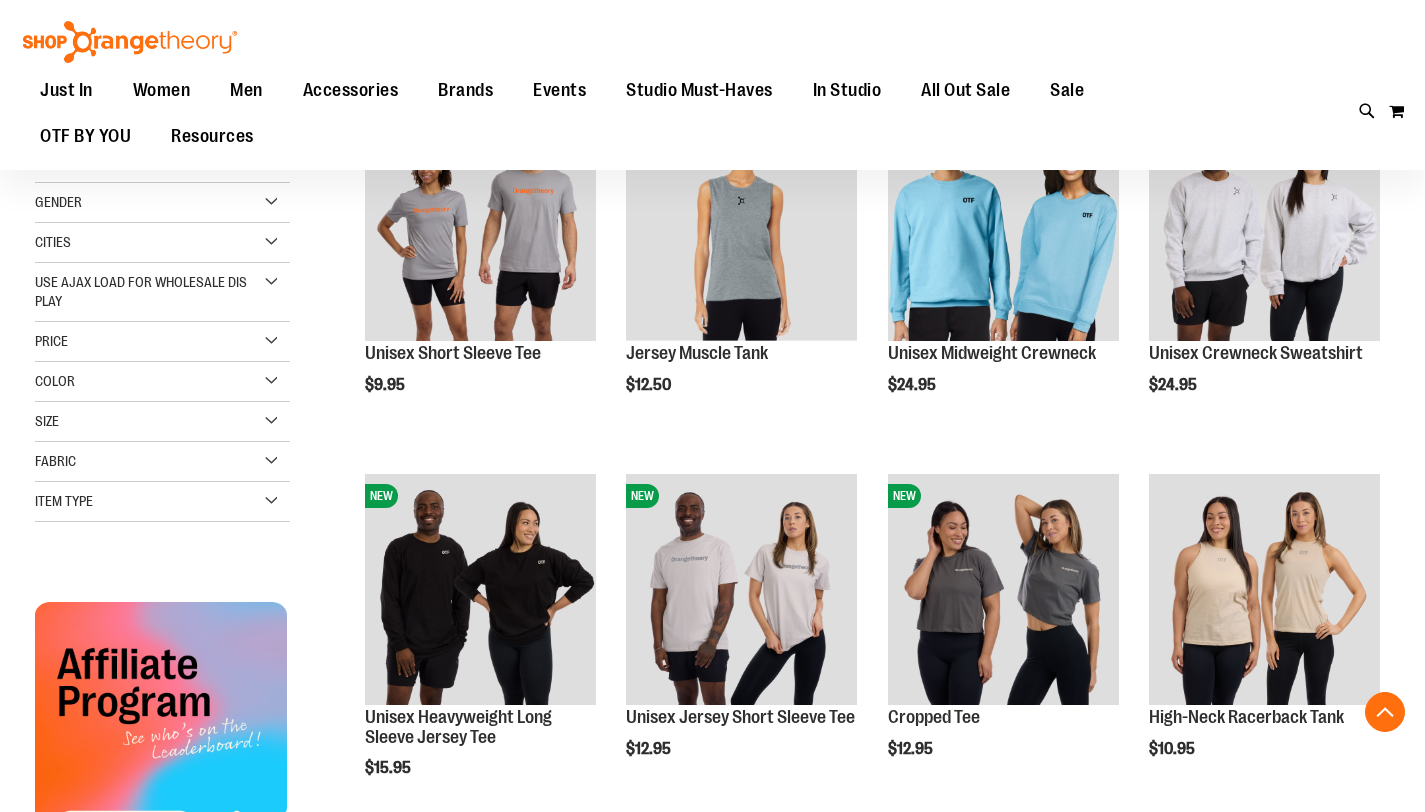scroll, scrollTop: 340, scrollLeft: 0, axis: vertical 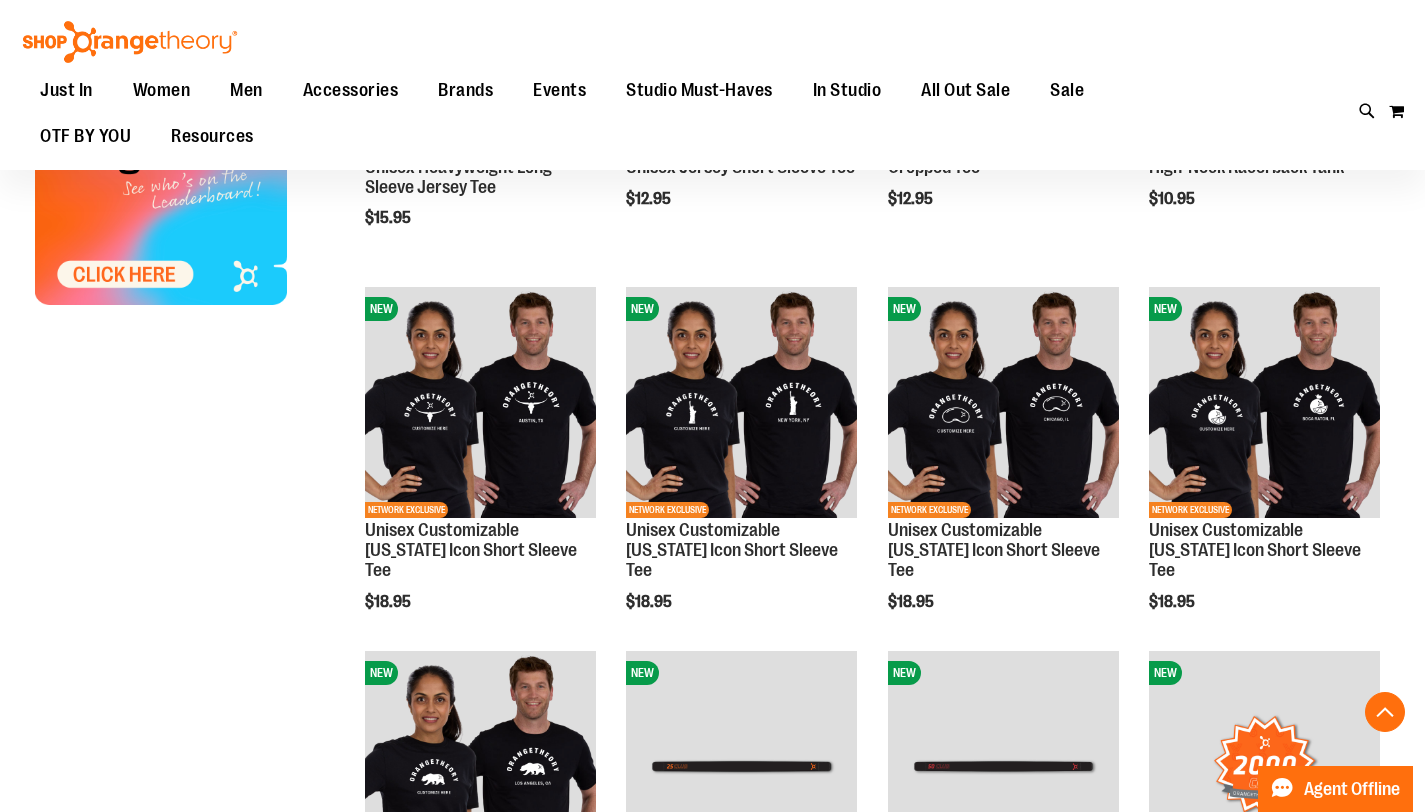 drag, startPoint x: 1432, startPoint y: 237, endPoint x: 1427, endPoint y: 576, distance: 339.03687 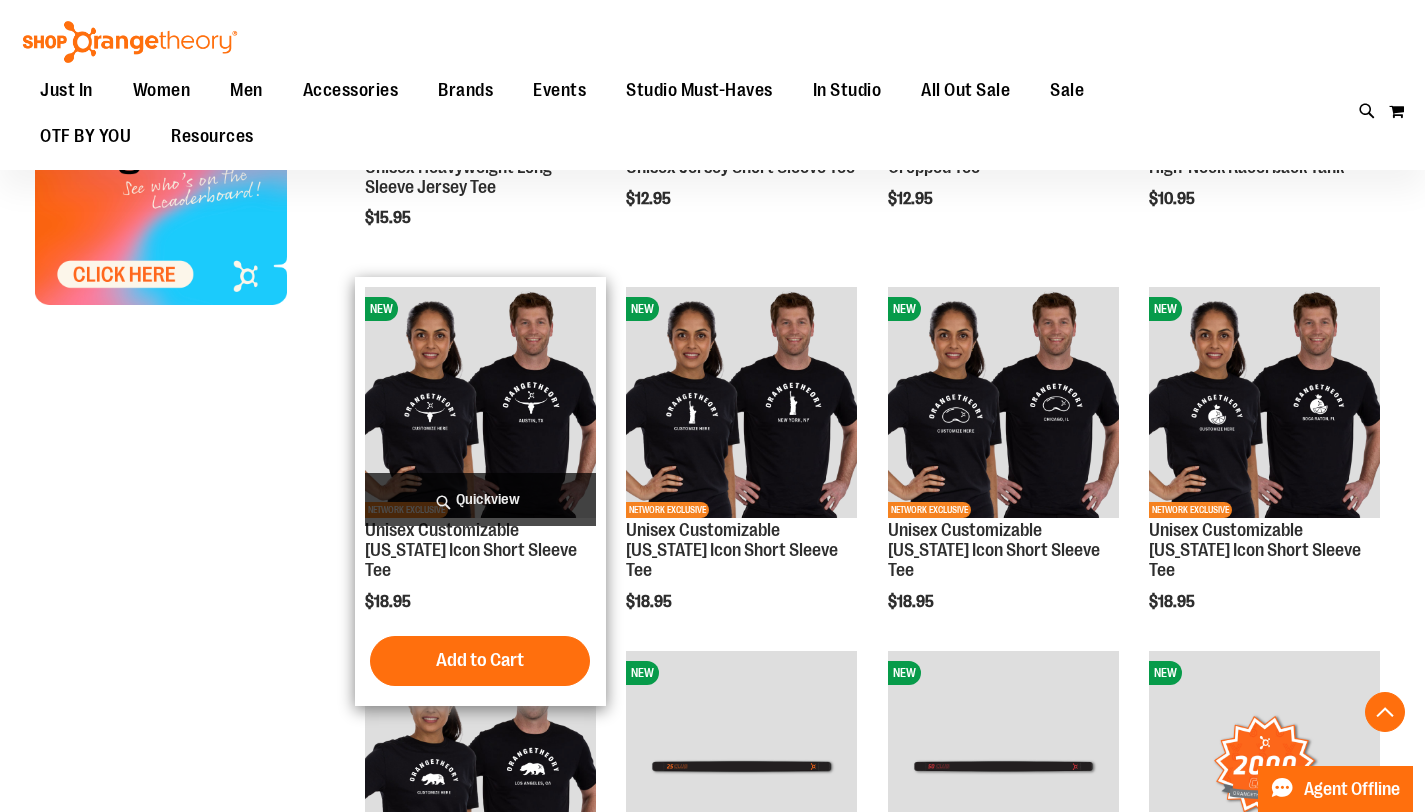 click at bounding box center [480, 402] 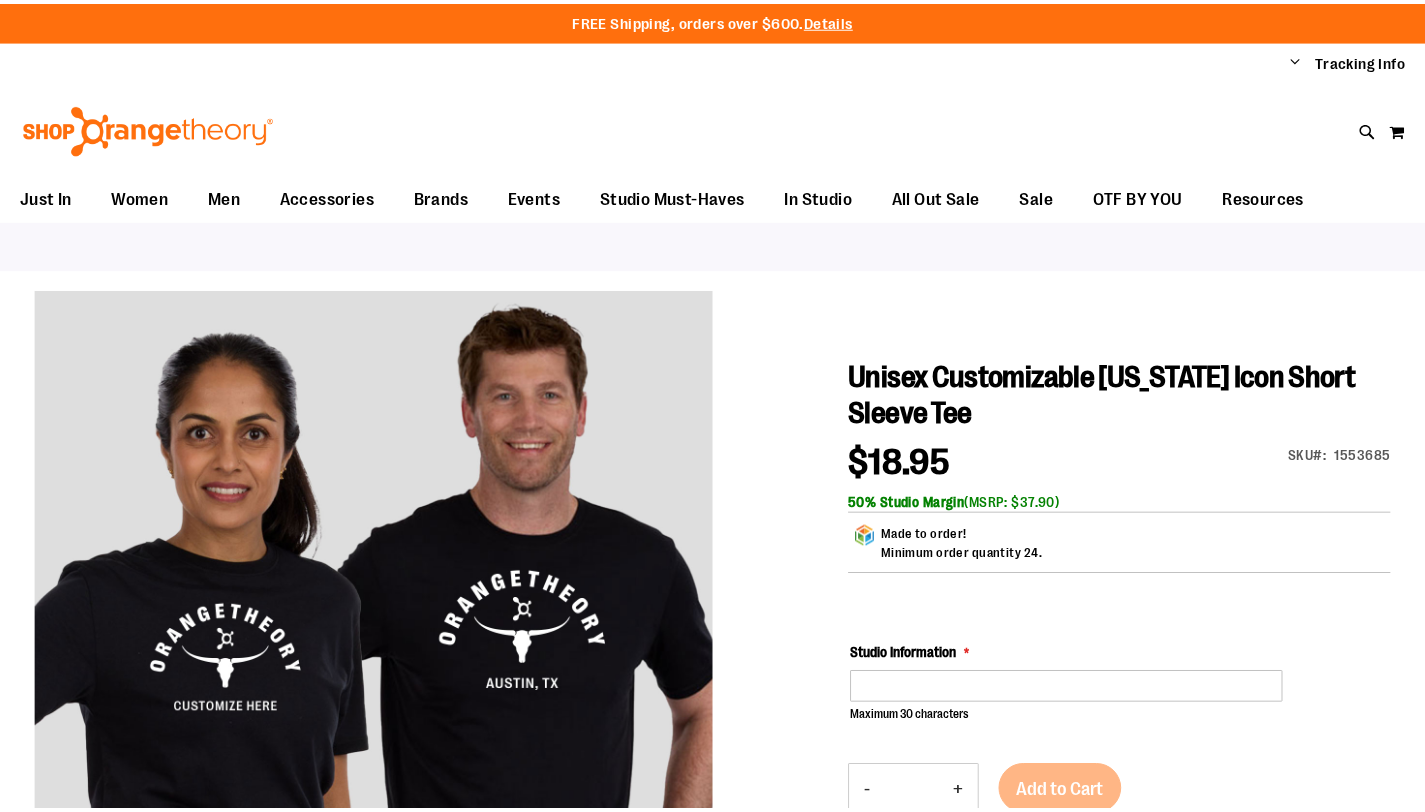 scroll, scrollTop: 0, scrollLeft: 0, axis: both 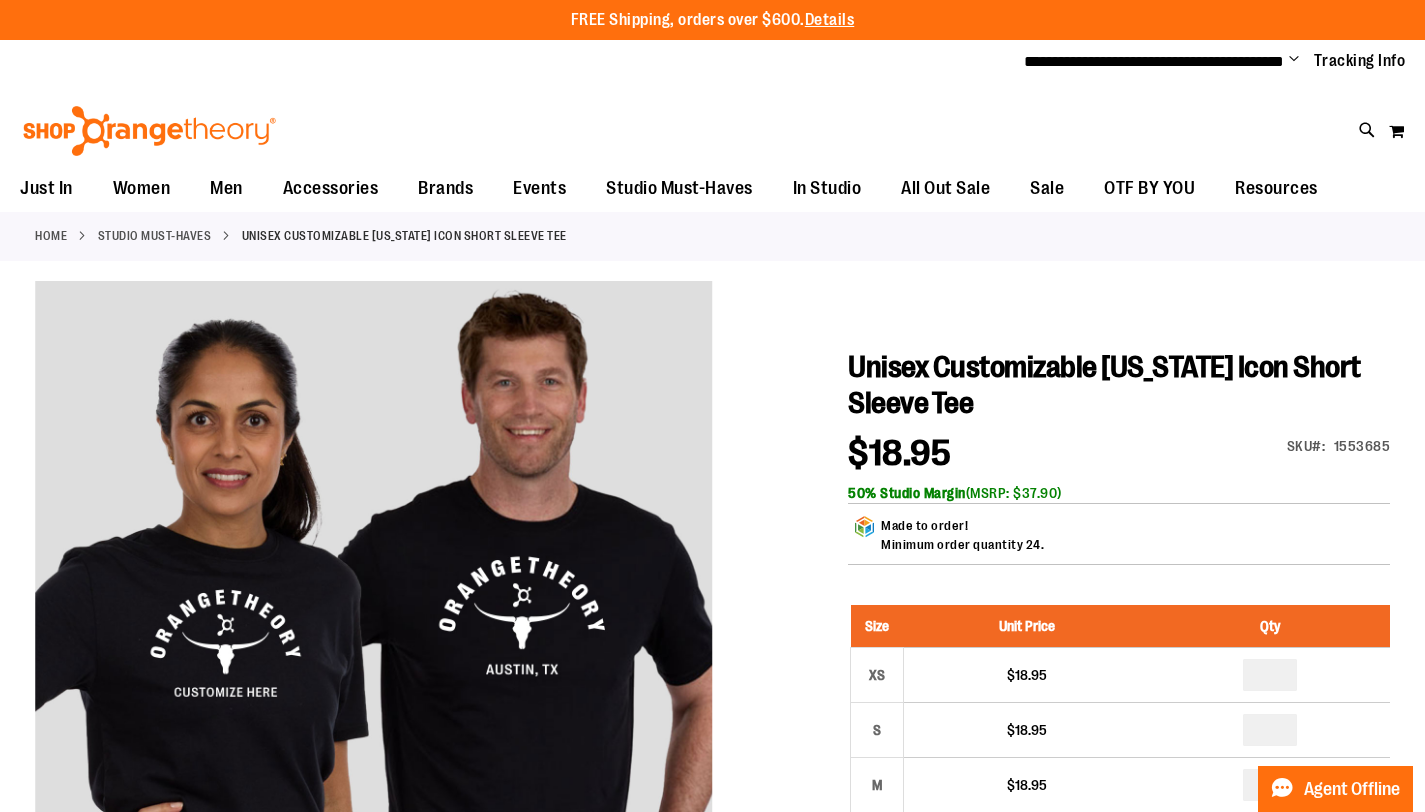 type on "**********" 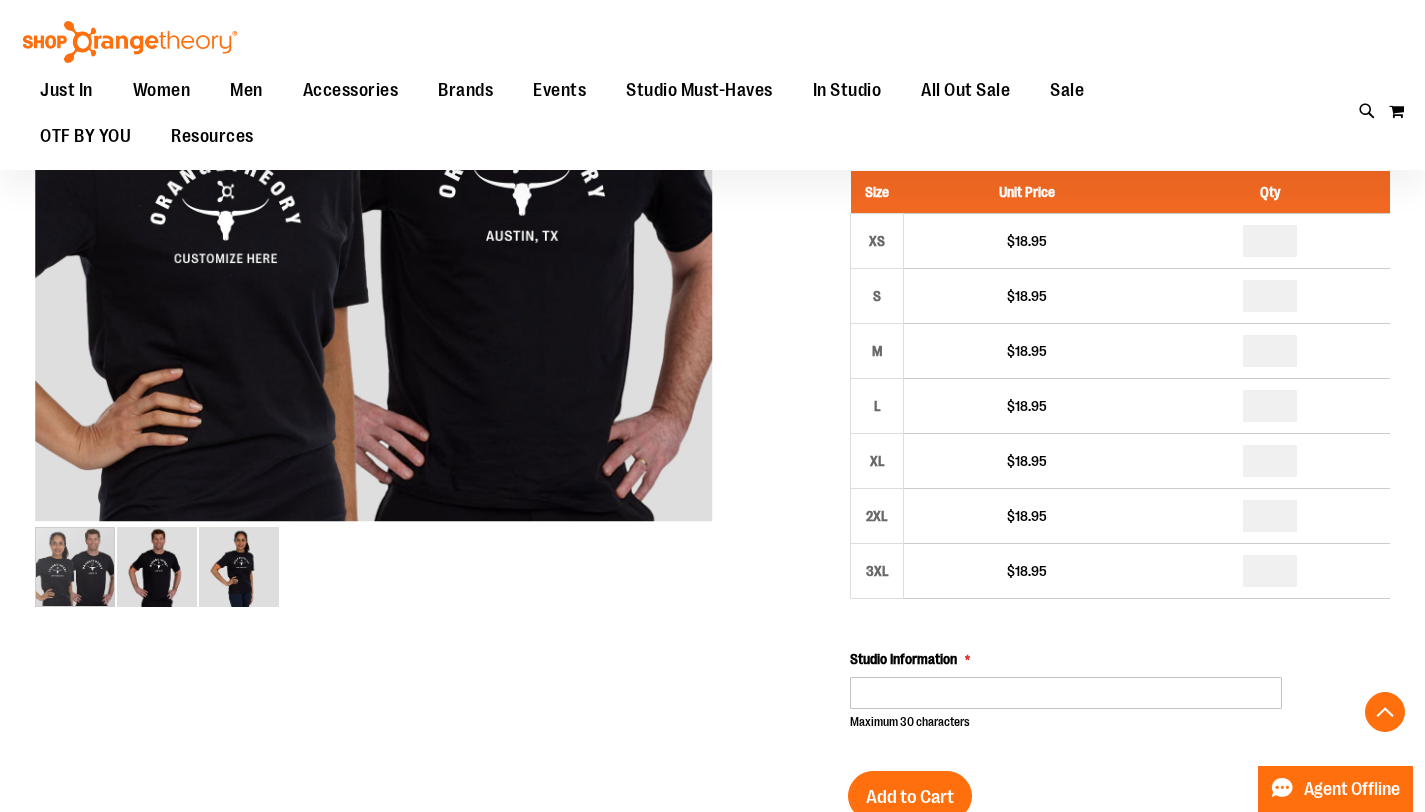 scroll, scrollTop: 106, scrollLeft: 0, axis: vertical 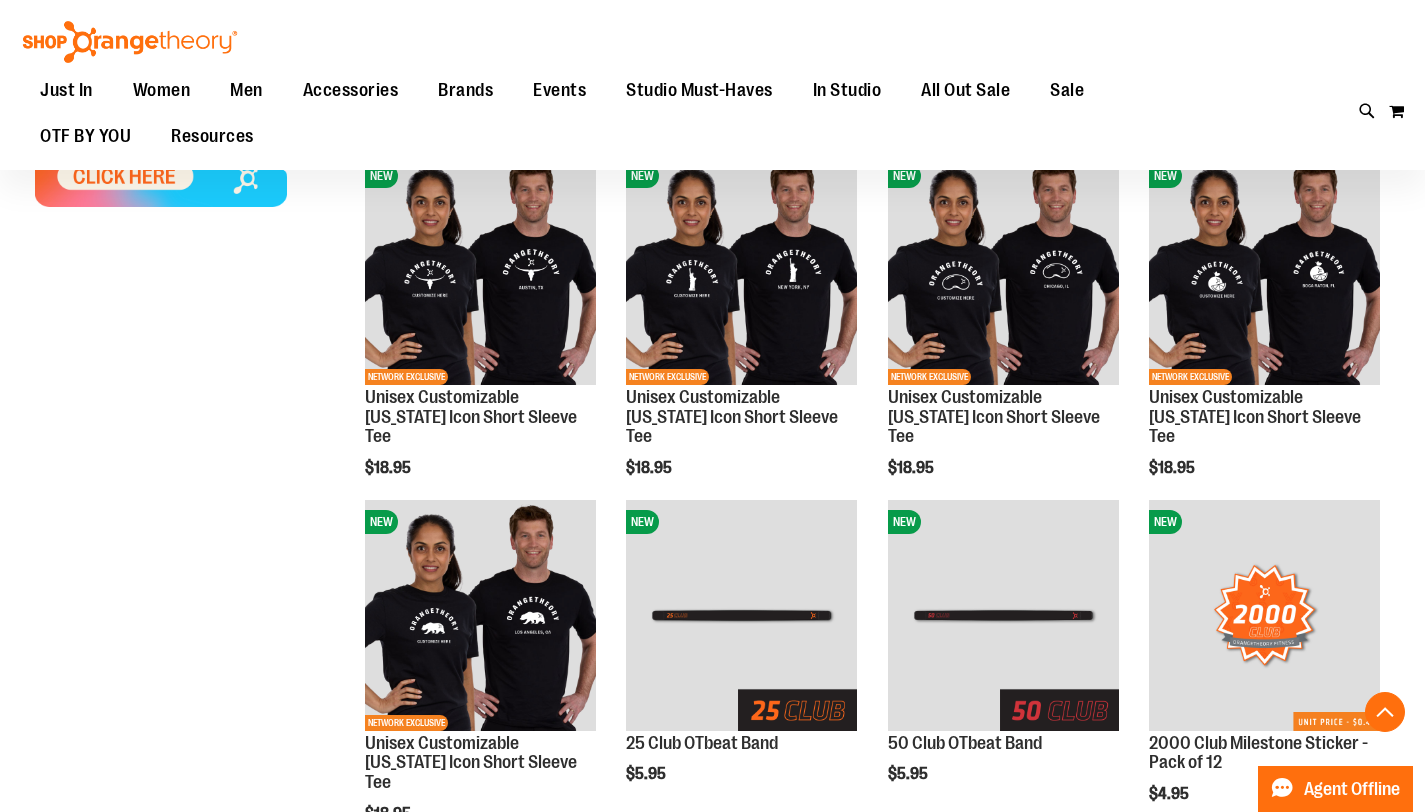 type on "**********" 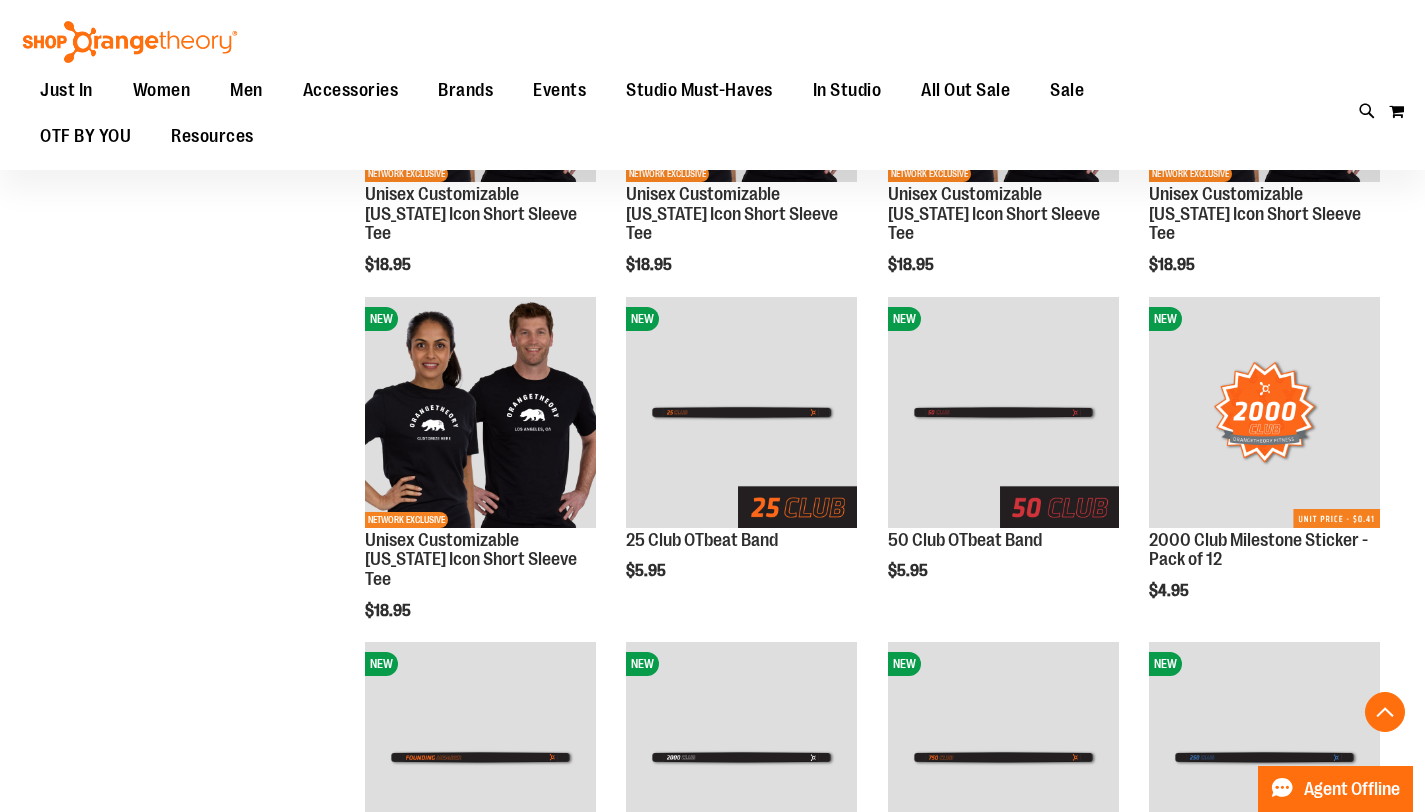 scroll, scrollTop: 928, scrollLeft: 0, axis: vertical 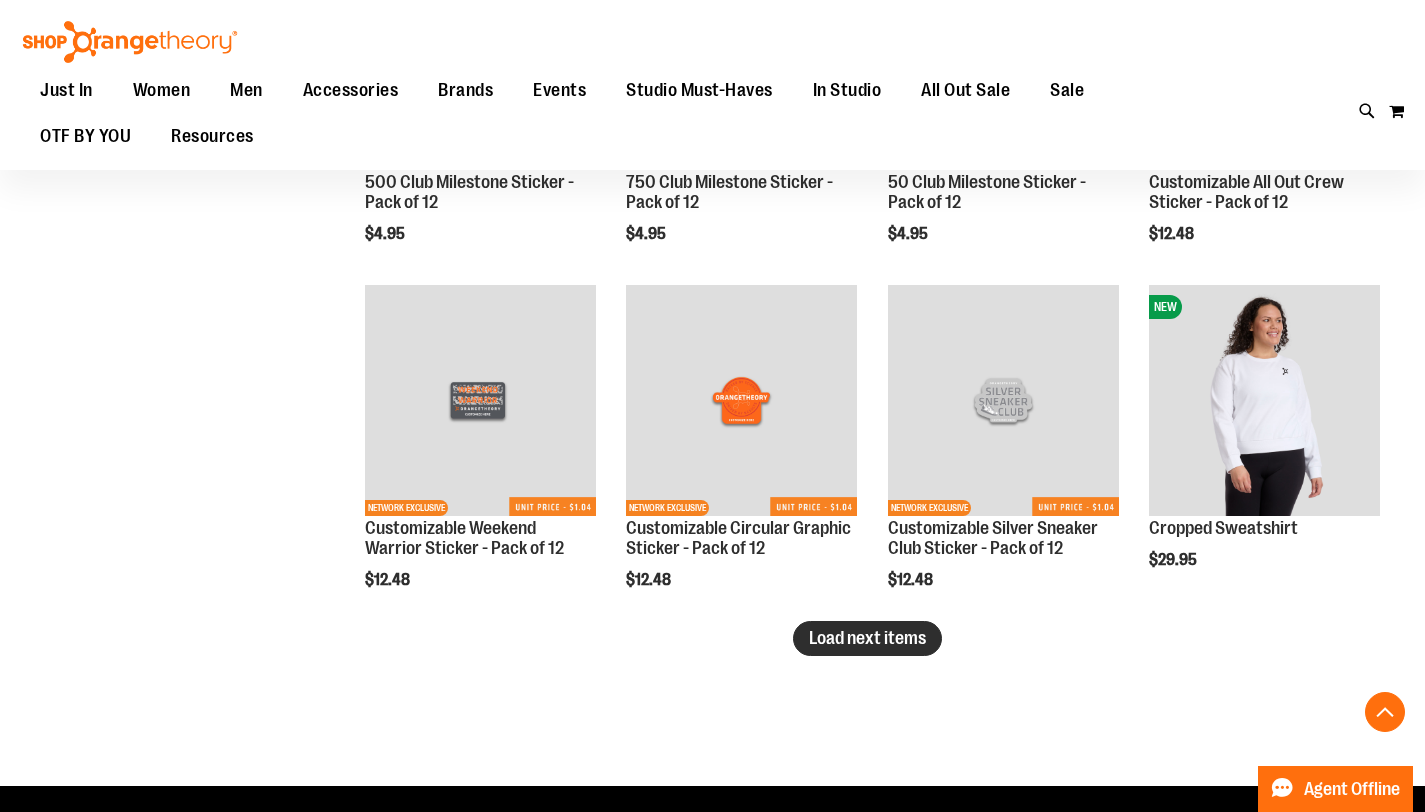 click on "Load next items" at bounding box center (867, 638) 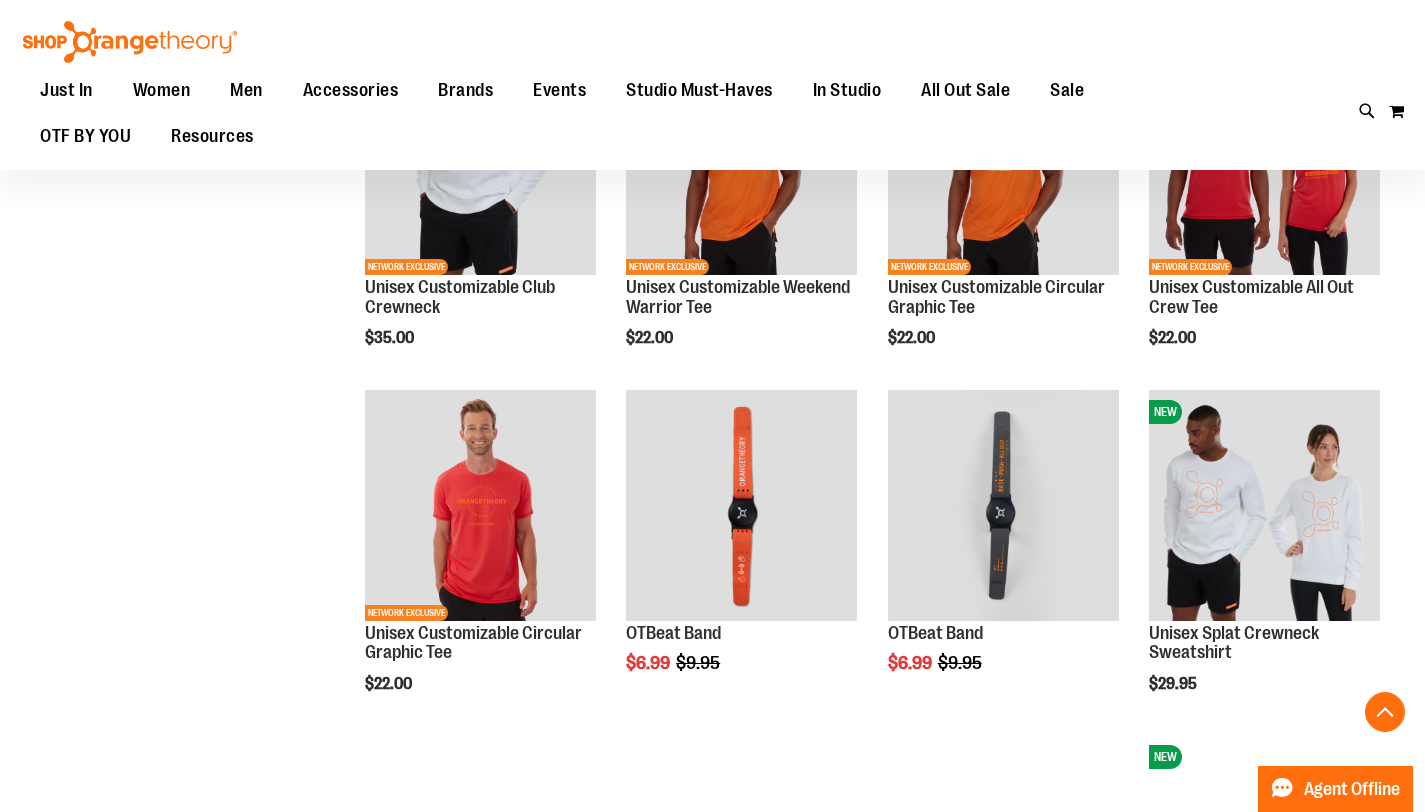 scroll, scrollTop: 3247, scrollLeft: 0, axis: vertical 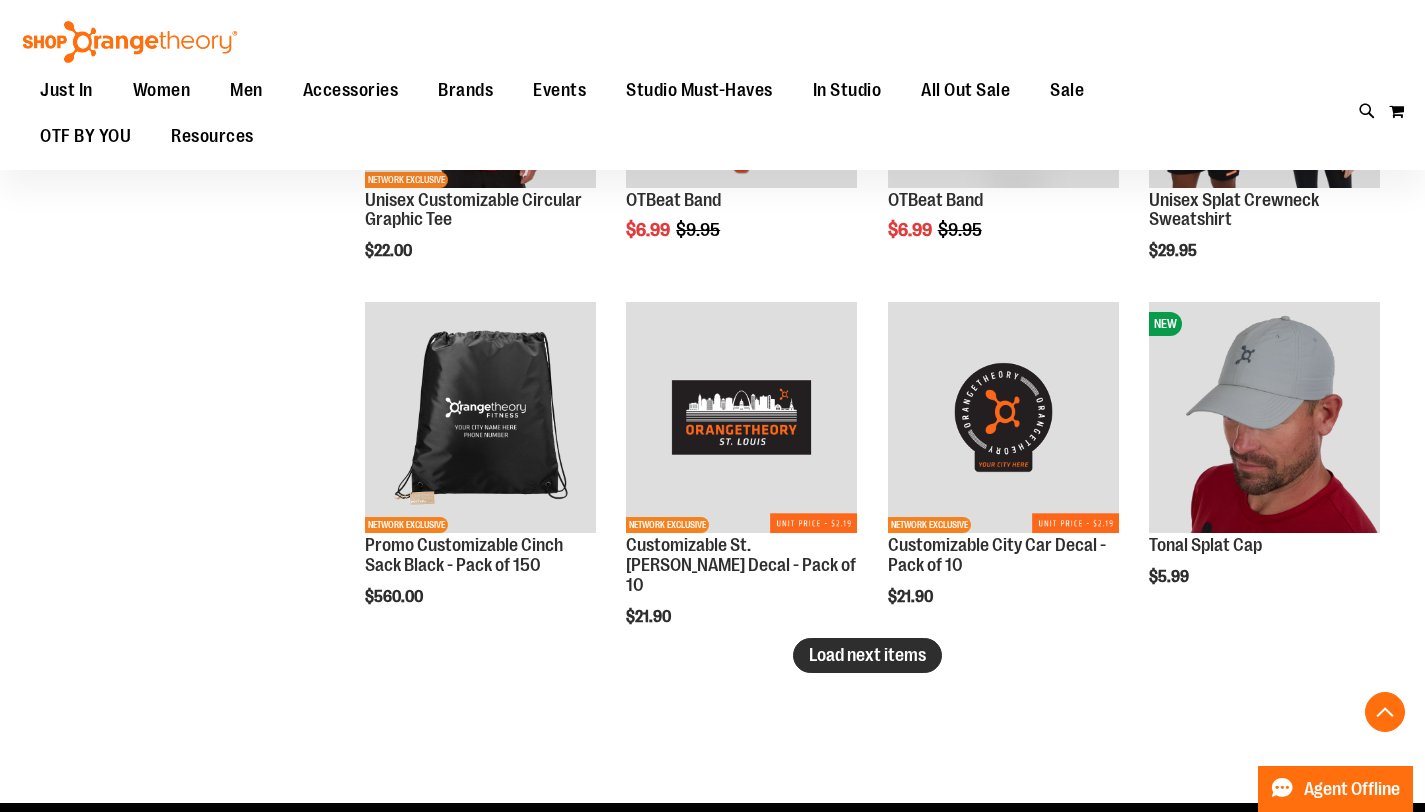 click on "Load next items" at bounding box center [867, 655] 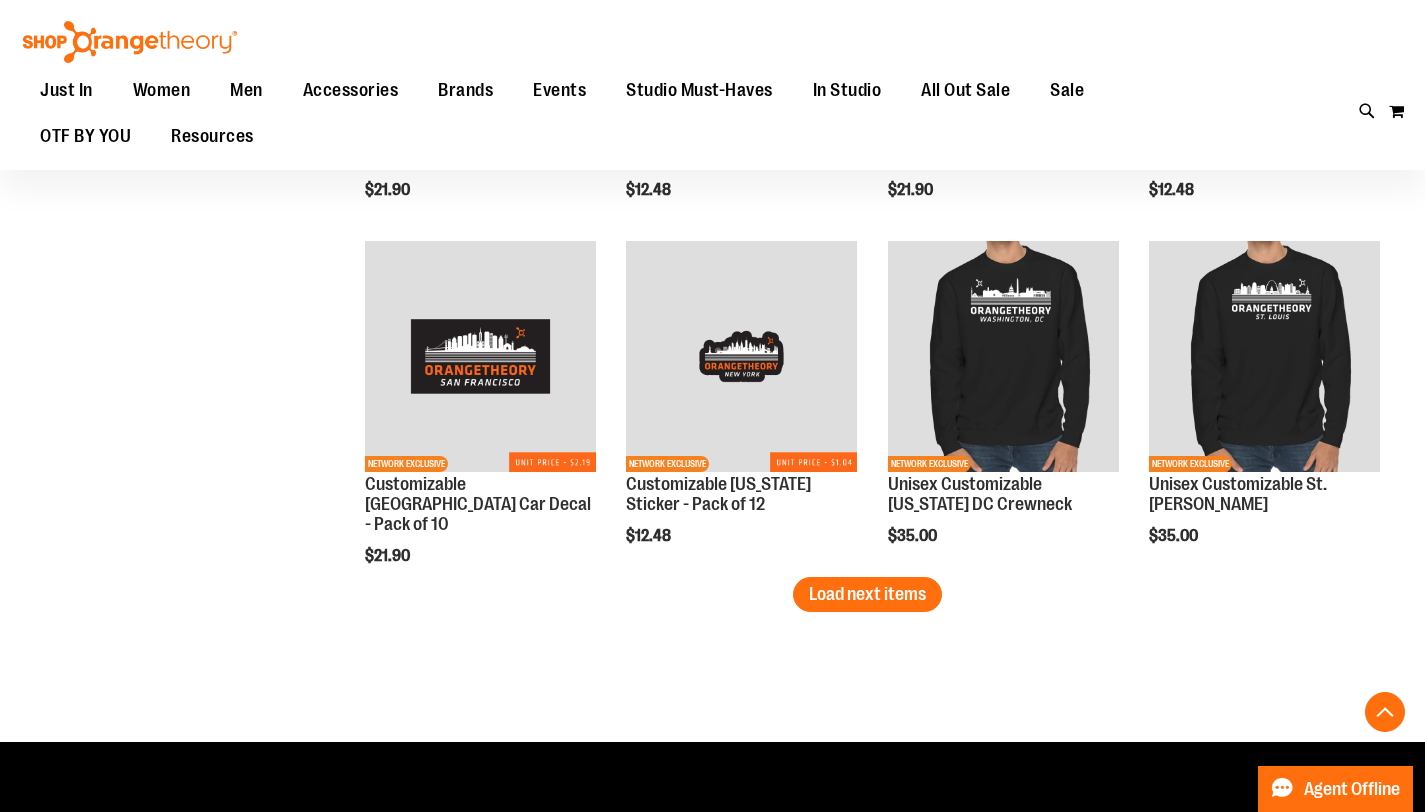 scroll, scrollTop: 4788, scrollLeft: 0, axis: vertical 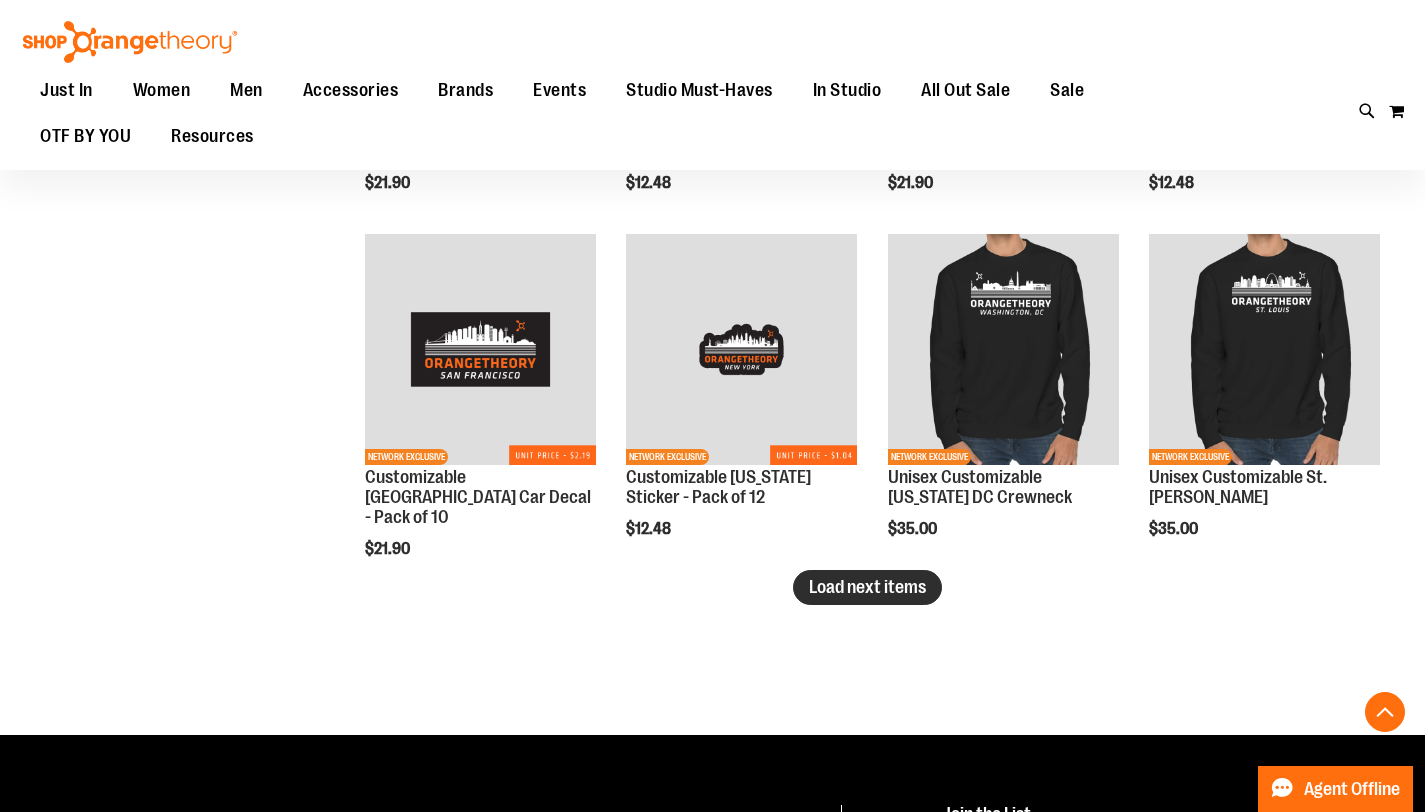 click on "Load next items" at bounding box center (867, 587) 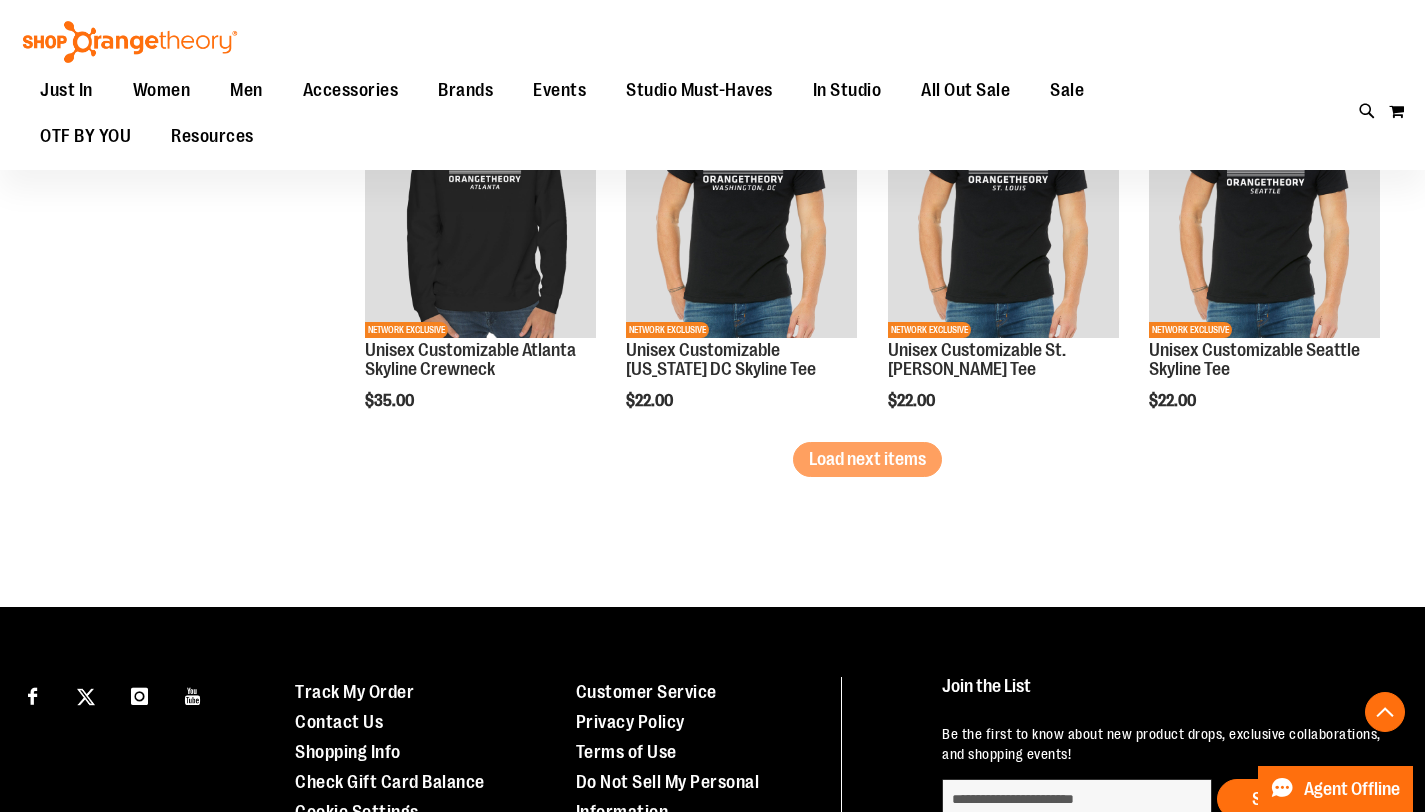 scroll, scrollTop: 5966, scrollLeft: 0, axis: vertical 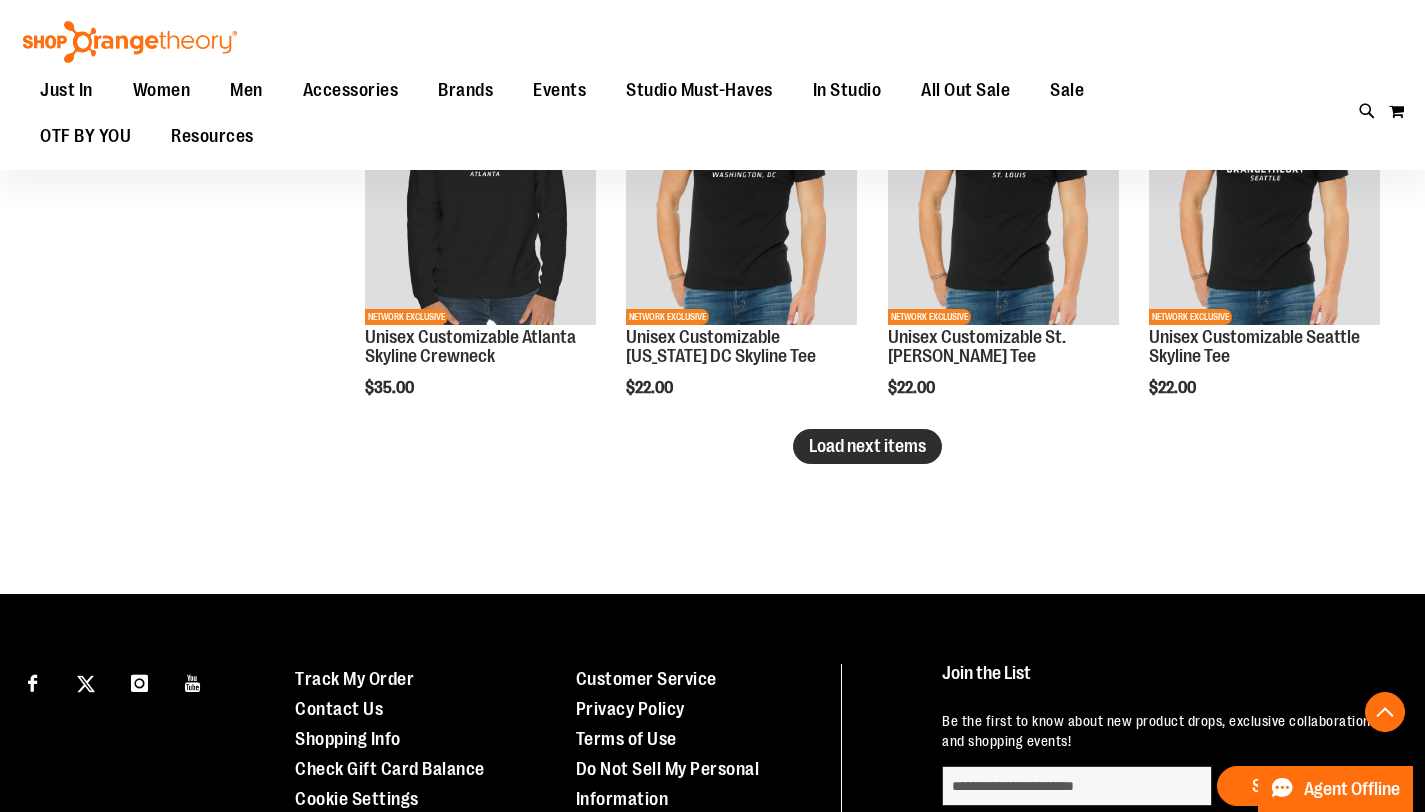 click on "Load next items" at bounding box center [867, 446] 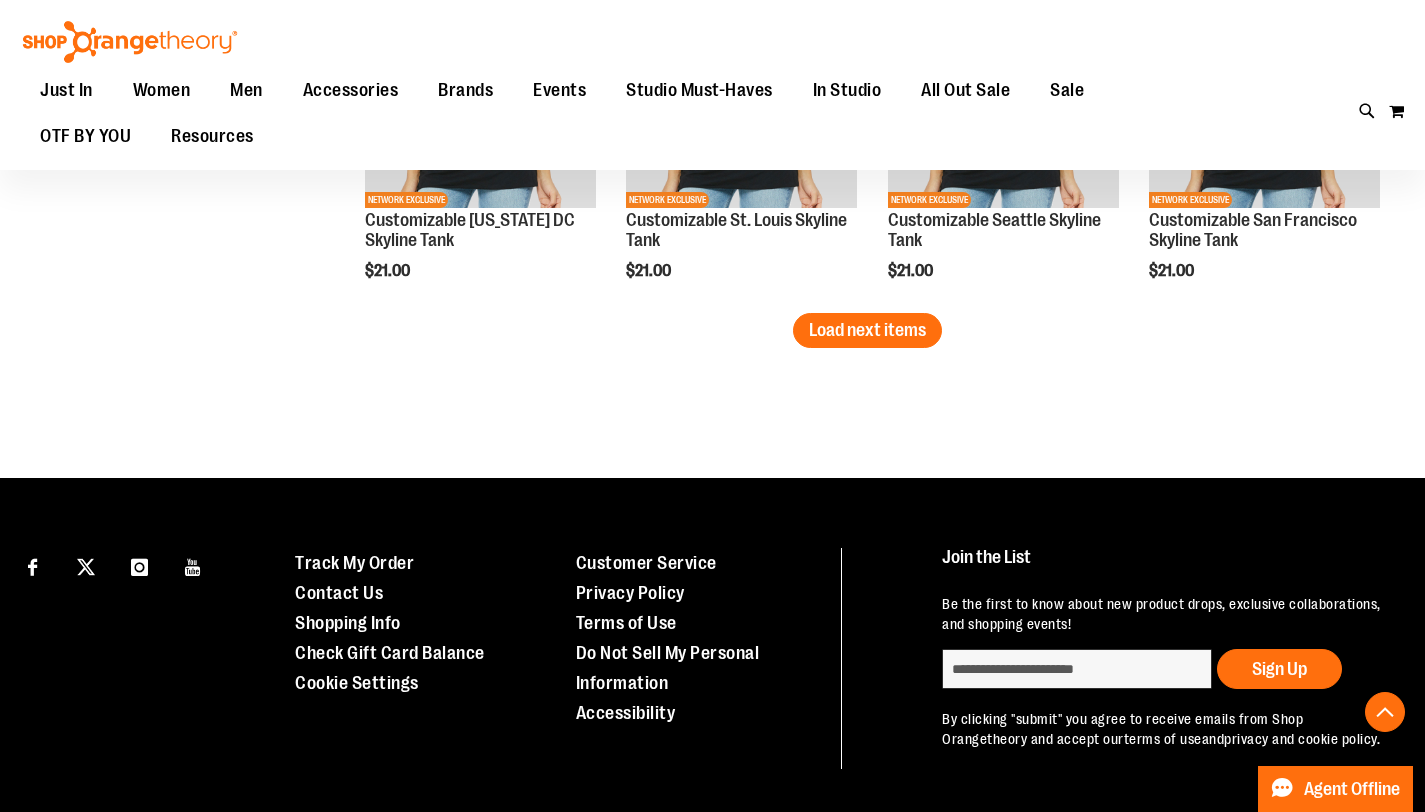 scroll, scrollTop: 7164, scrollLeft: 0, axis: vertical 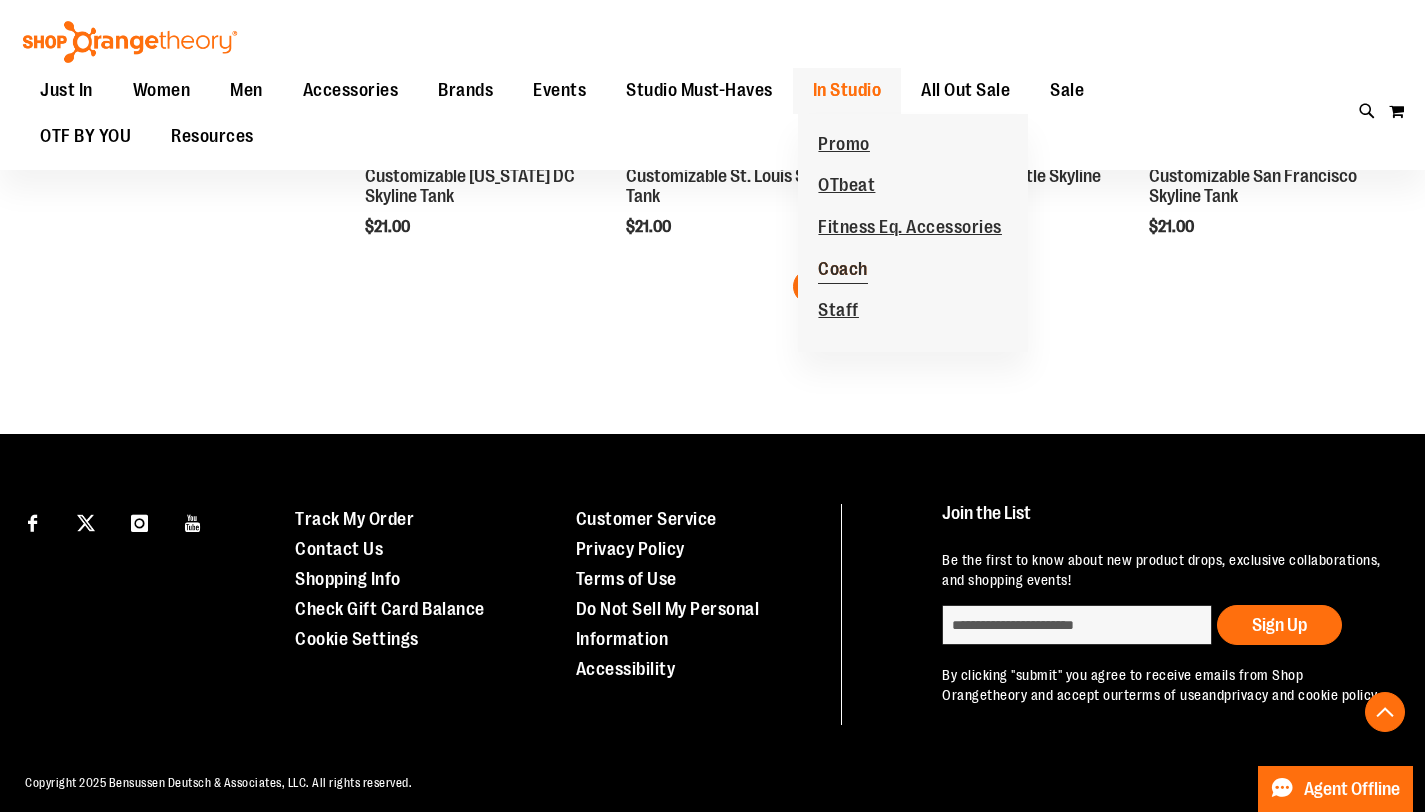 click on "Coach" at bounding box center [843, 271] 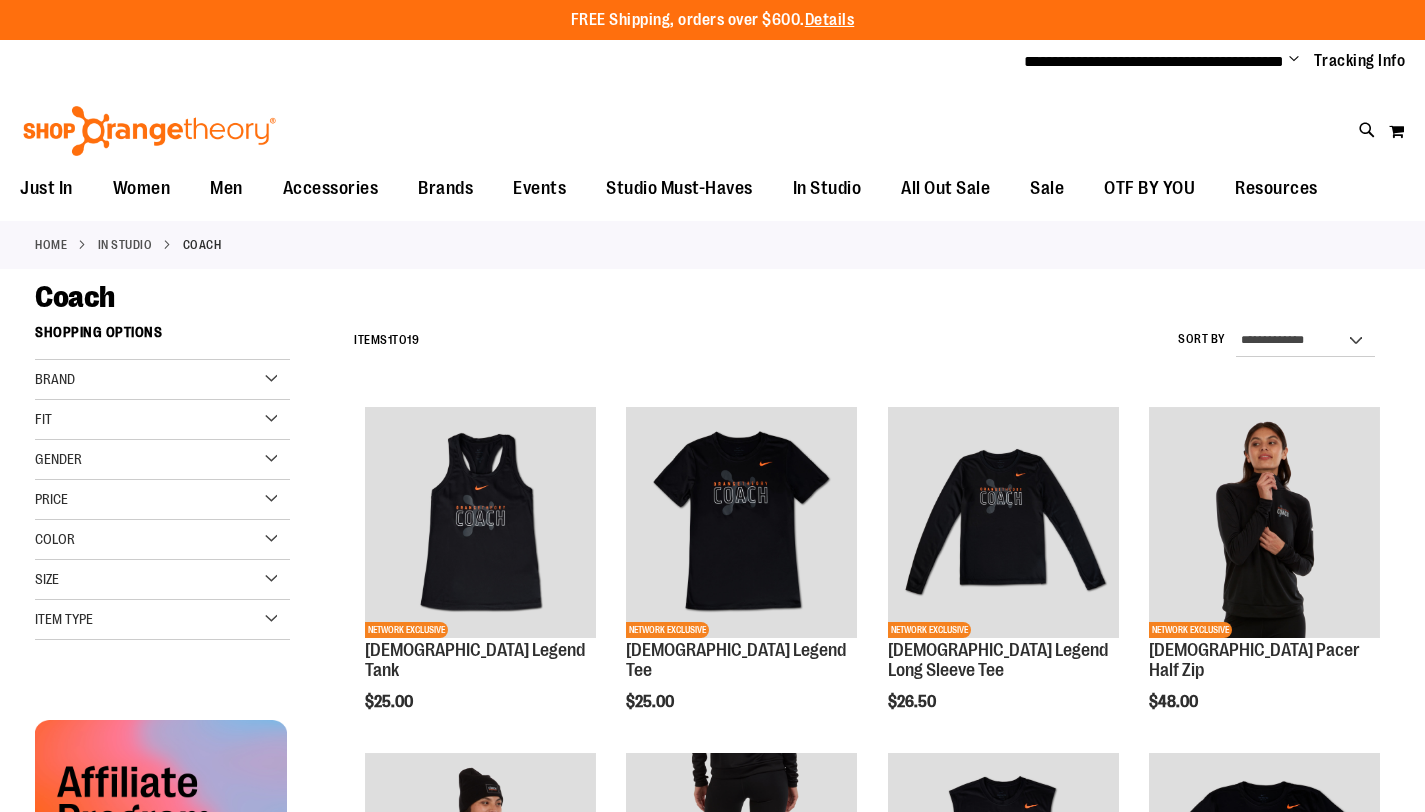 scroll, scrollTop: 0, scrollLeft: 0, axis: both 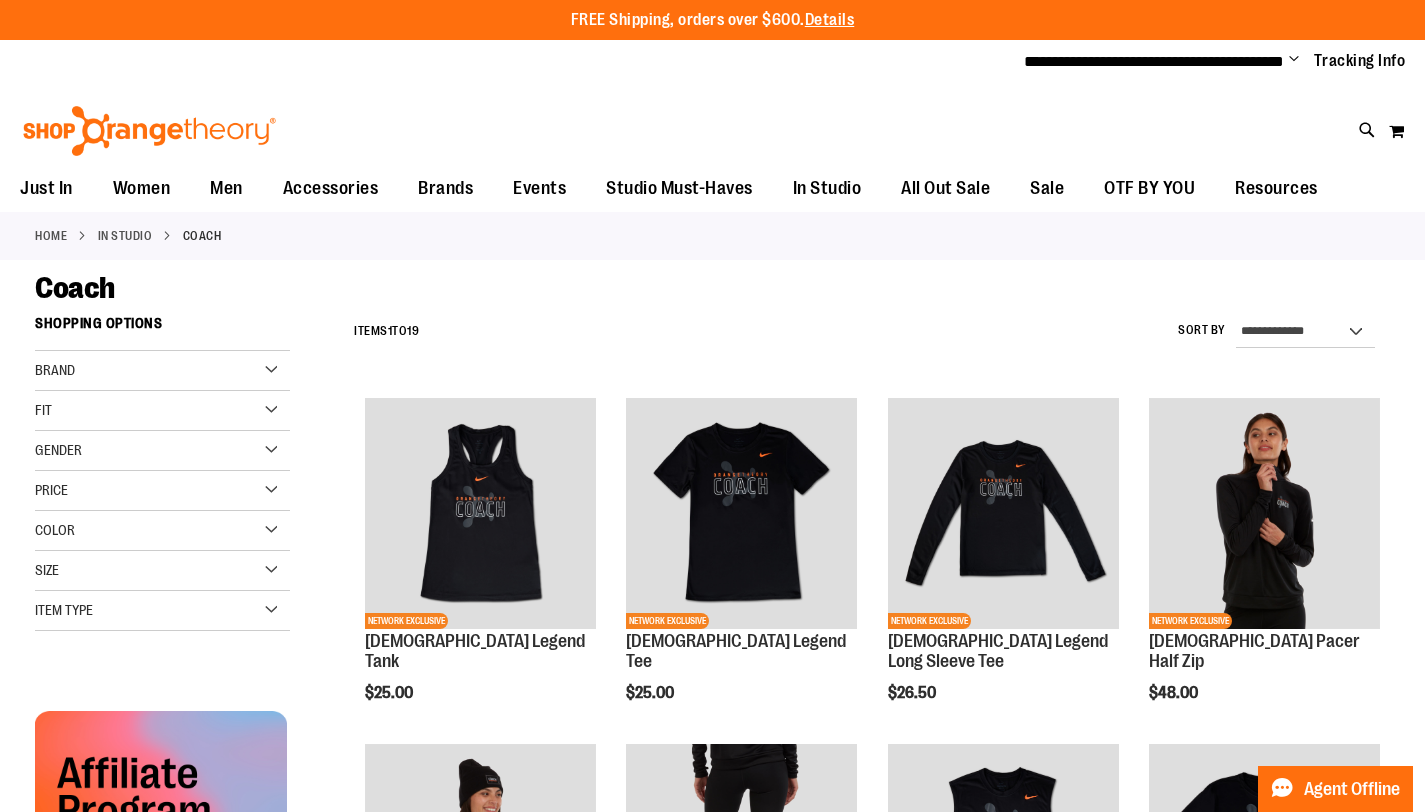 type on "**********" 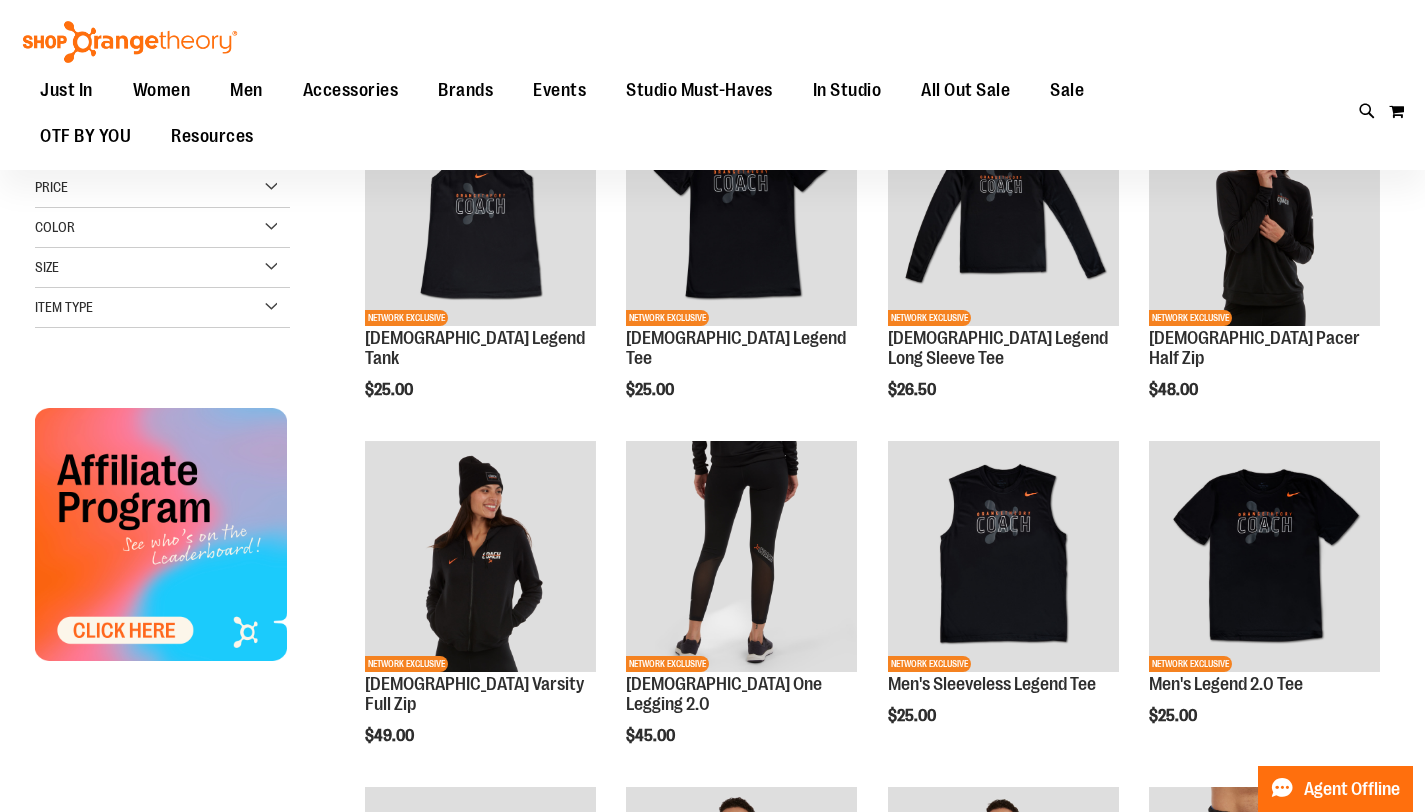 scroll, scrollTop: 351, scrollLeft: 0, axis: vertical 